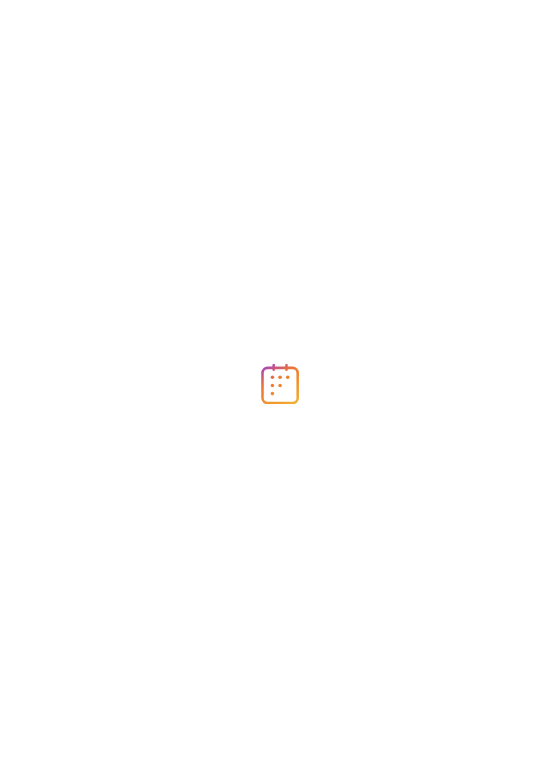 scroll, scrollTop: 0, scrollLeft: 0, axis: both 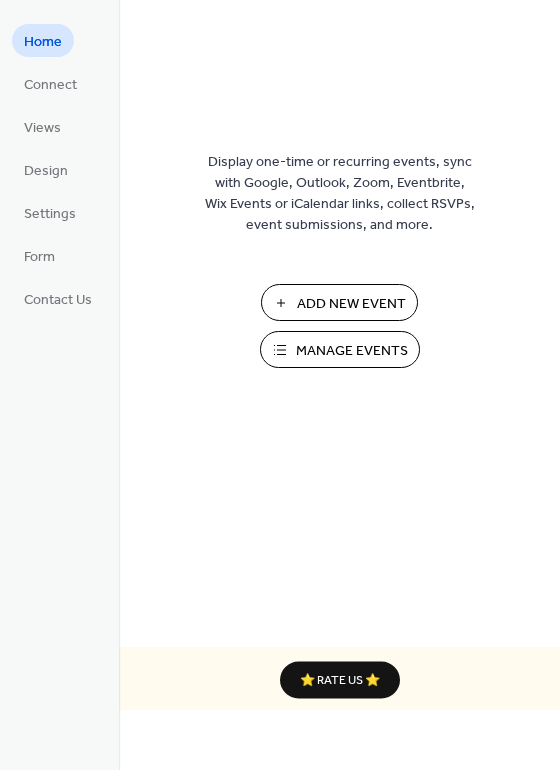 click on "Add New Event" at bounding box center [351, 304] 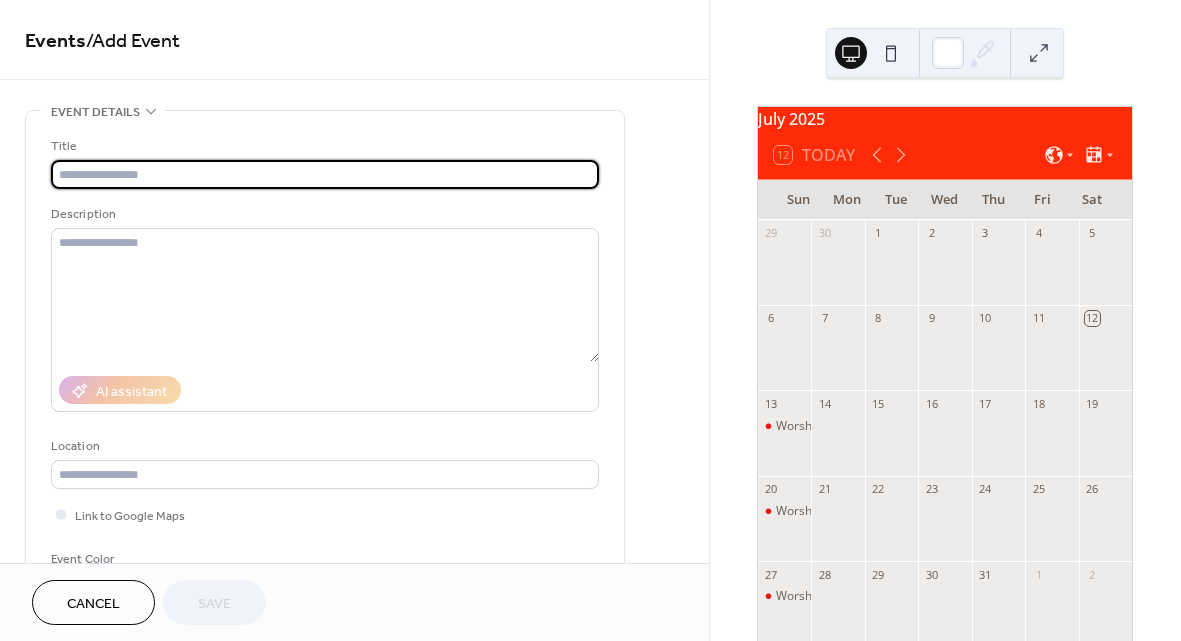 scroll, scrollTop: 0, scrollLeft: 0, axis: both 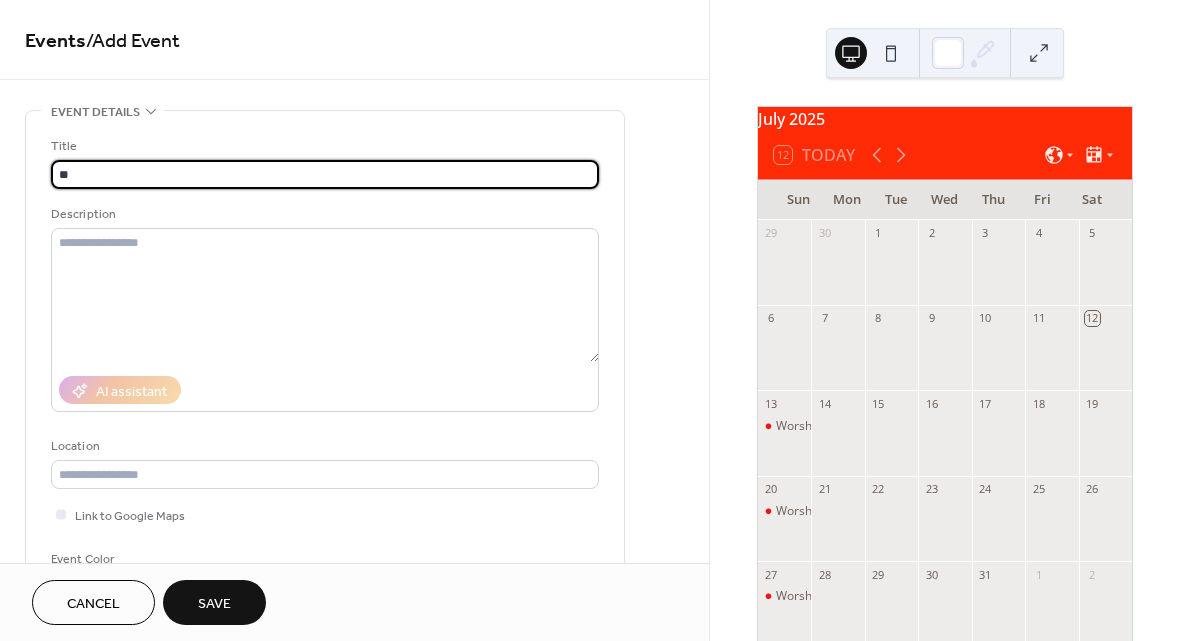 type on "*" 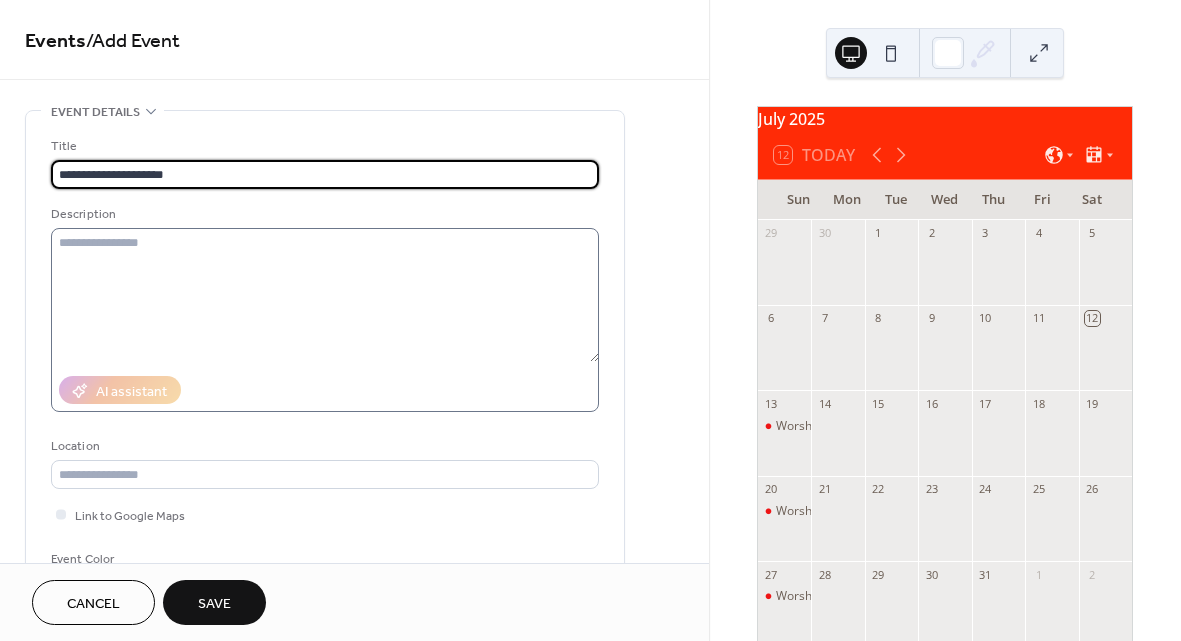 type on "**********" 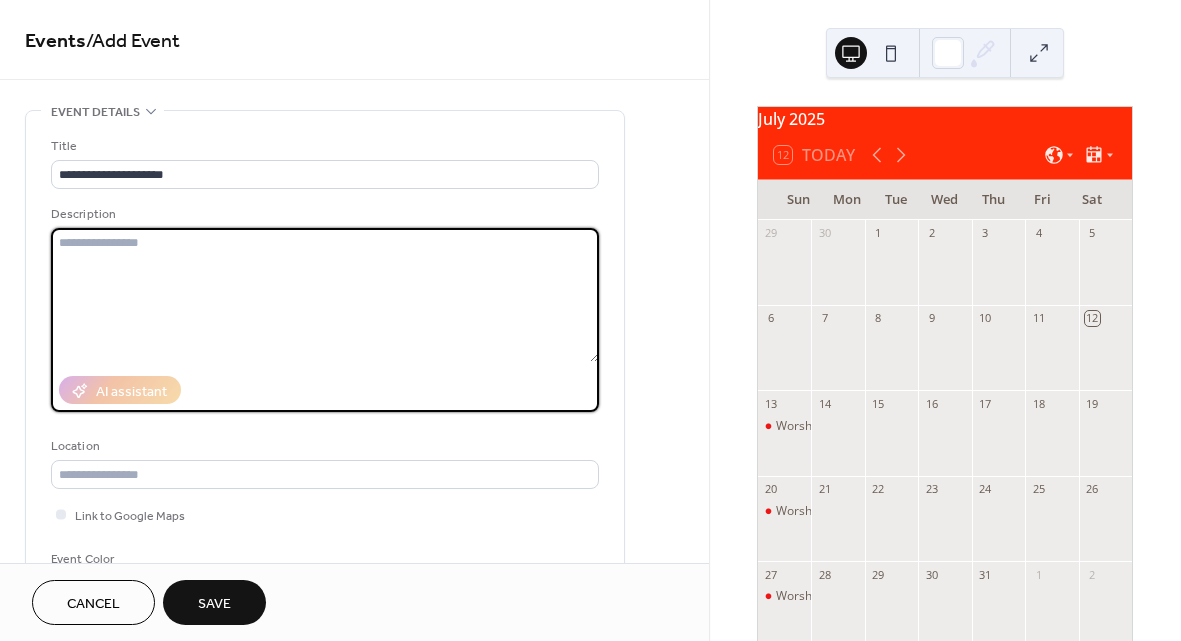 click at bounding box center (325, 295) 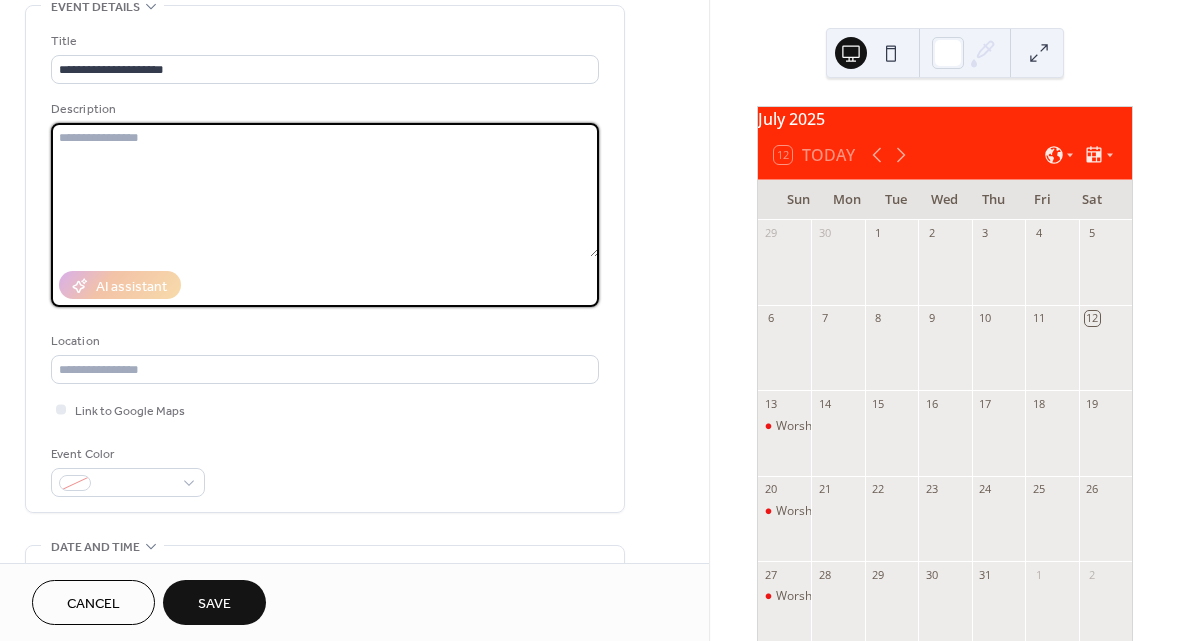 scroll, scrollTop: 111, scrollLeft: 0, axis: vertical 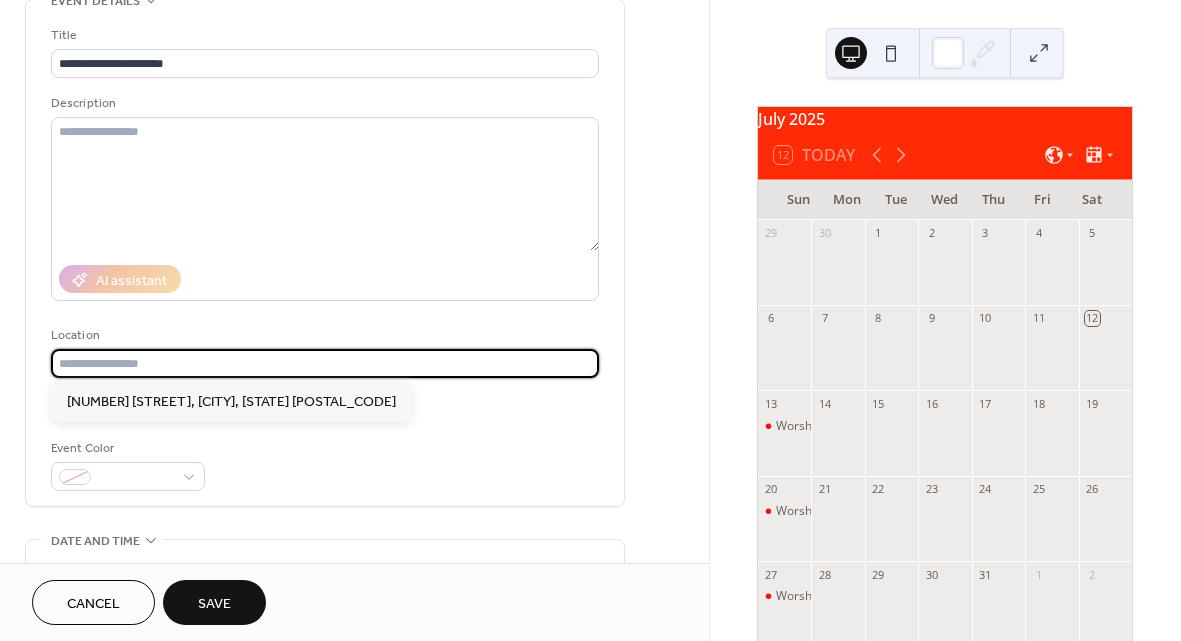 click at bounding box center (325, 363) 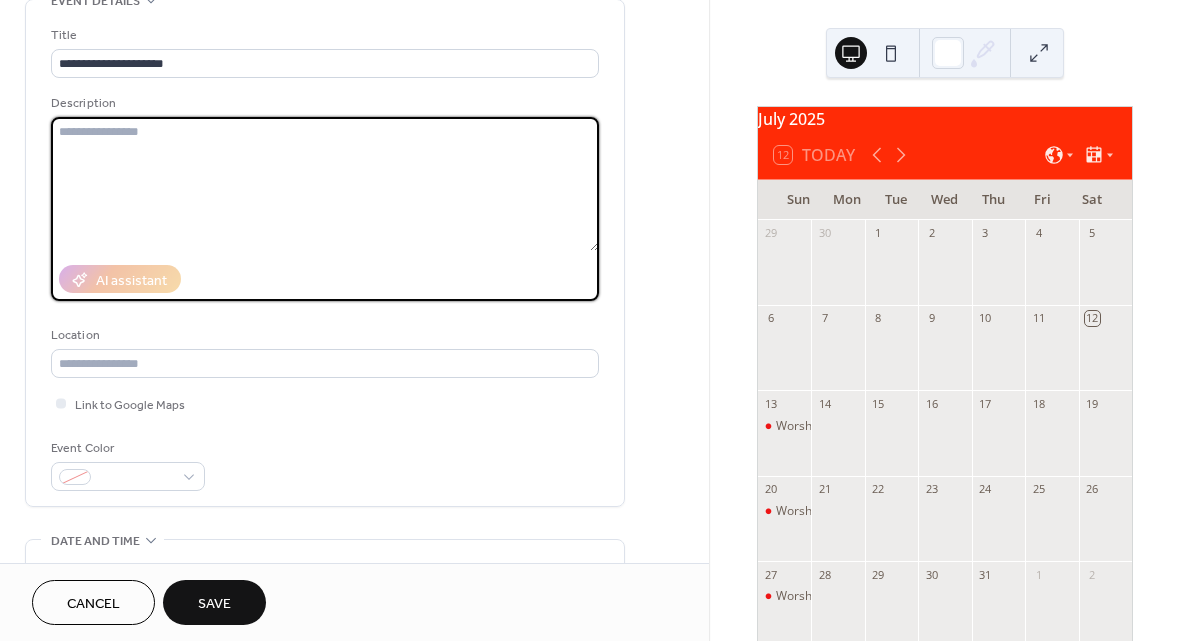 click at bounding box center [325, 184] 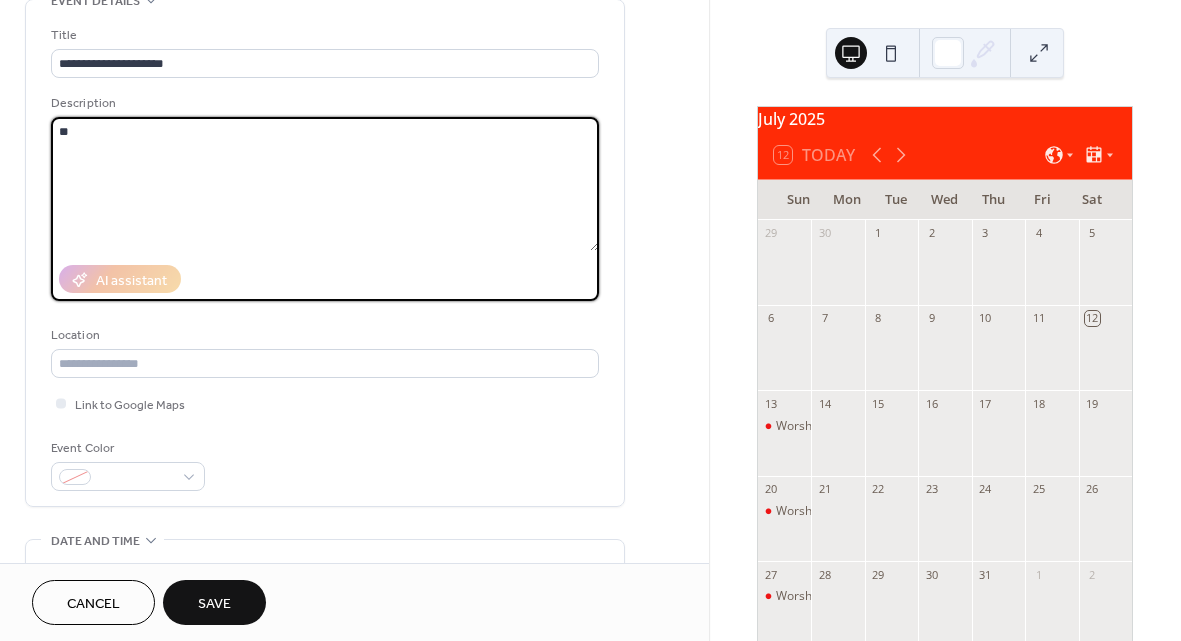 type on "*" 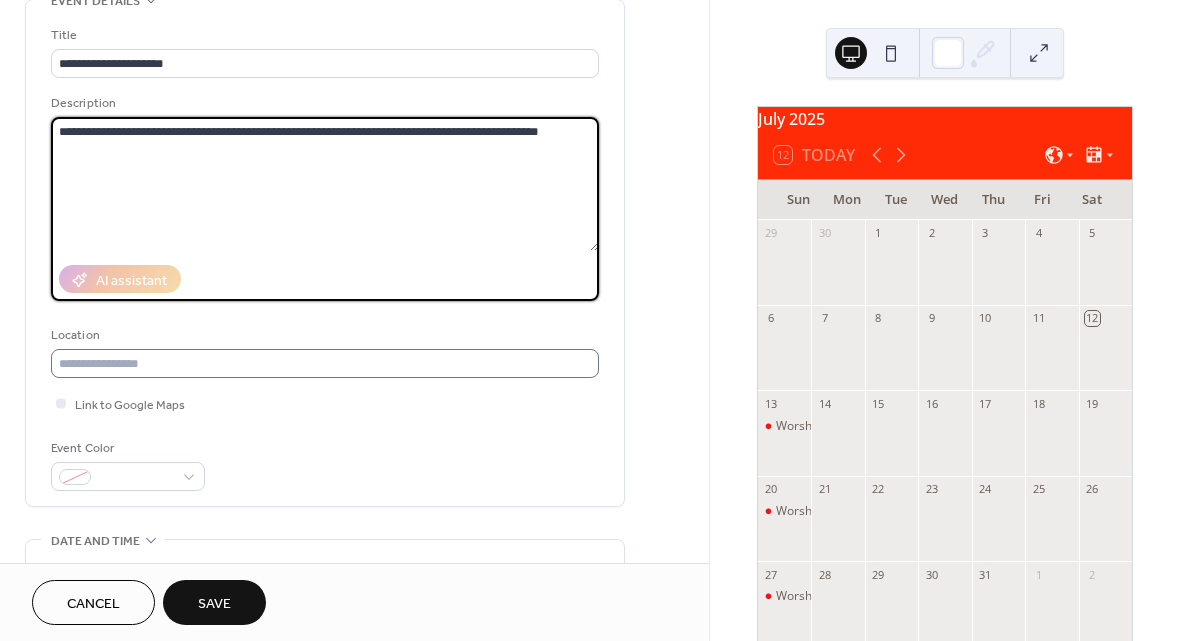 type on "**********" 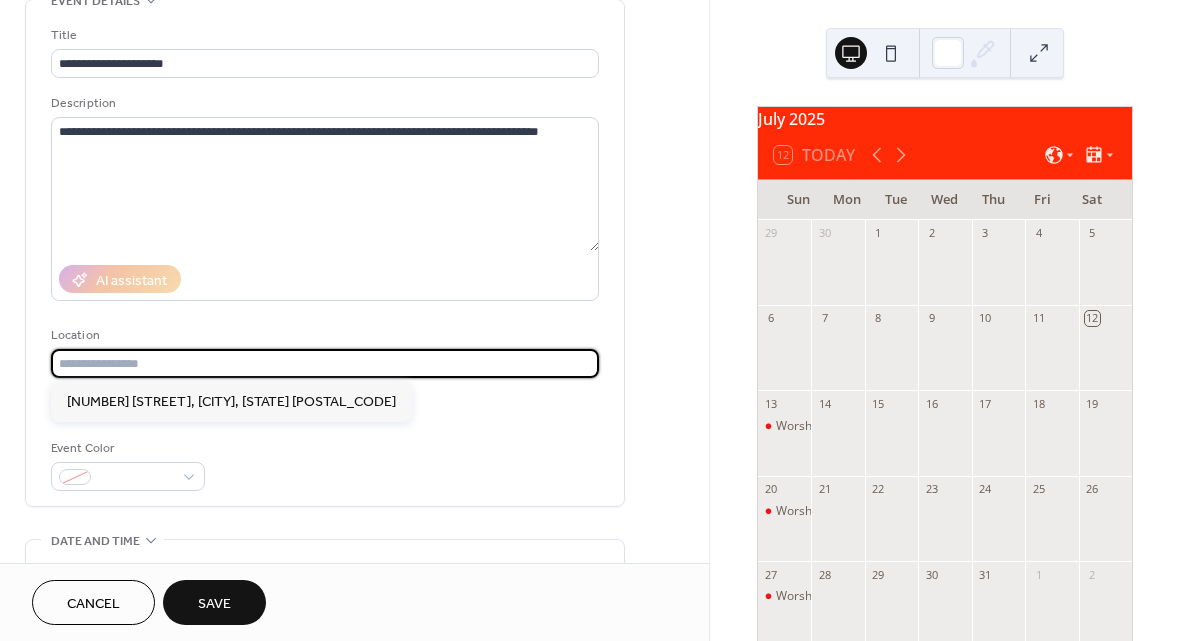 click at bounding box center (325, 363) 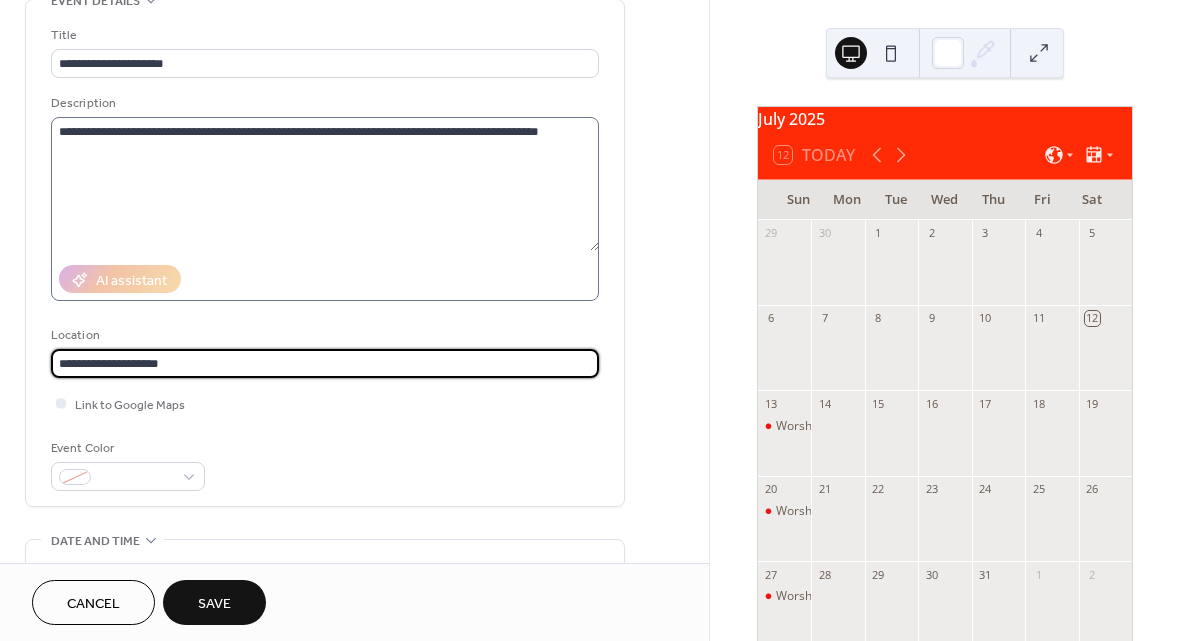 type on "**********" 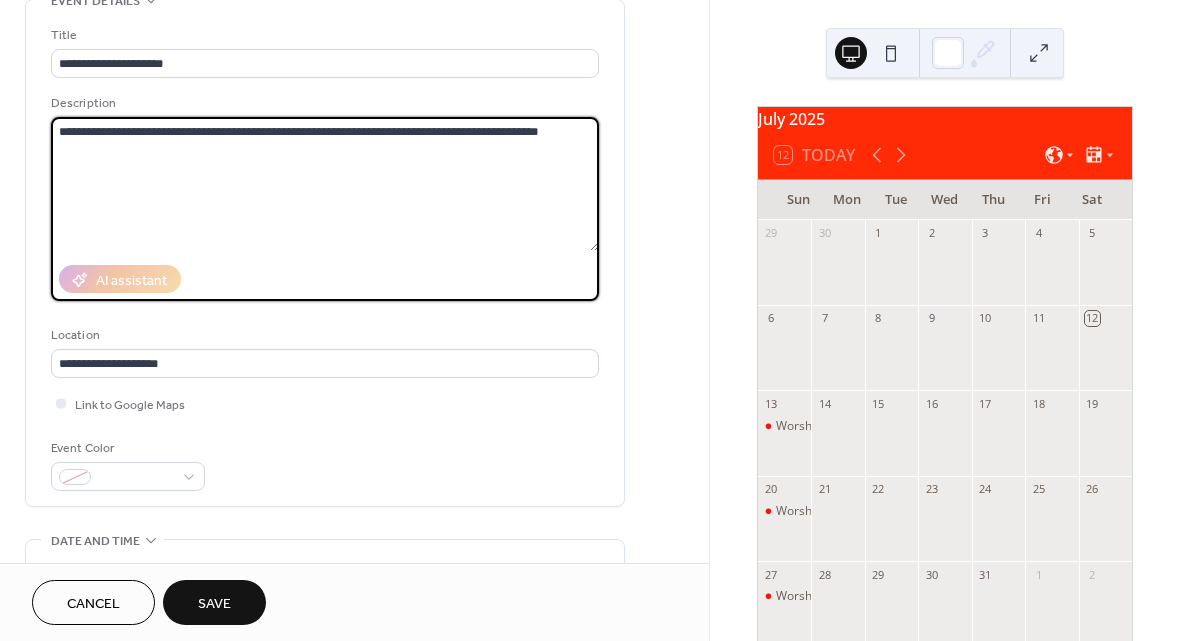 drag, startPoint x: 573, startPoint y: 135, endPoint x: 418, endPoint y: 131, distance: 155.0516 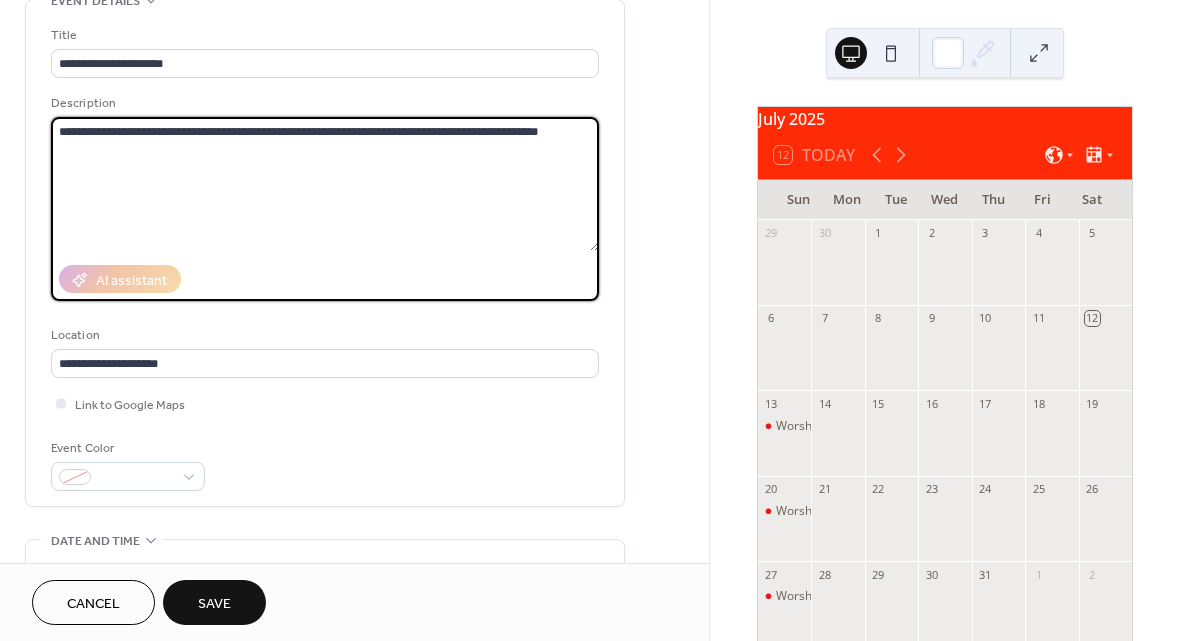 click on "**********" at bounding box center [325, 184] 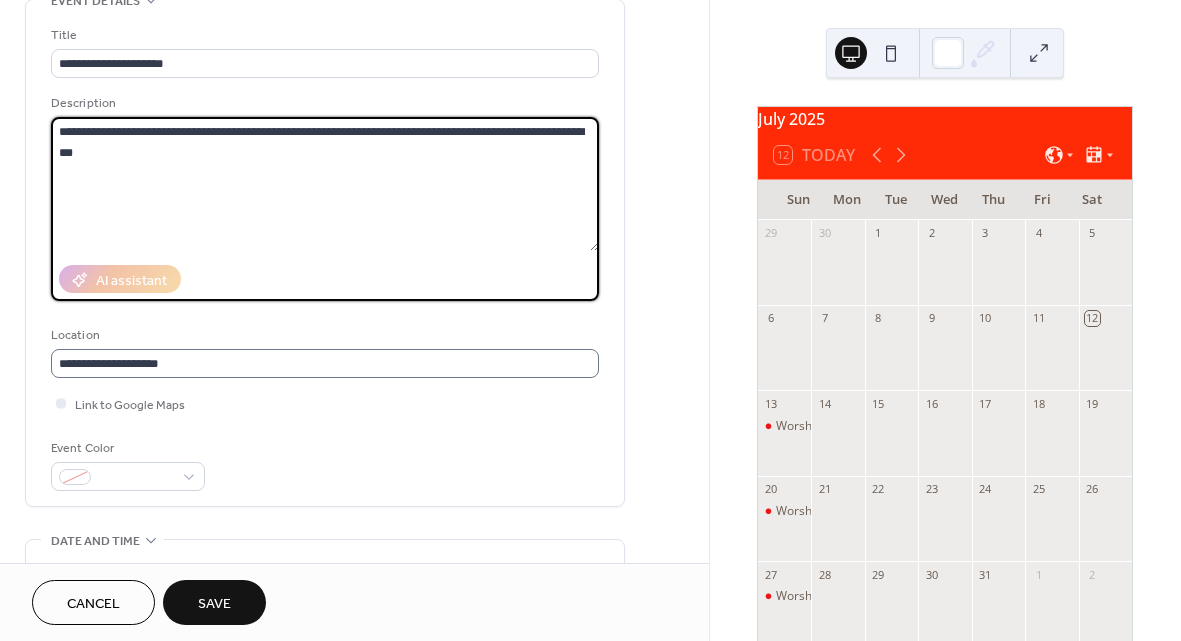 type on "**********" 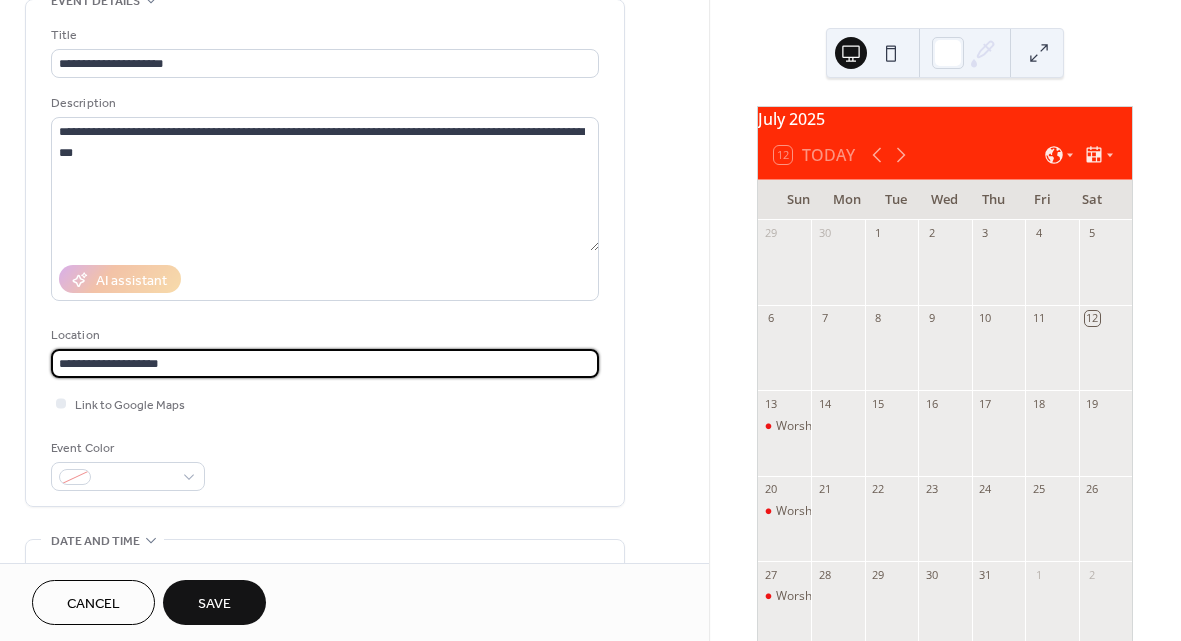 drag, startPoint x: 189, startPoint y: 368, endPoint x: 42, endPoint y: 355, distance: 147.57372 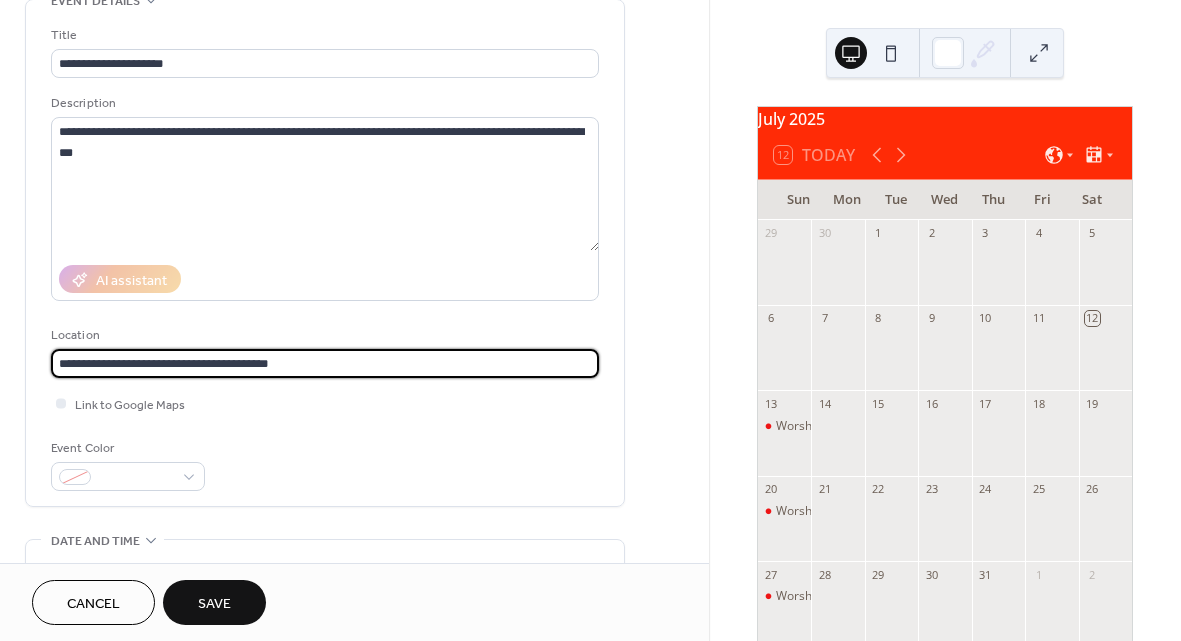 drag, startPoint x: 206, startPoint y: 359, endPoint x: 283, endPoint y: 359, distance: 77 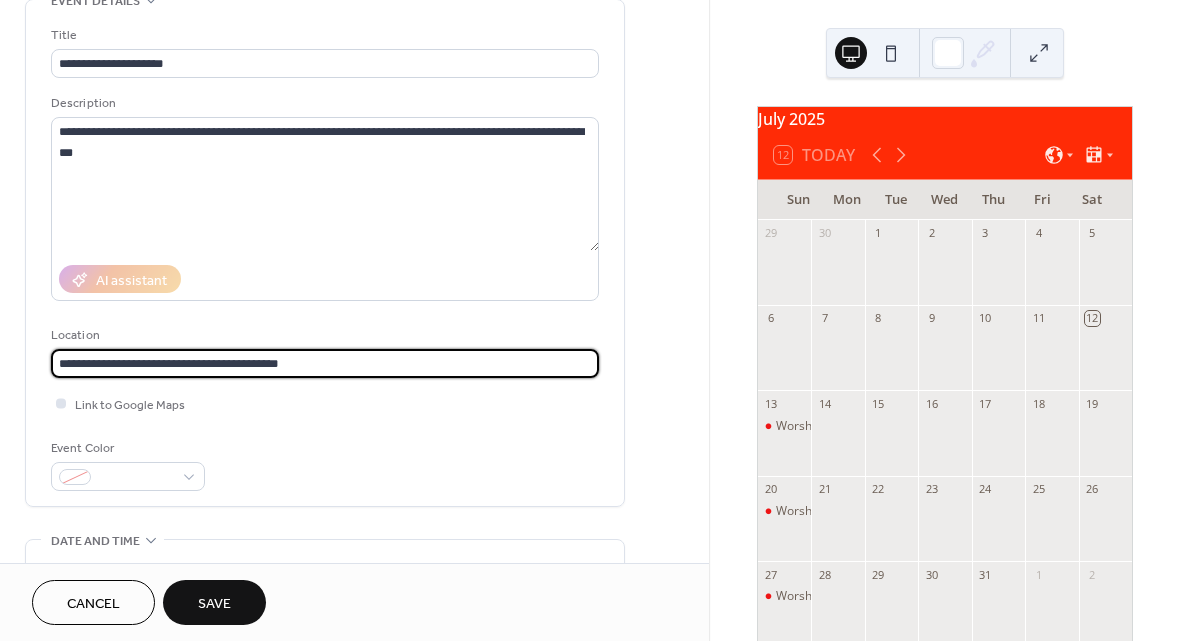 type on "**********" 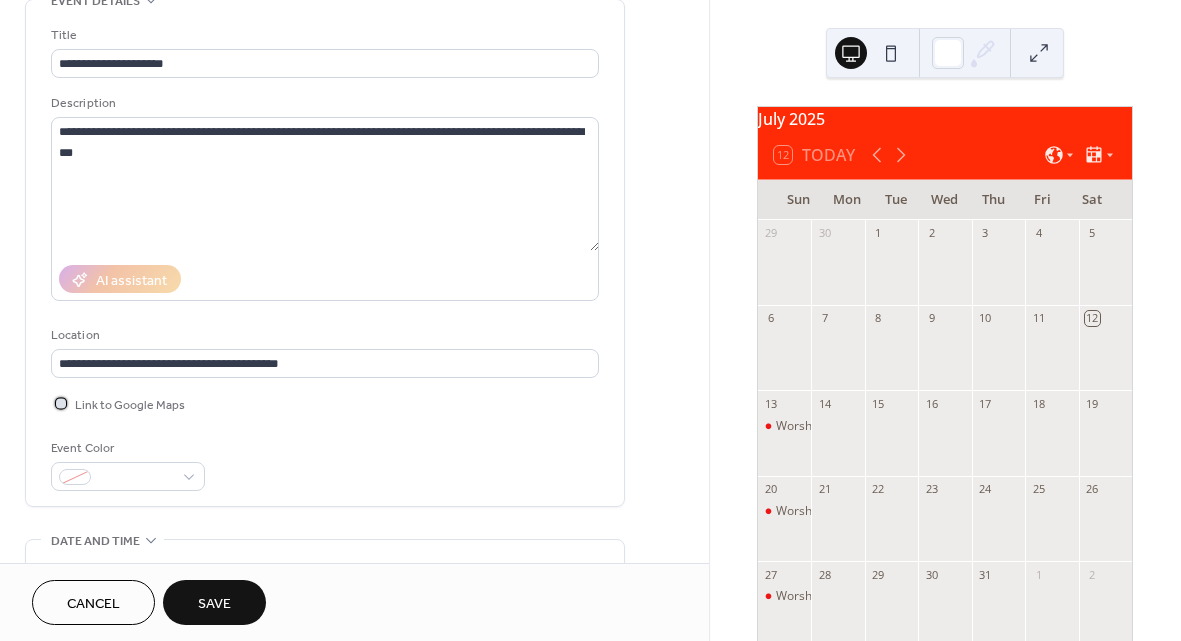 click at bounding box center (61, 403) 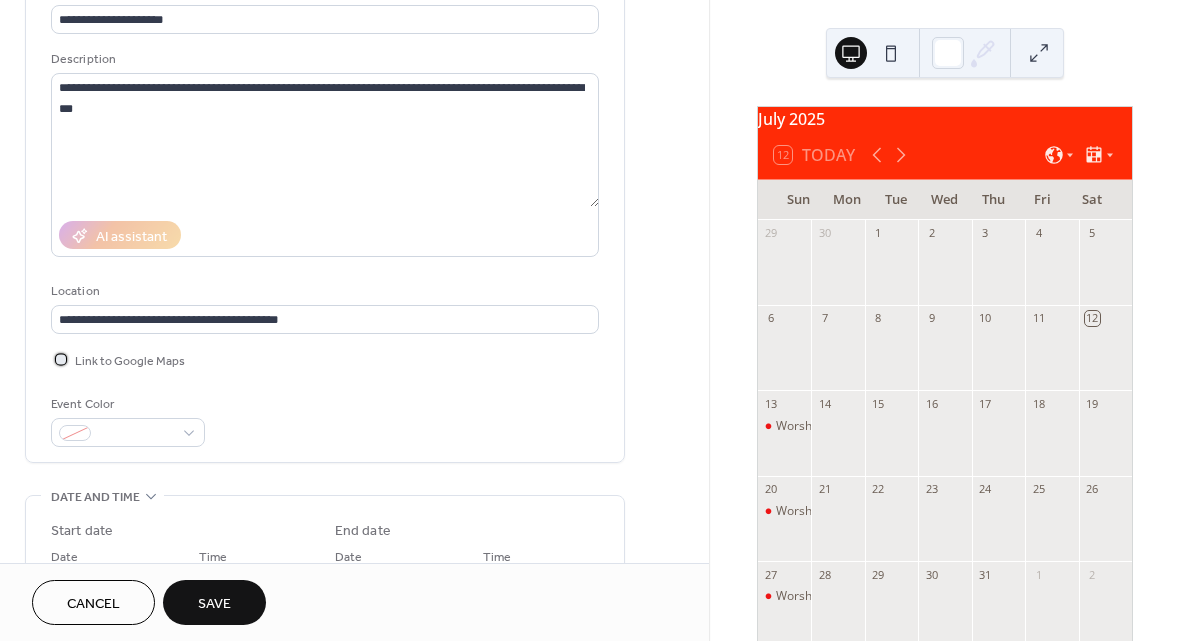 scroll, scrollTop: 165, scrollLeft: 0, axis: vertical 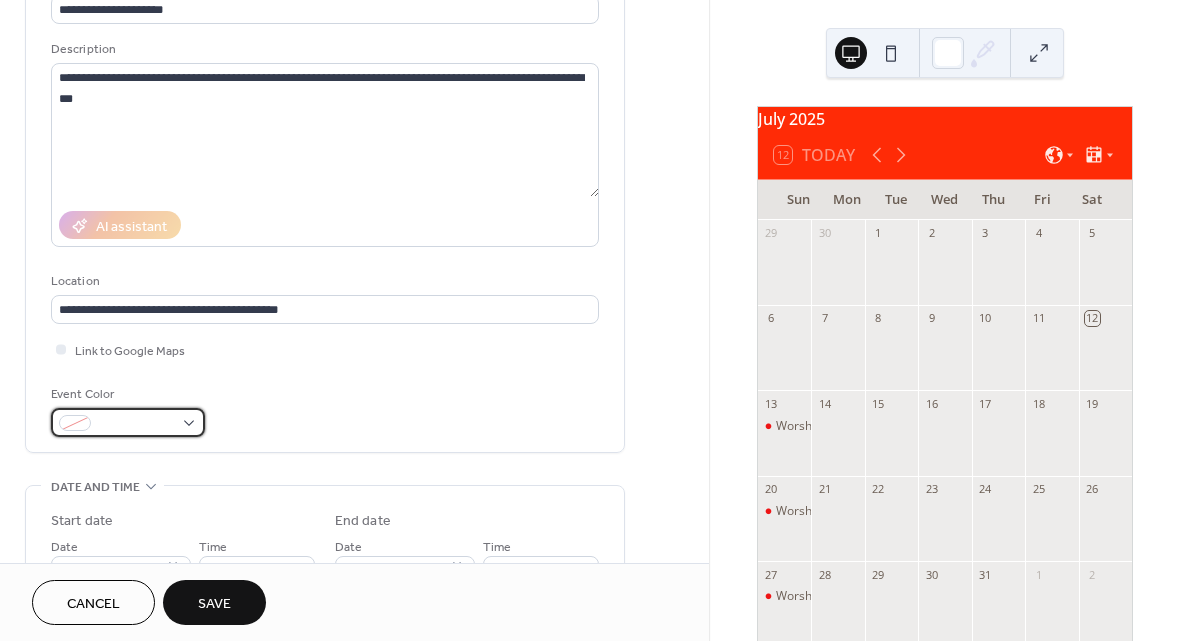 click at bounding box center [128, 422] 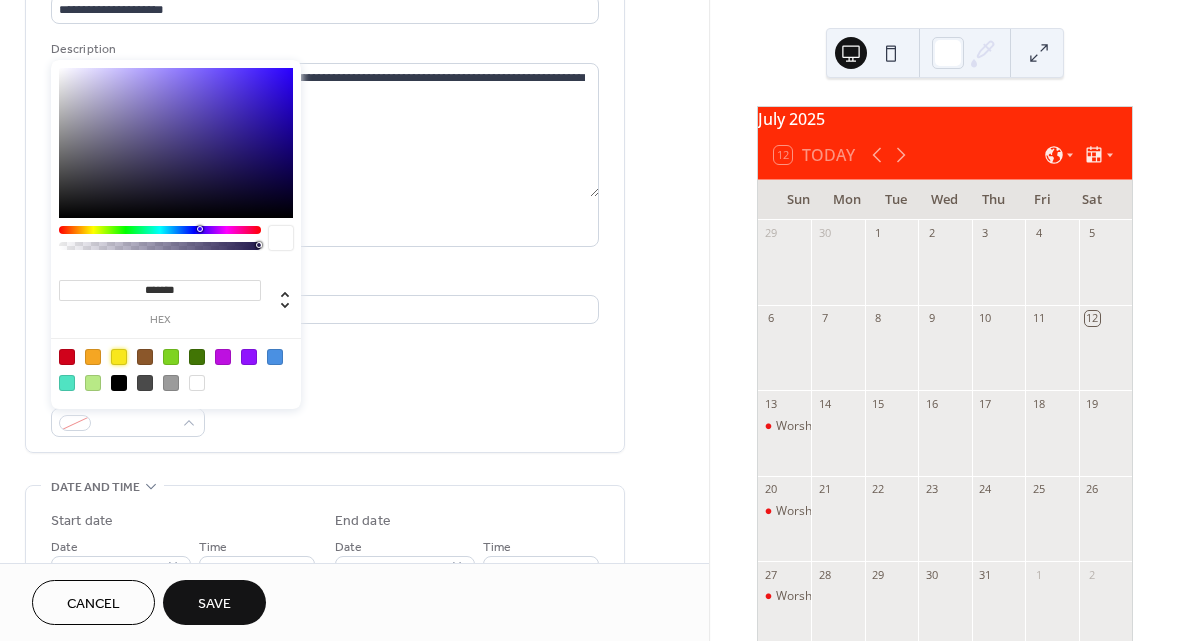 click at bounding box center [119, 357] 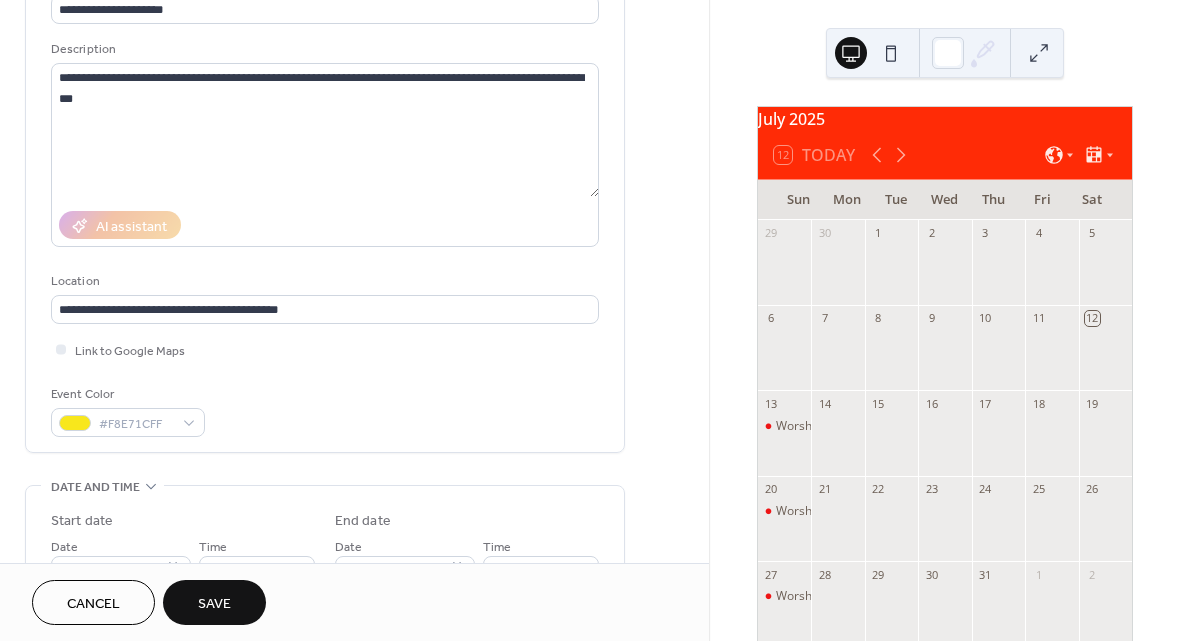 click on "**********" at bounding box center [325, 204] 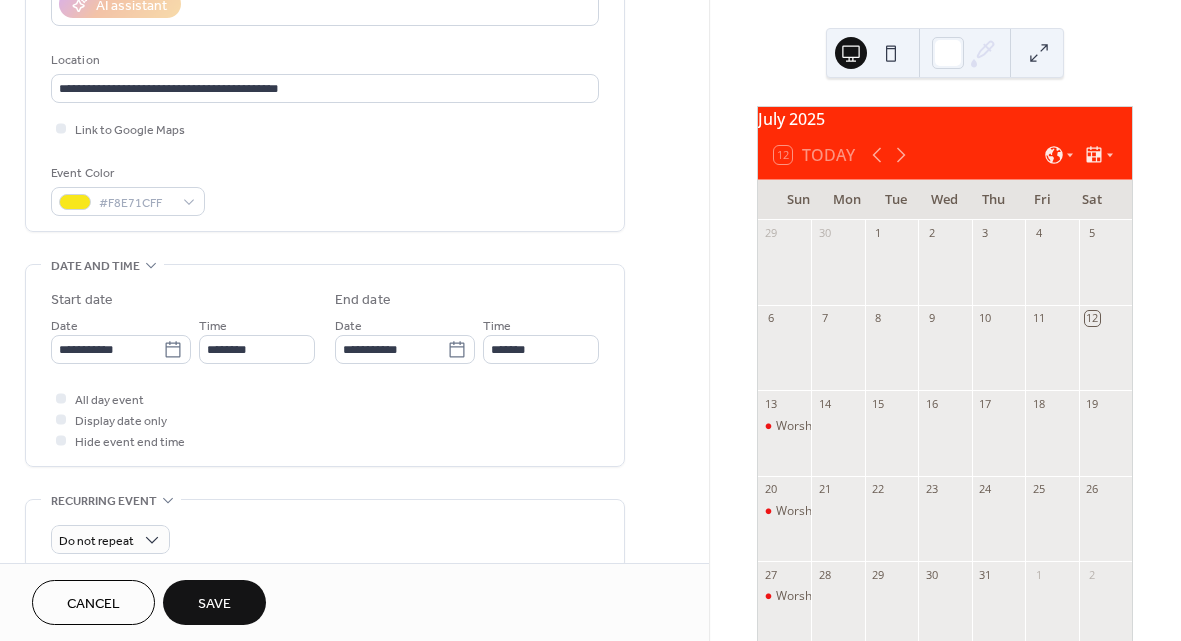 scroll, scrollTop: 390, scrollLeft: 0, axis: vertical 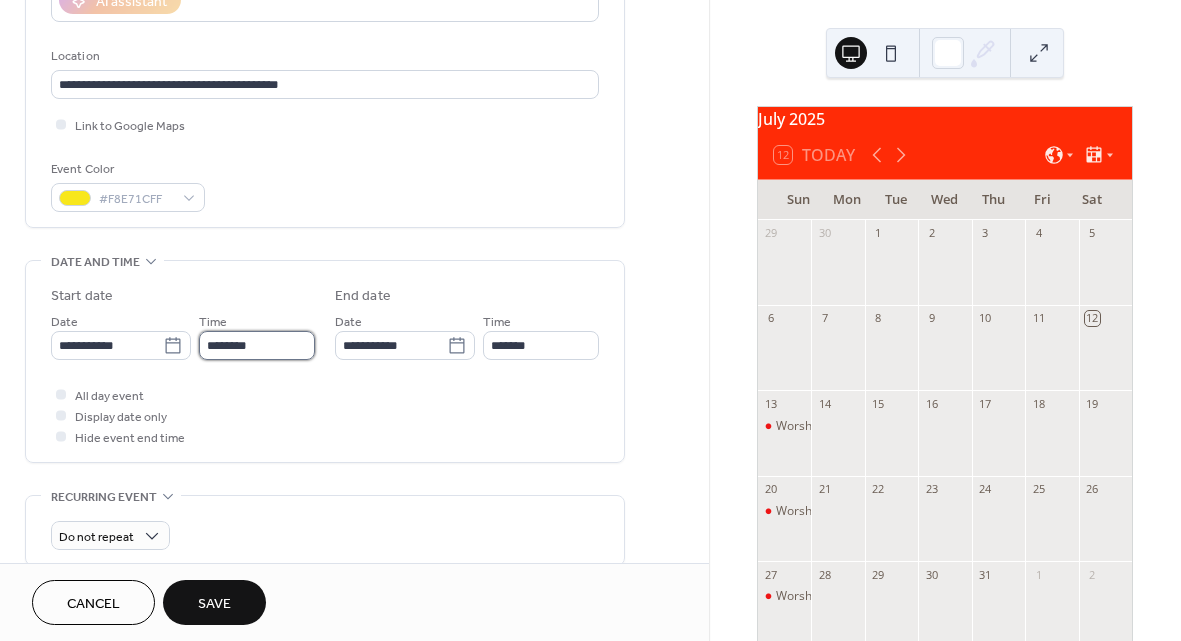click on "********" at bounding box center [257, 345] 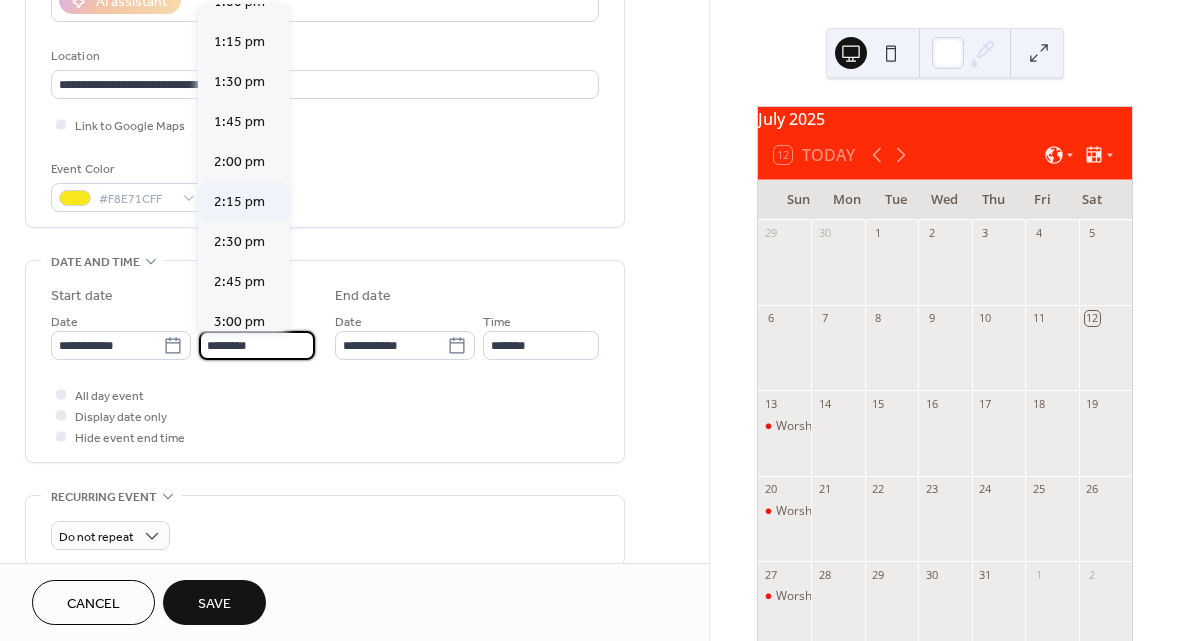 scroll, scrollTop: 2117, scrollLeft: 0, axis: vertical 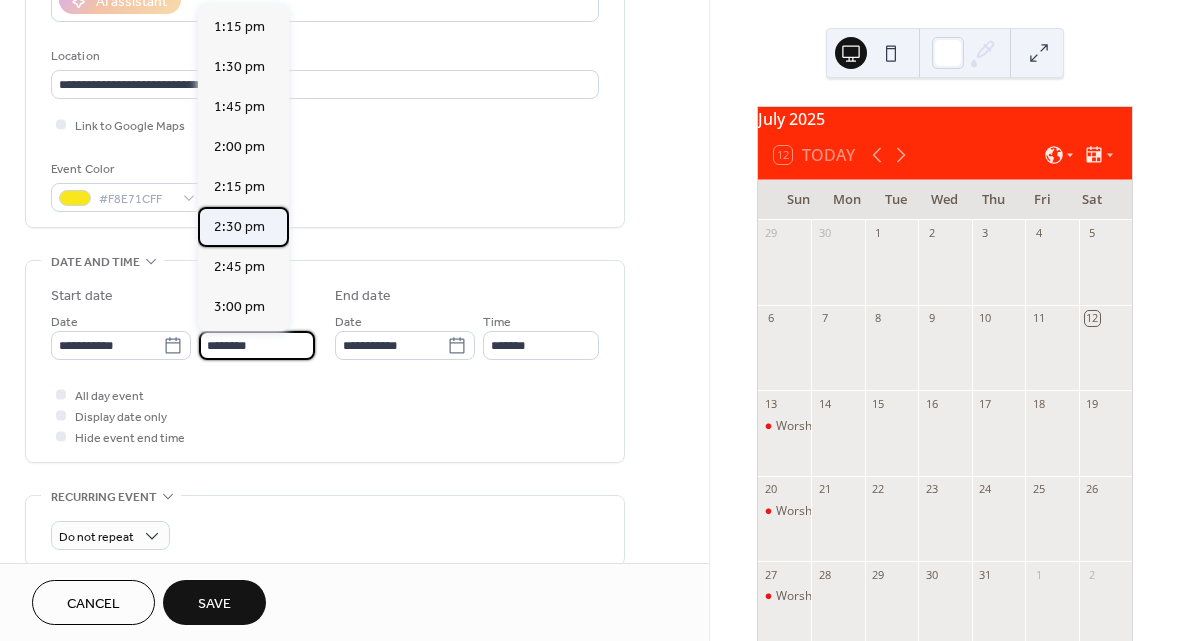 click on "2:30 pm" at bounding box center (239, 227) 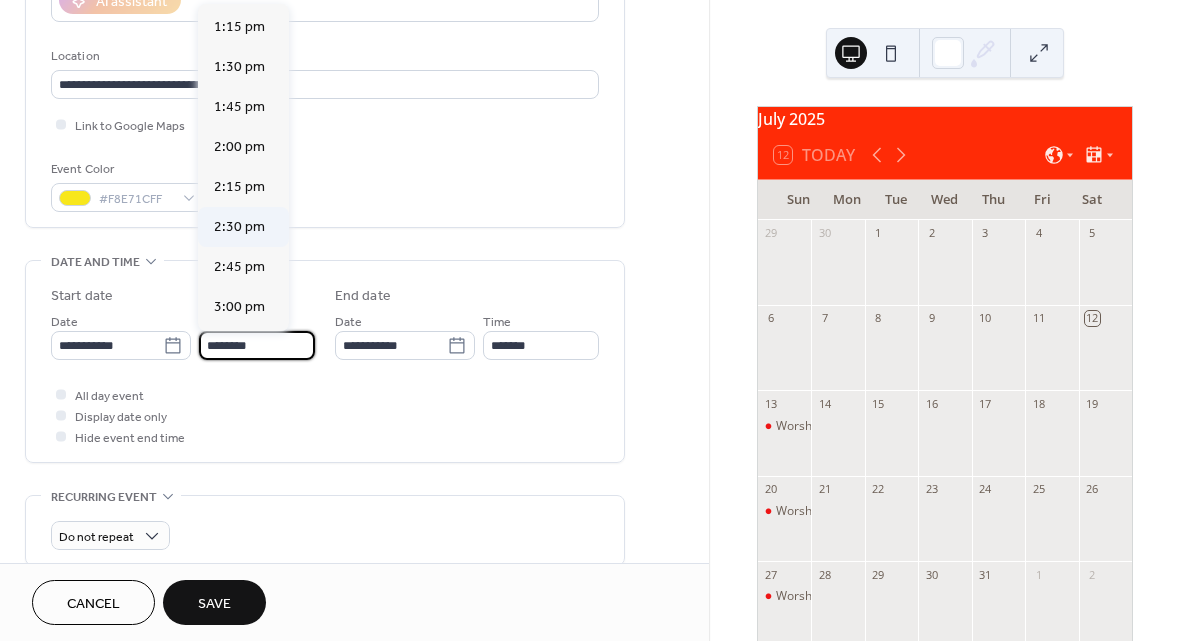 type on "*******" 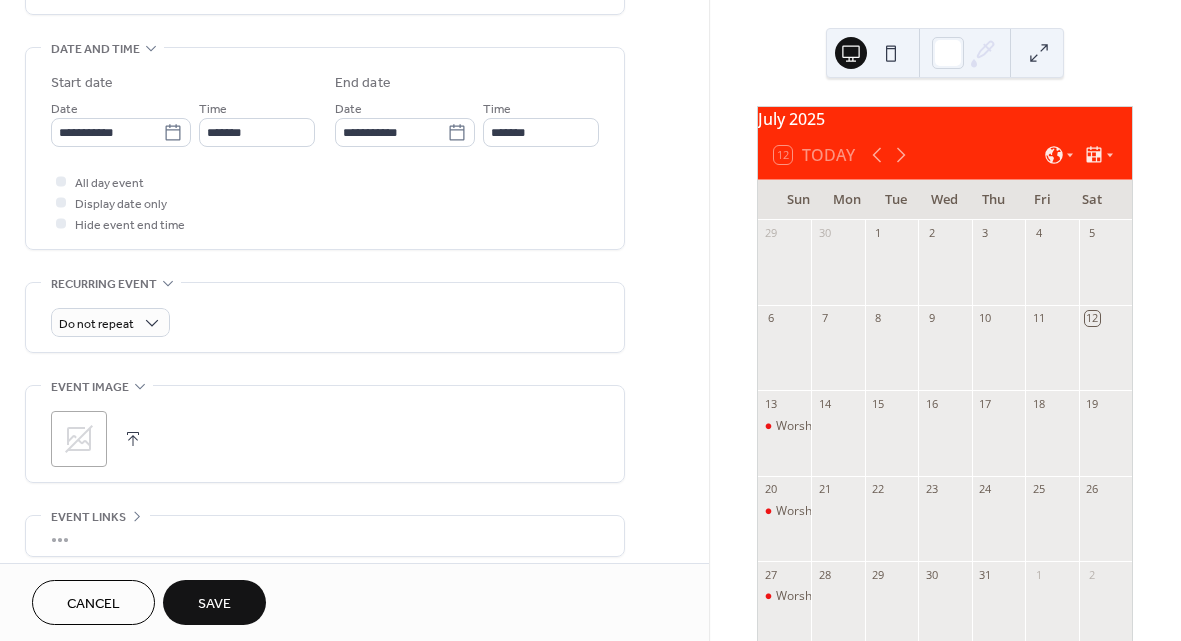 scroll, scrollTop: 607, scrollLeft: 0, axis: vertical 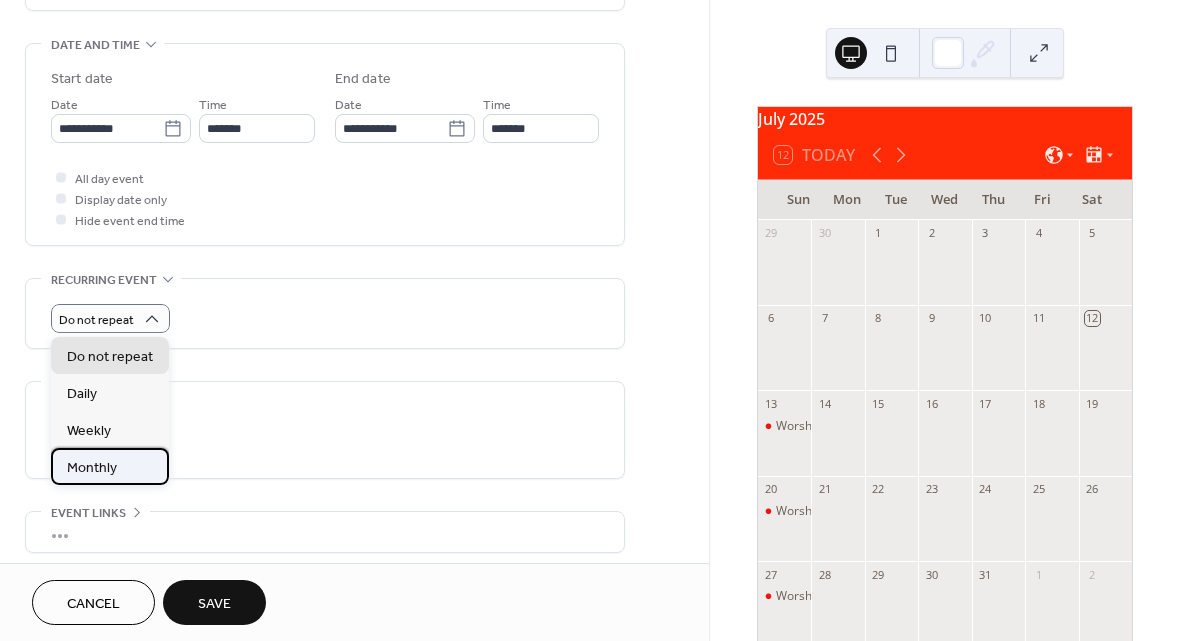 click on "Monthly" at bounding box center [92, 468] 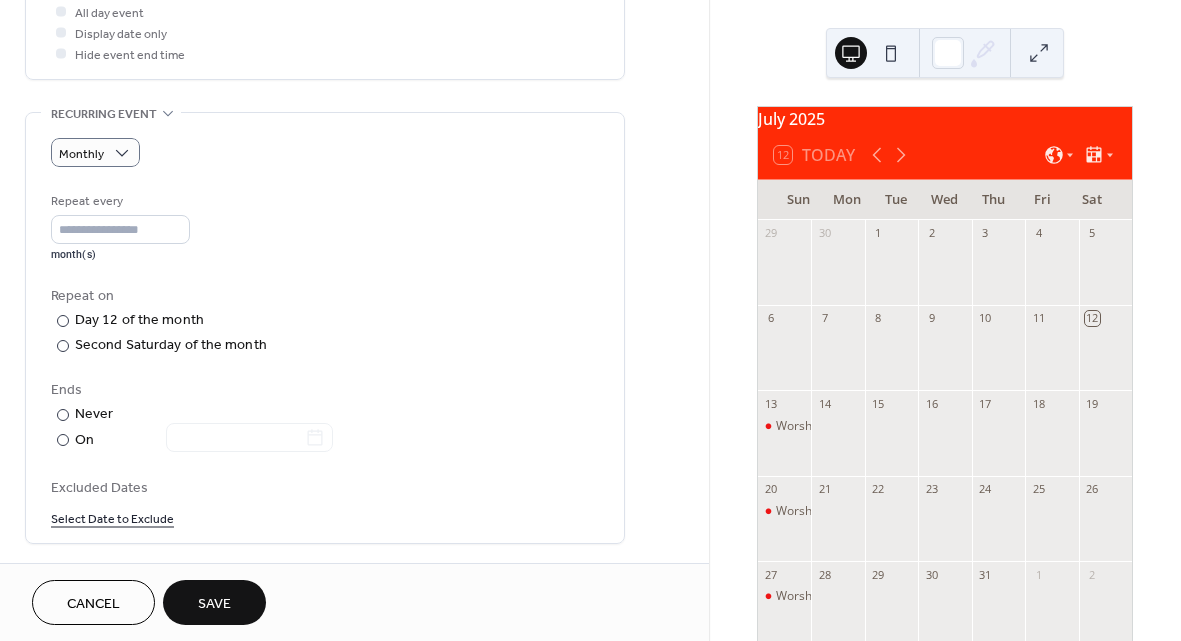 scroll, scrollTop: 780, scrollLeft: 0, axis: vertical 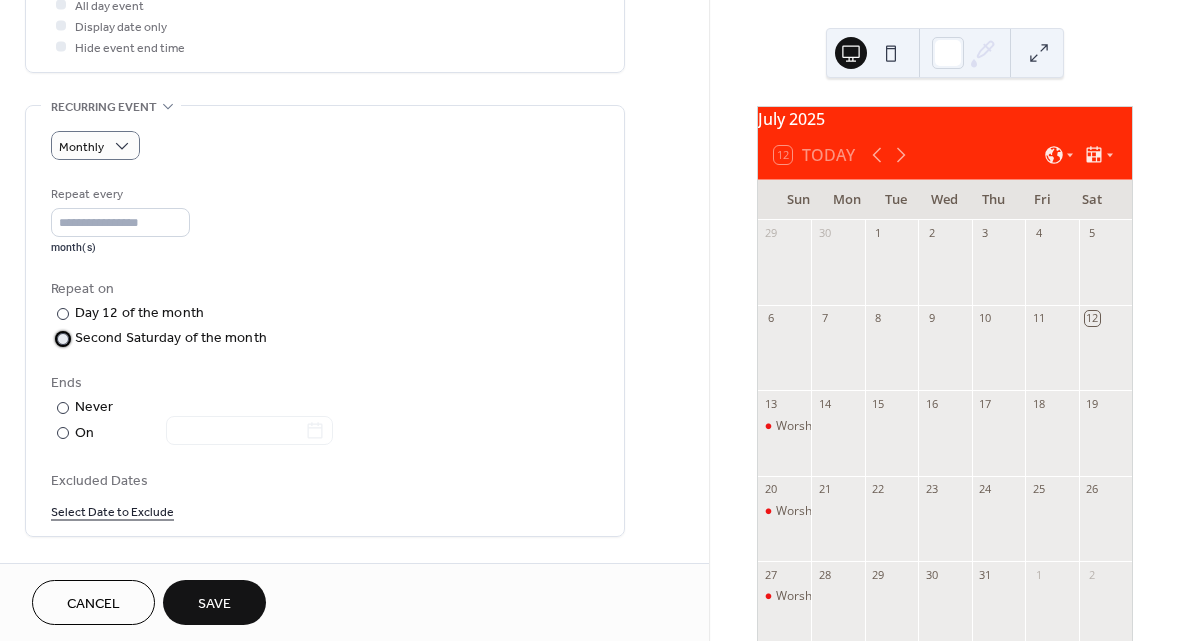 click on "​" at bounding box center (61, 338) 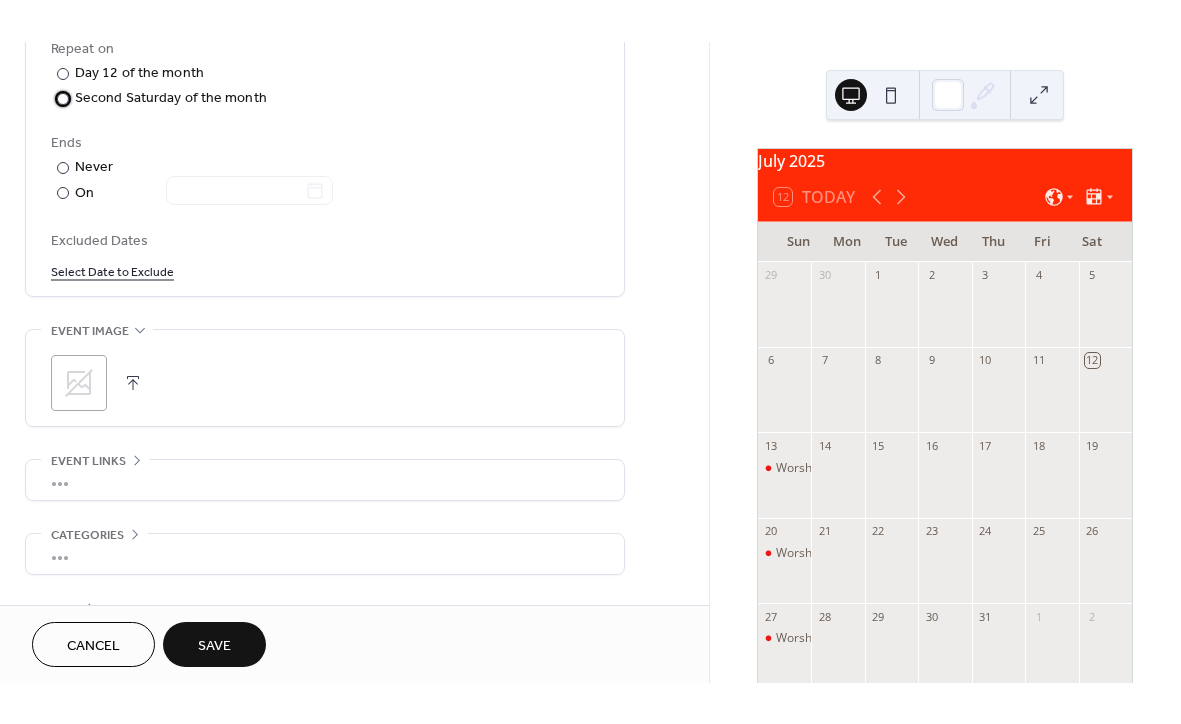 scroll, scrollTop: 1066, scrollLeft: 0, axis: vertical 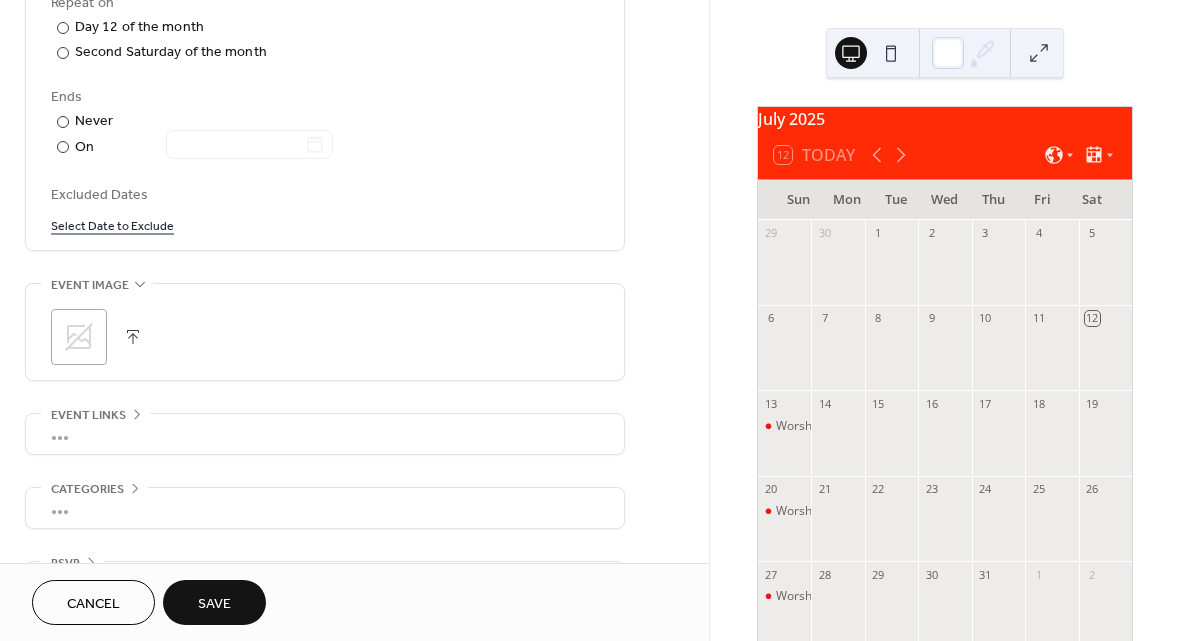 click at bounding box center [133, 337] 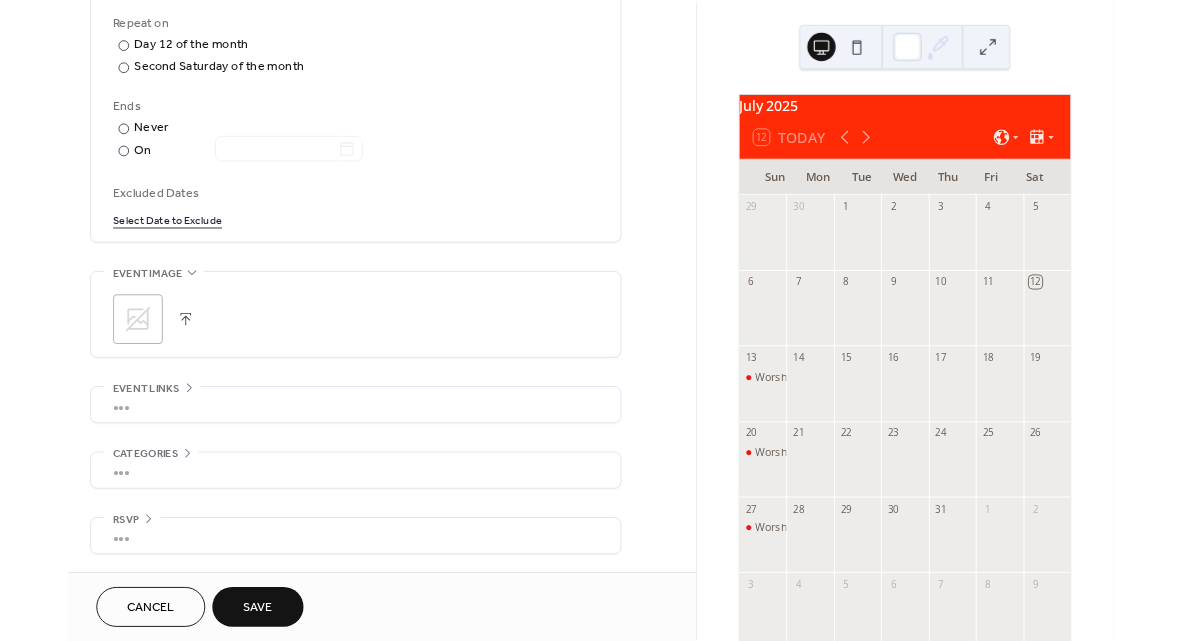 scroll, scrollTop: 1066, scrollLeft: 0, axis: vertical 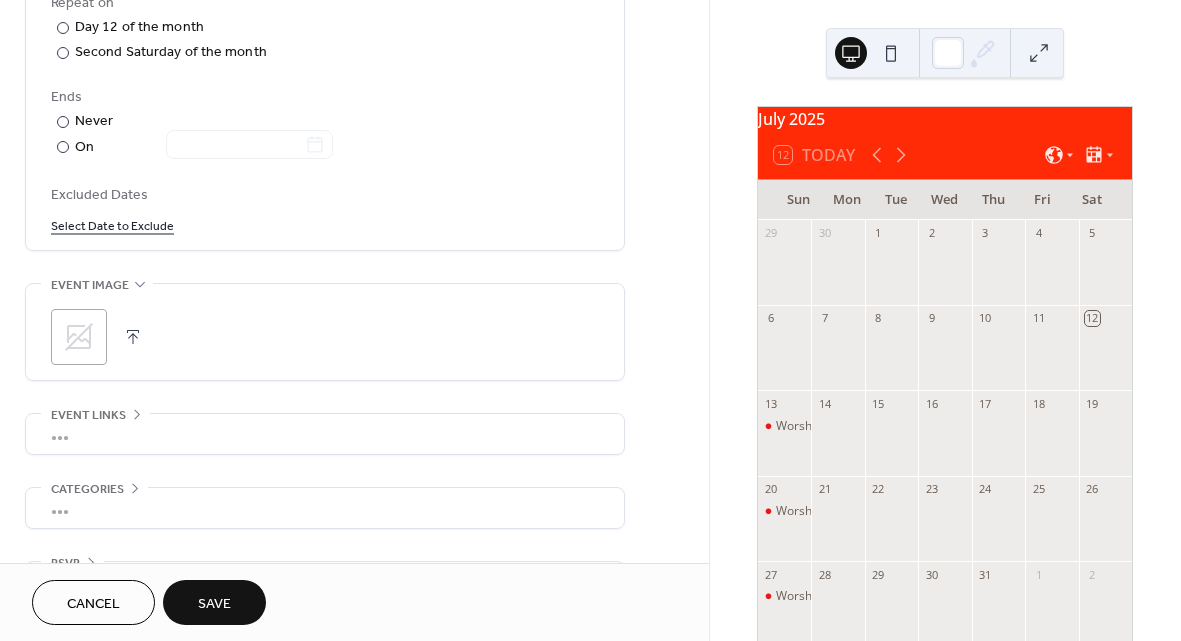 click at bounding box center (133, 337) 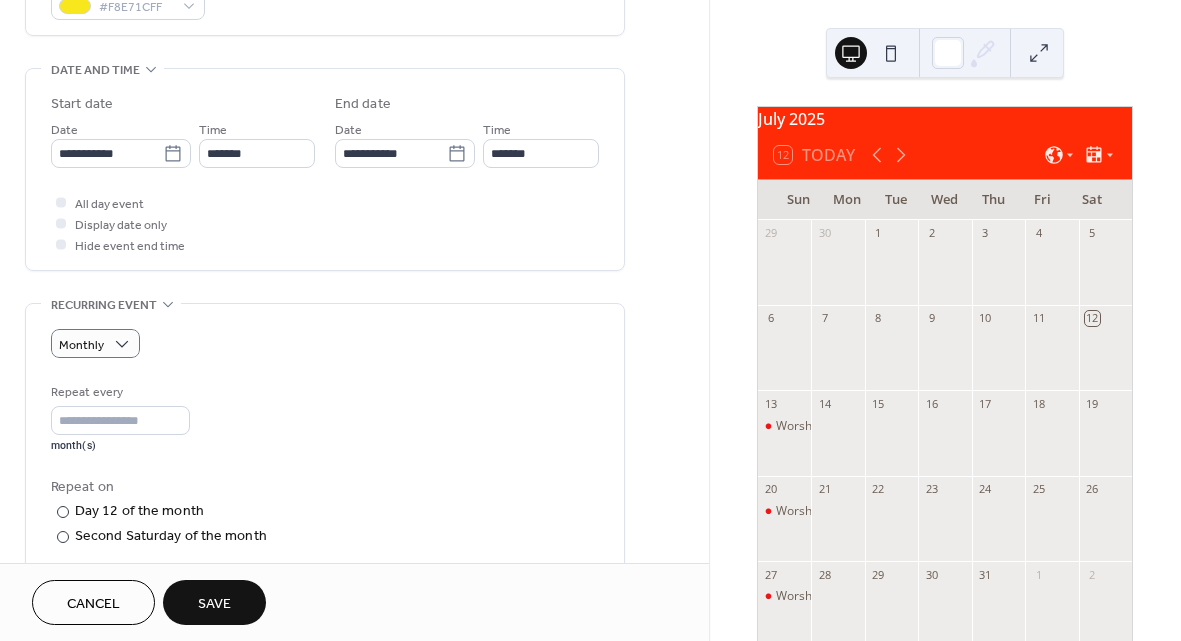 scroll, scrollTop: 578, scrollLeft: 0, axis: vertical 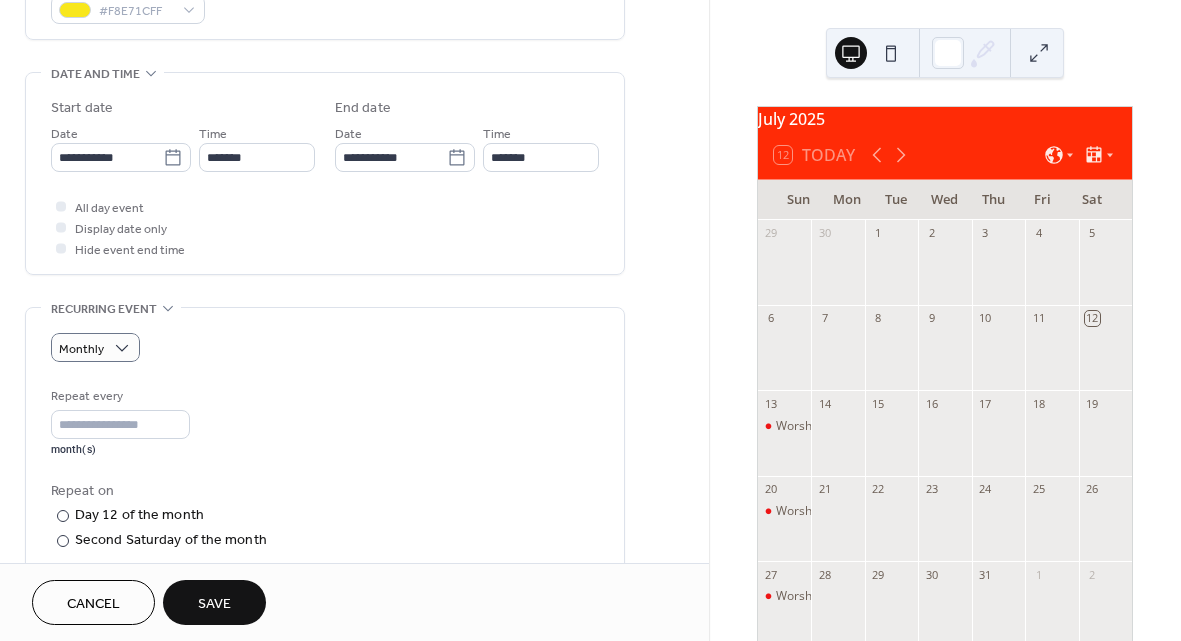 click on "Save" at bounding box center (214, 604) 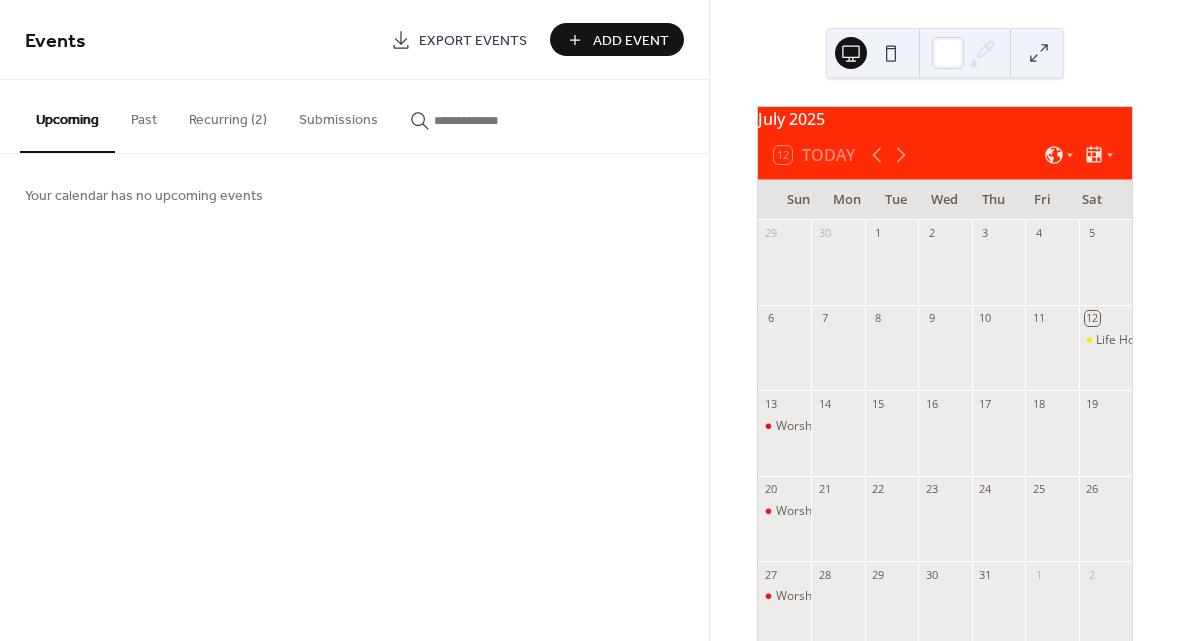 scroll, scrollTop: 14, scrollLeft: 0, axis: vertical 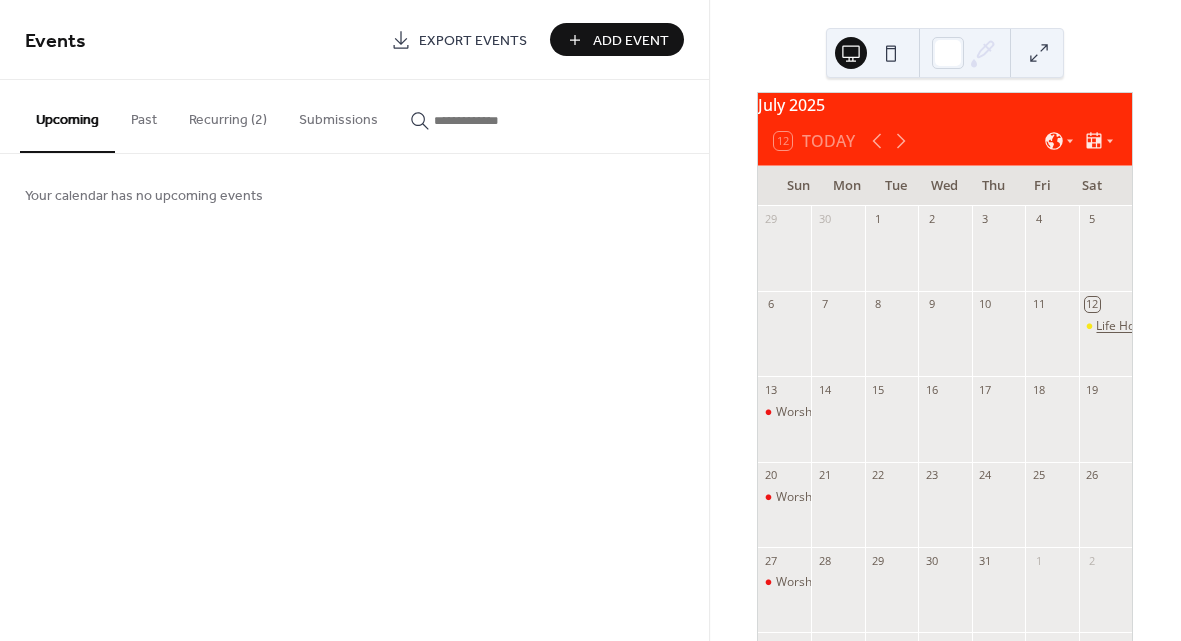 click on "Life House Evangelism" at bounding box center (1159, 326) 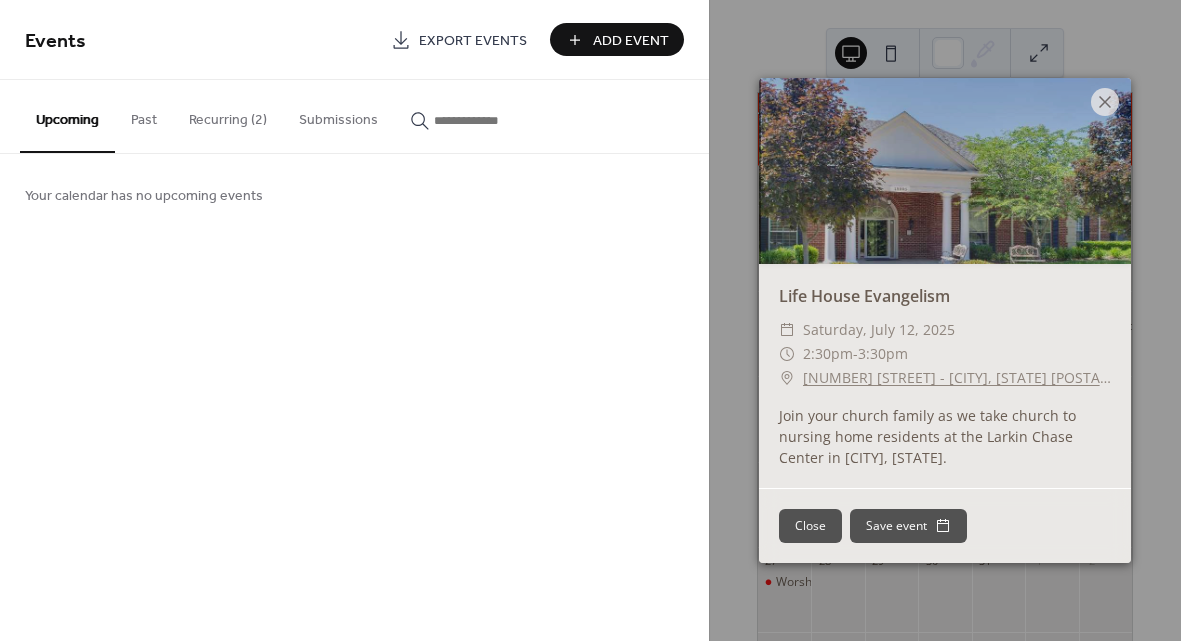 click on "Events Export Events Add Event Upcoming  Past  Recurring  (2) Submissions  Your calendar has no upcoming events Cancel" at bounding box center (354, 320) 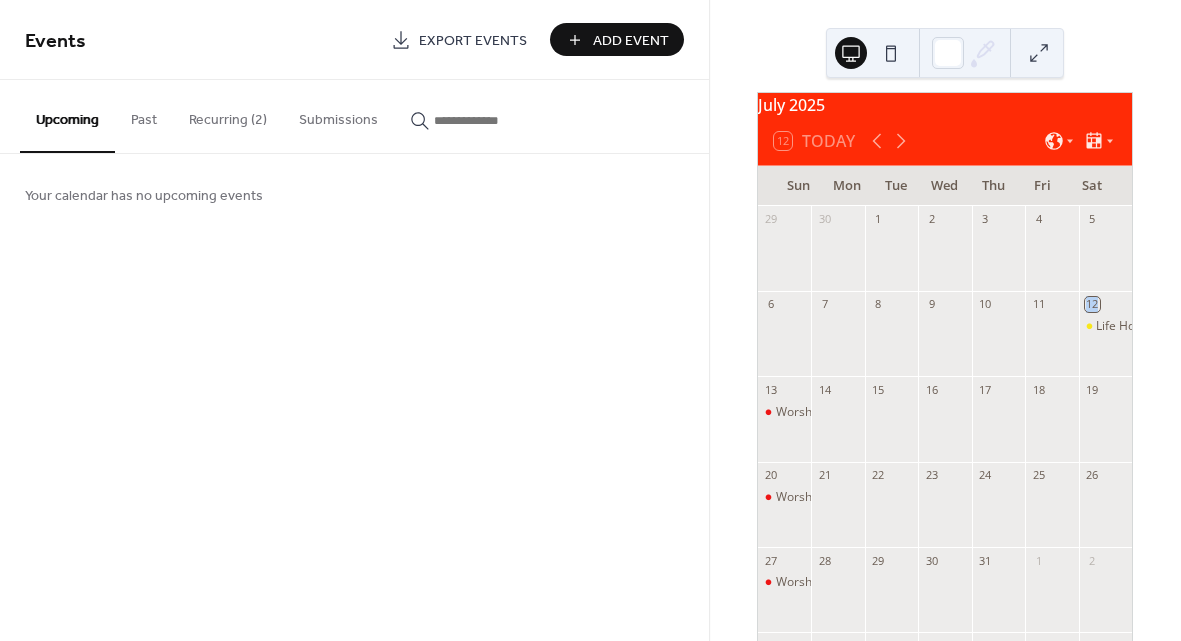 click on "Recurring  (2)" at bounding box center (228, 115) 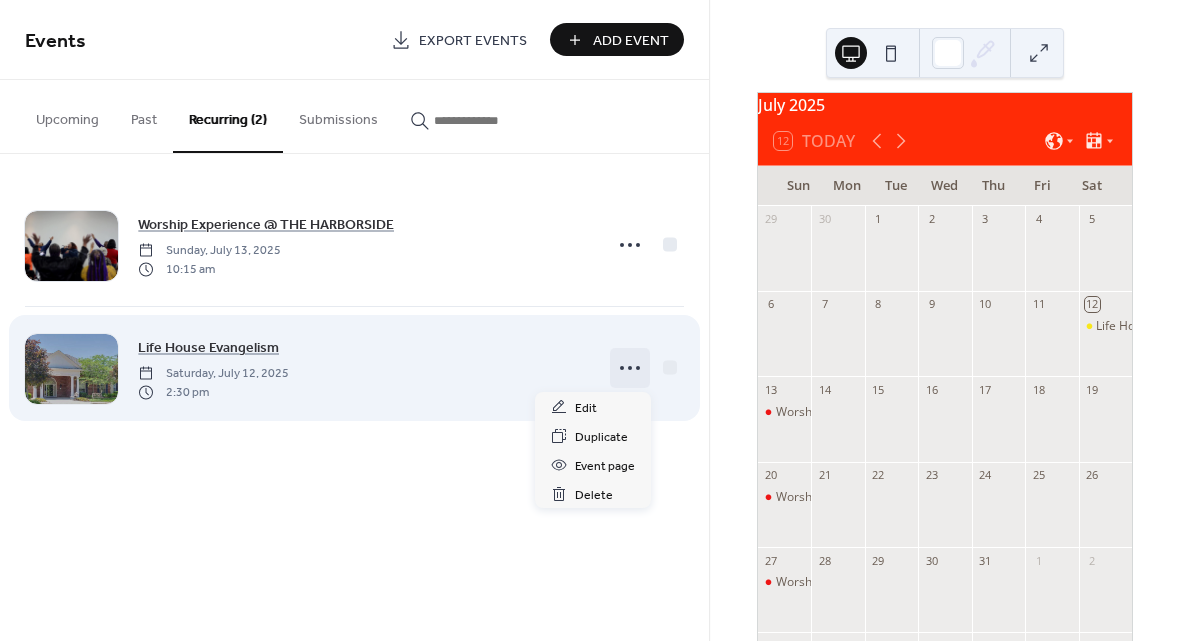 click 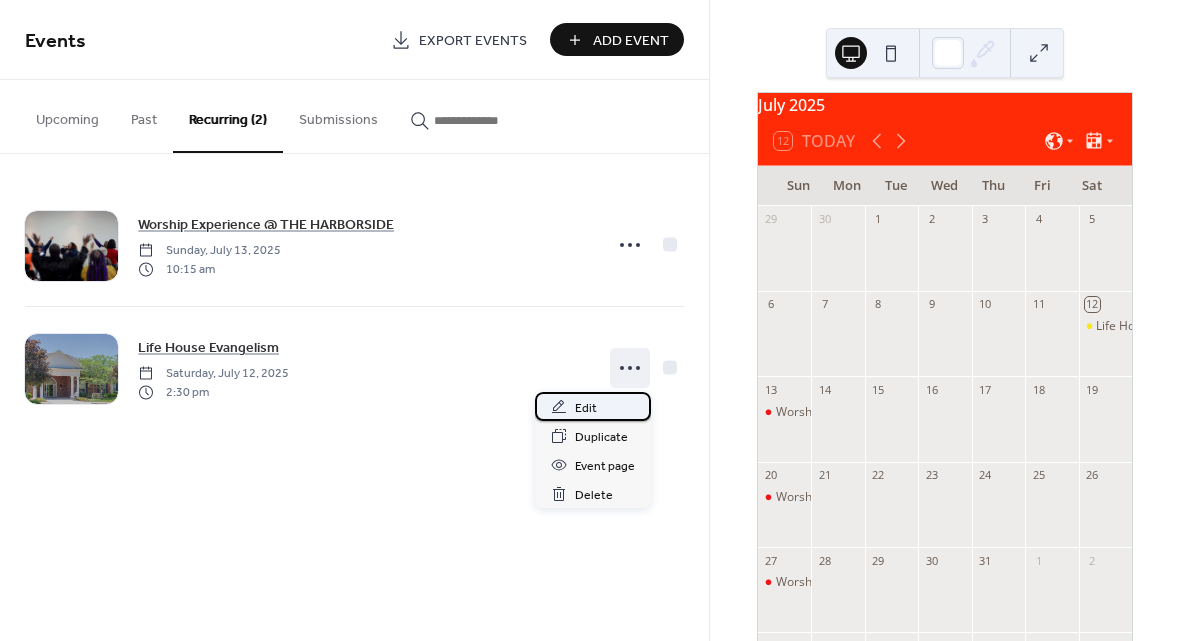 click on "Edit" at bounding box center [593, 406] 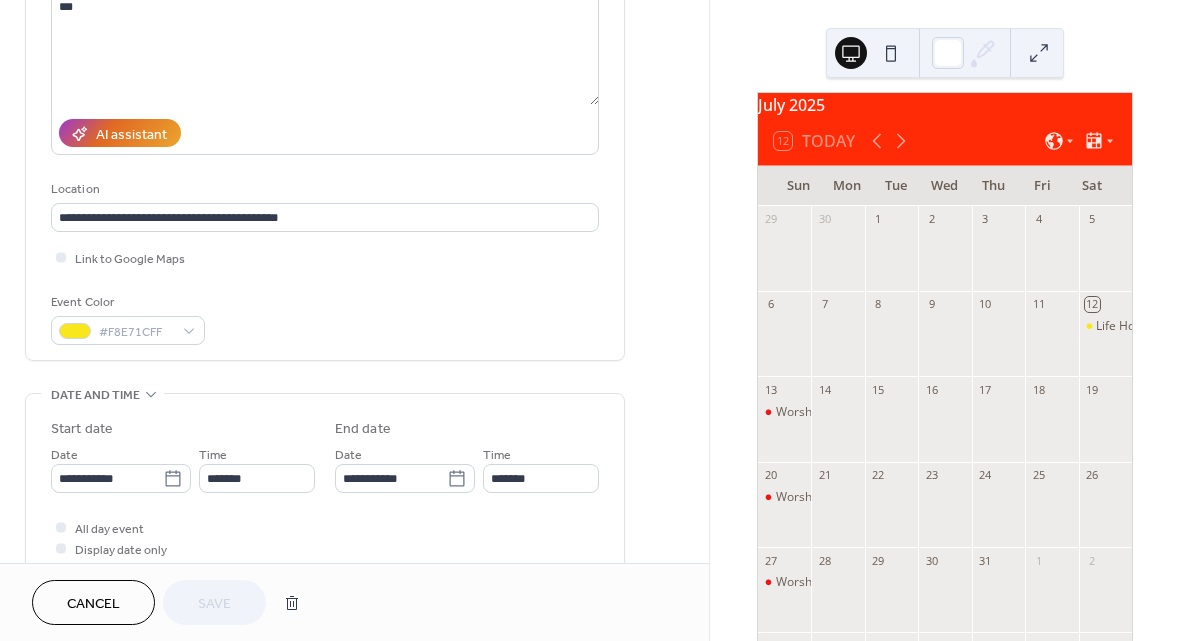 scroll, scrollTop: 259, scrollLeft: 0, axis: vertical 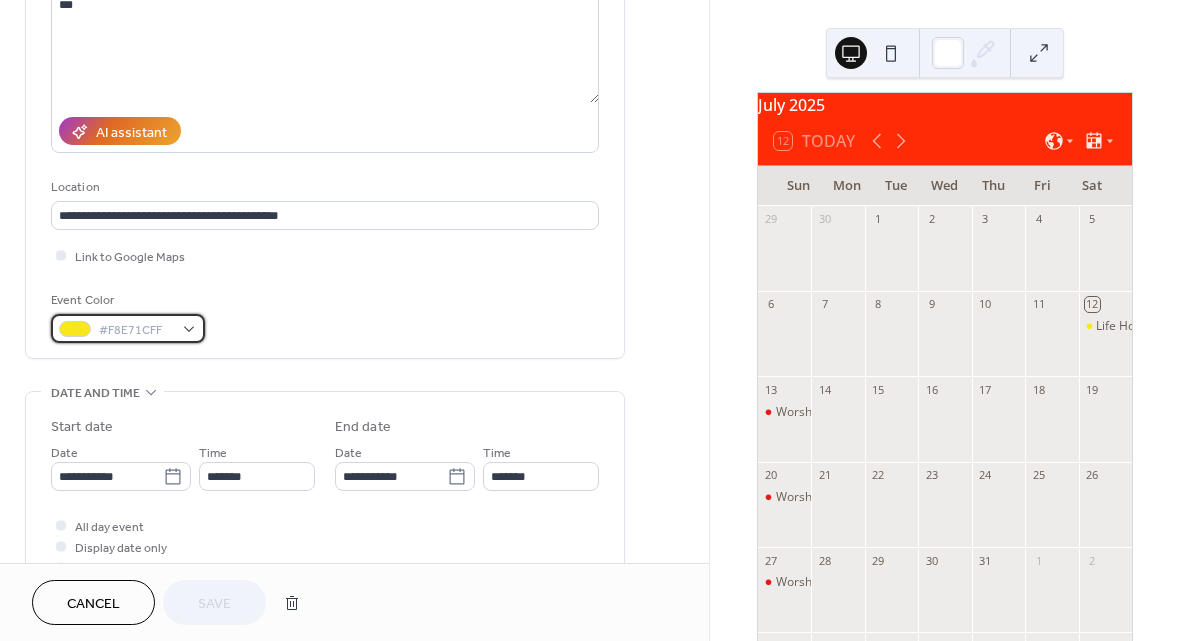 click on "#F8E71CFF" at bounding box center (128, 328) 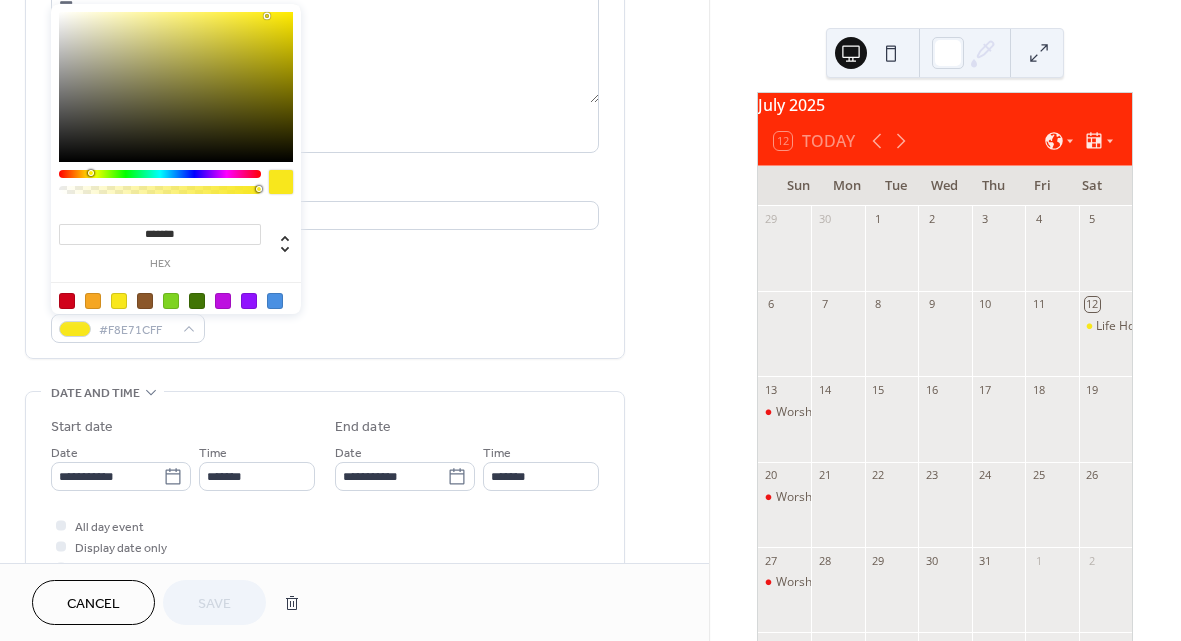 click at bounding box center (67, 301) 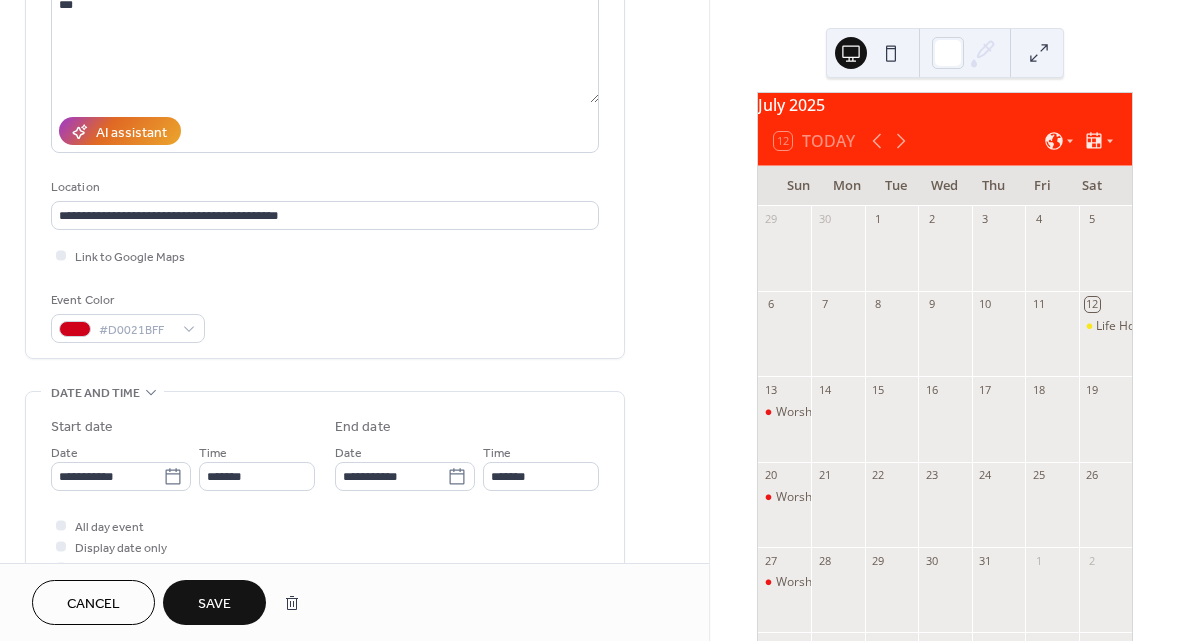 click on "Event Color #D0021BFF" at bounding box center (325, 316) 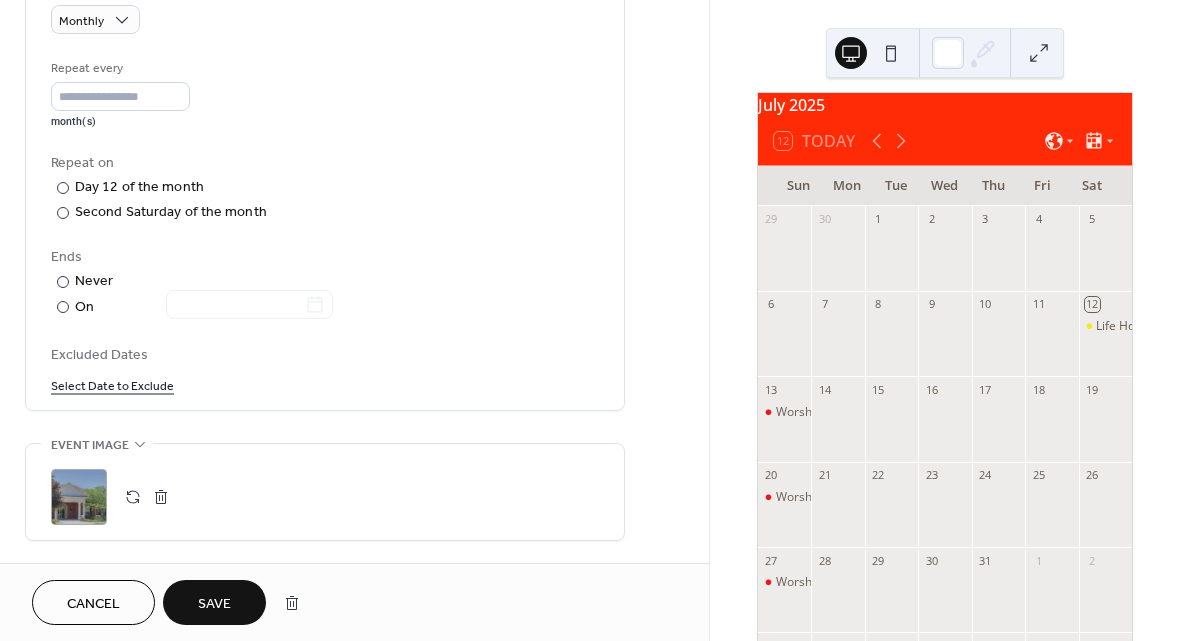 scroll, scrollTop: 914, scrollLeft: 0, axis: vertical 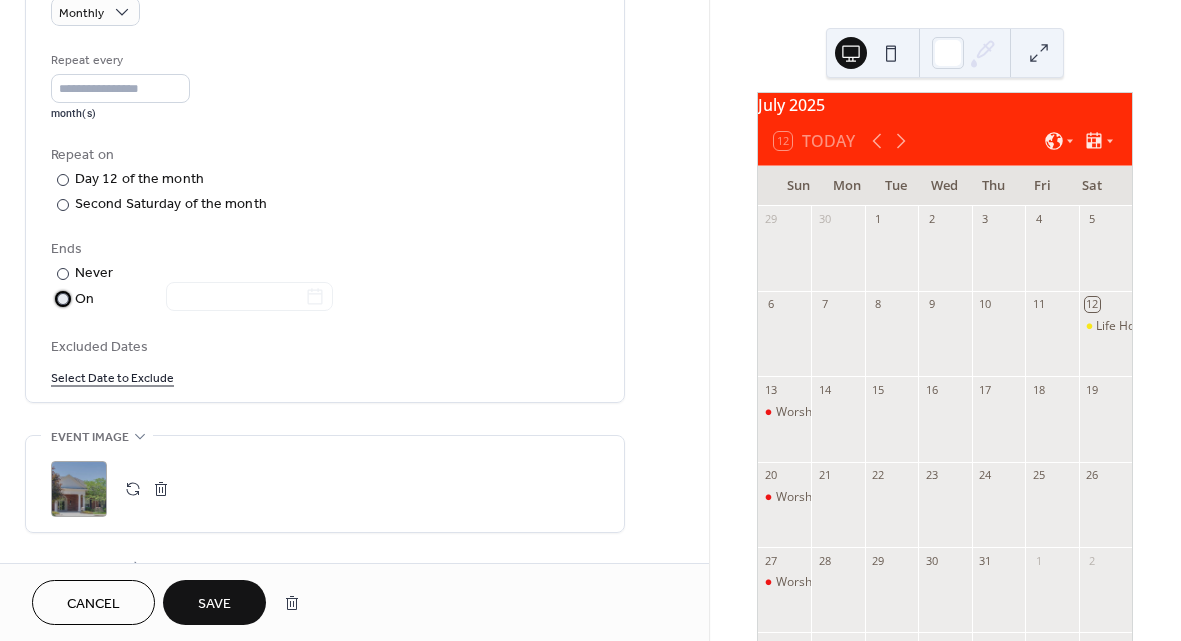 click at bounding box center (63, 299) 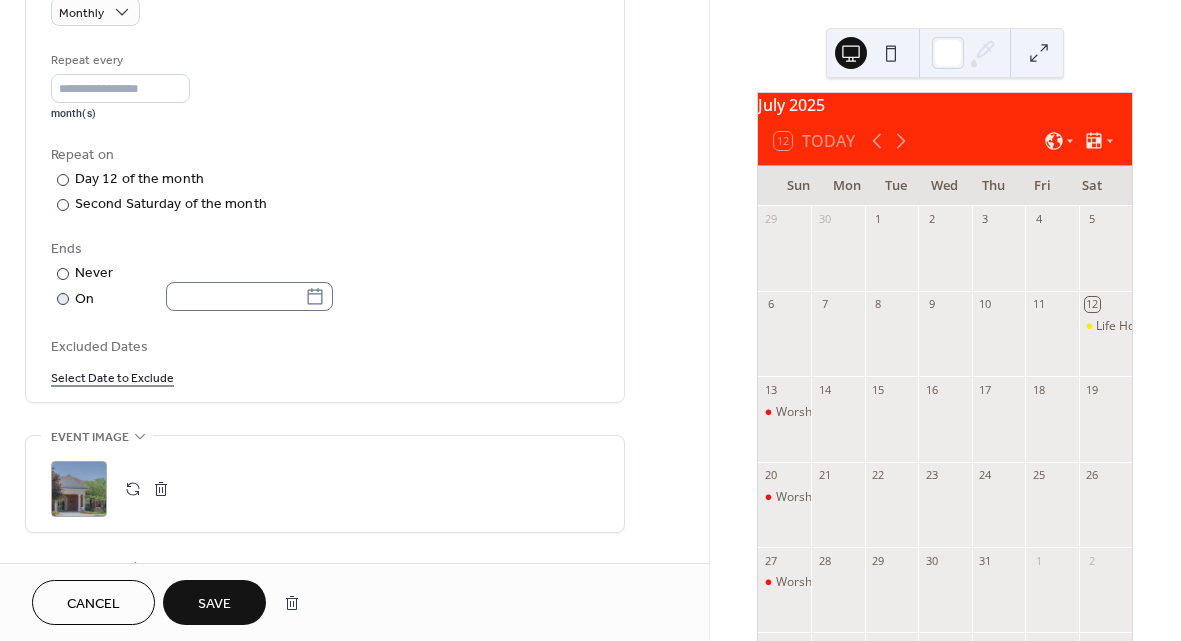 click 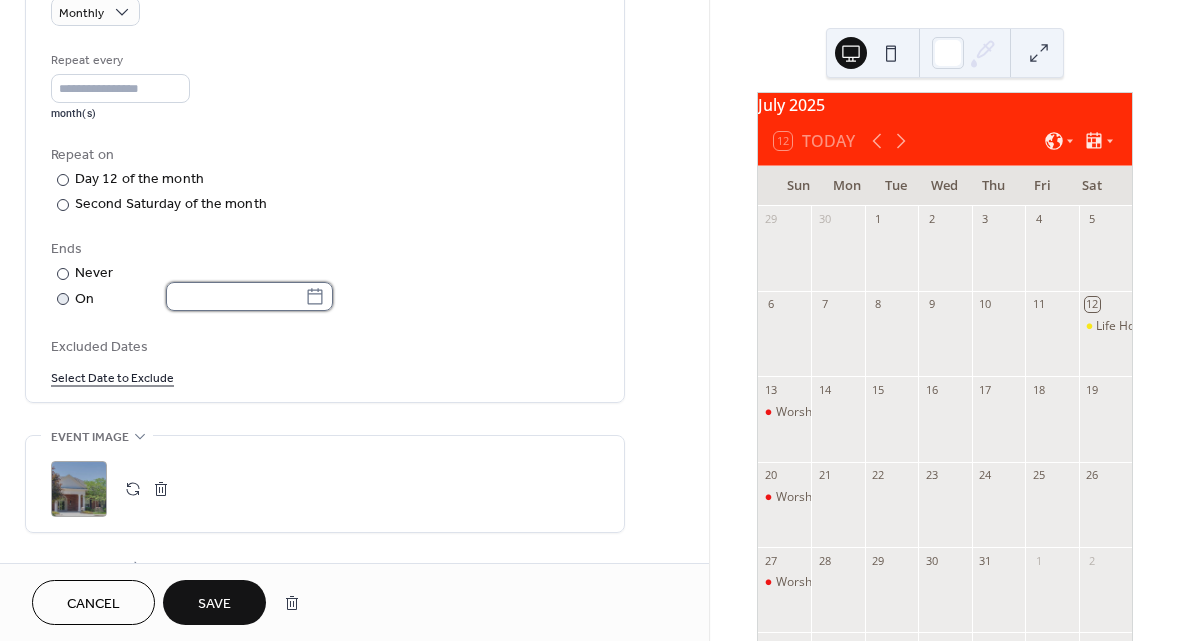 click at bounding box center (235, 296) 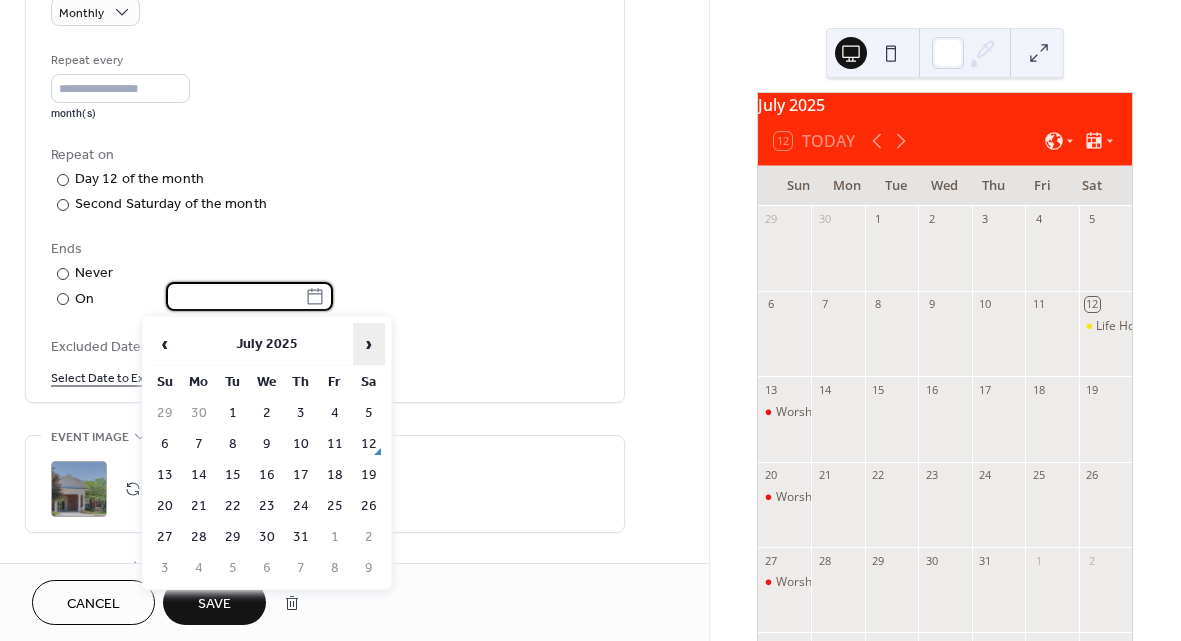 click on "›" at bounding box center [369, 344] 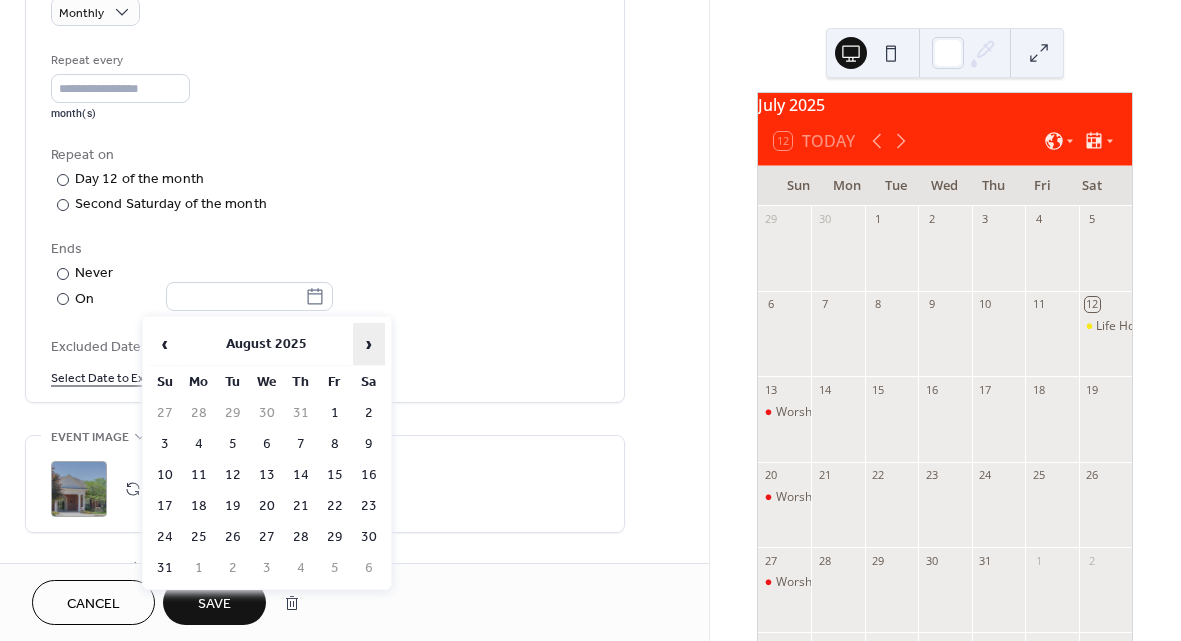 click on "›" at bounding box center (369, 344) 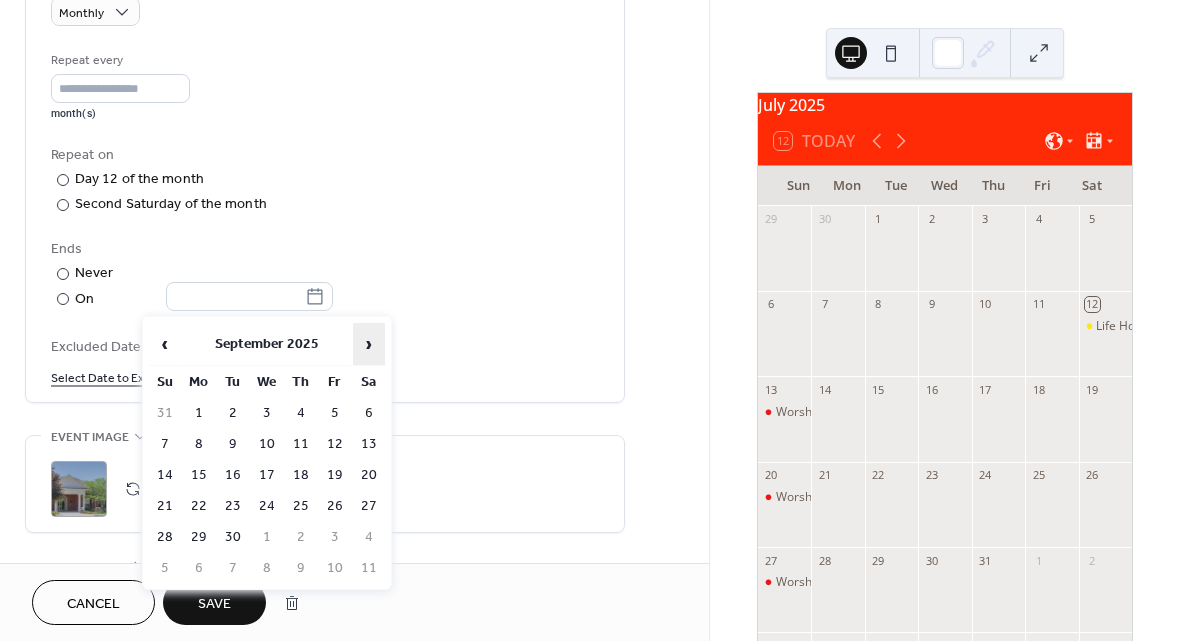 click on "›" at bounding box center [369, 344] 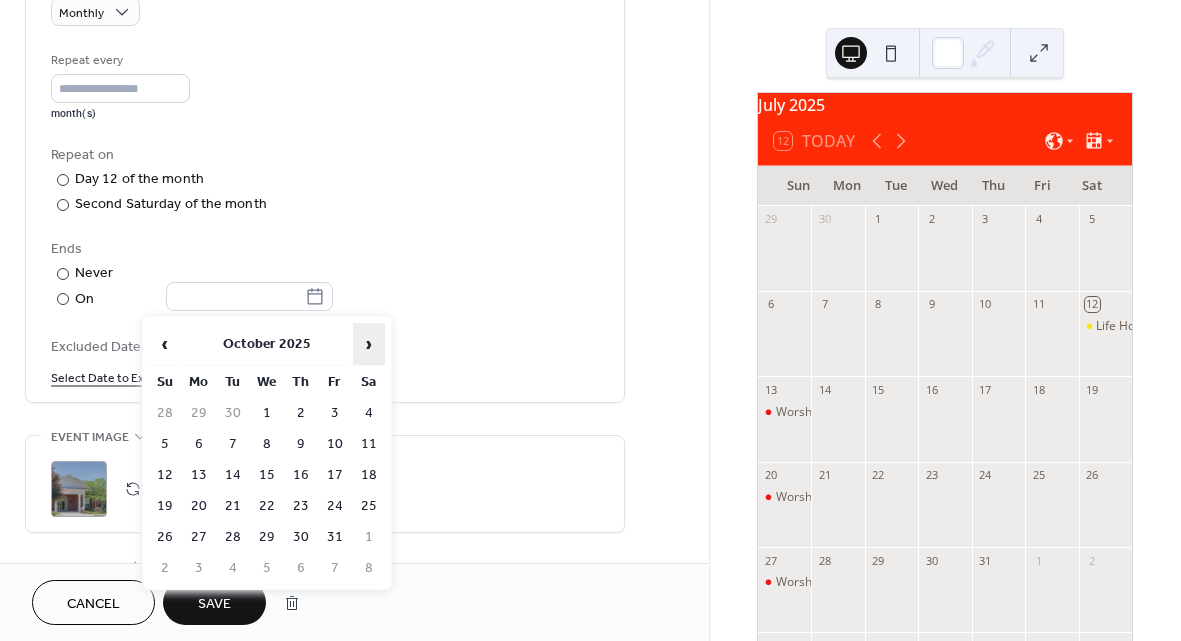 click on "›" at bounding box center (369, 344) 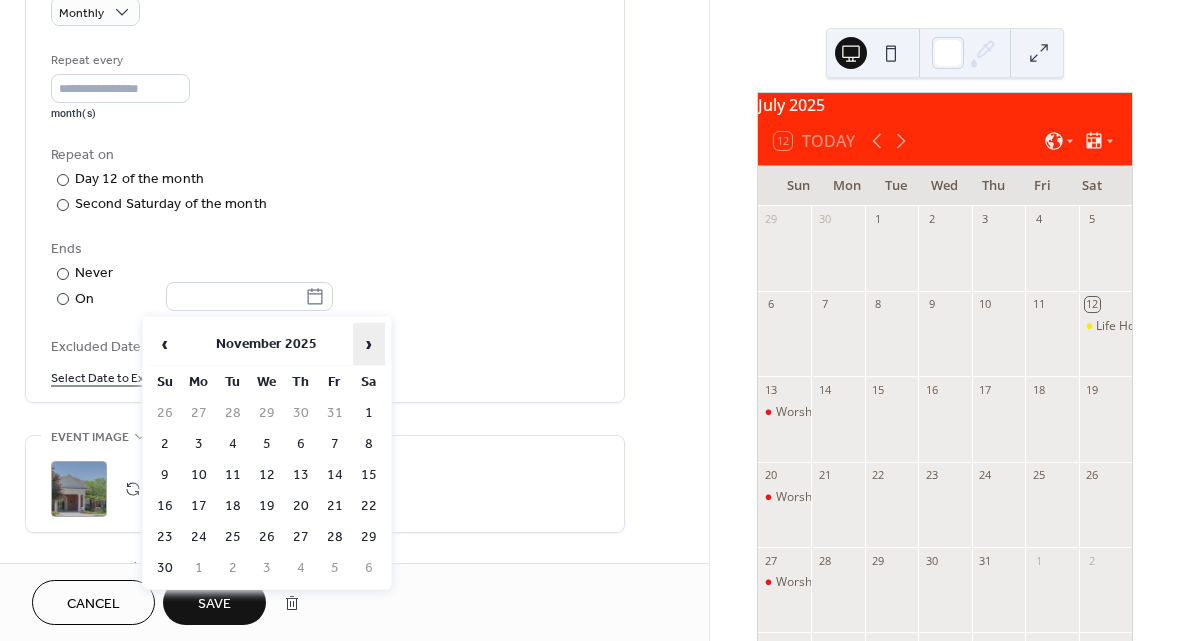click on "›" at bounding box center (369, 344) 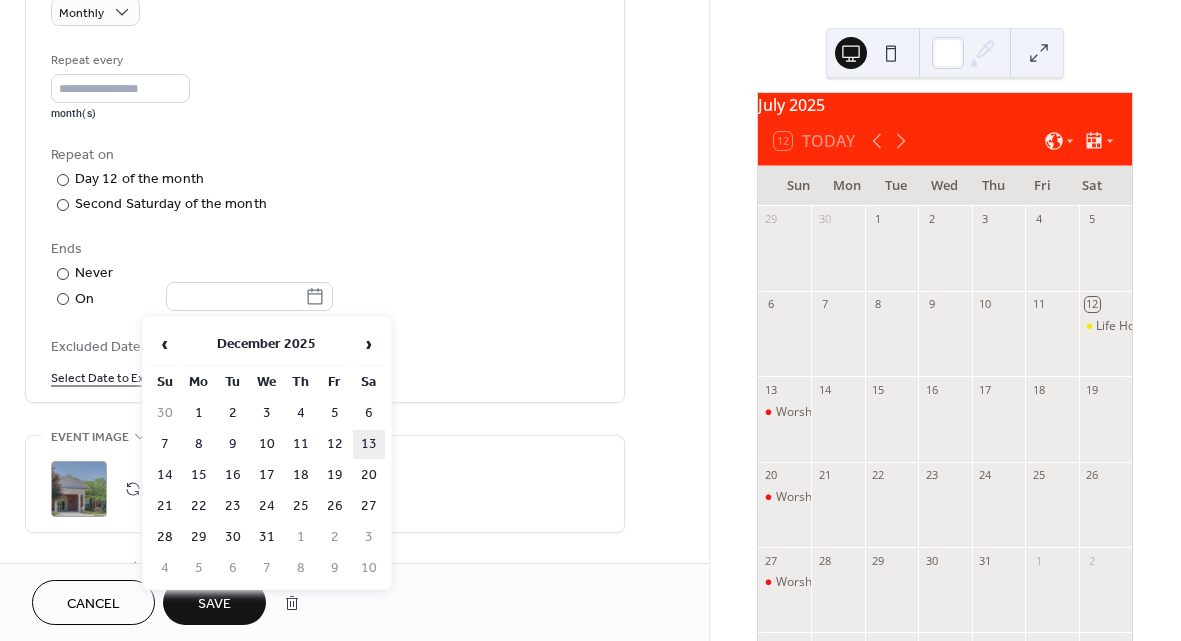 click on "13" at bounding box center [369, 444] 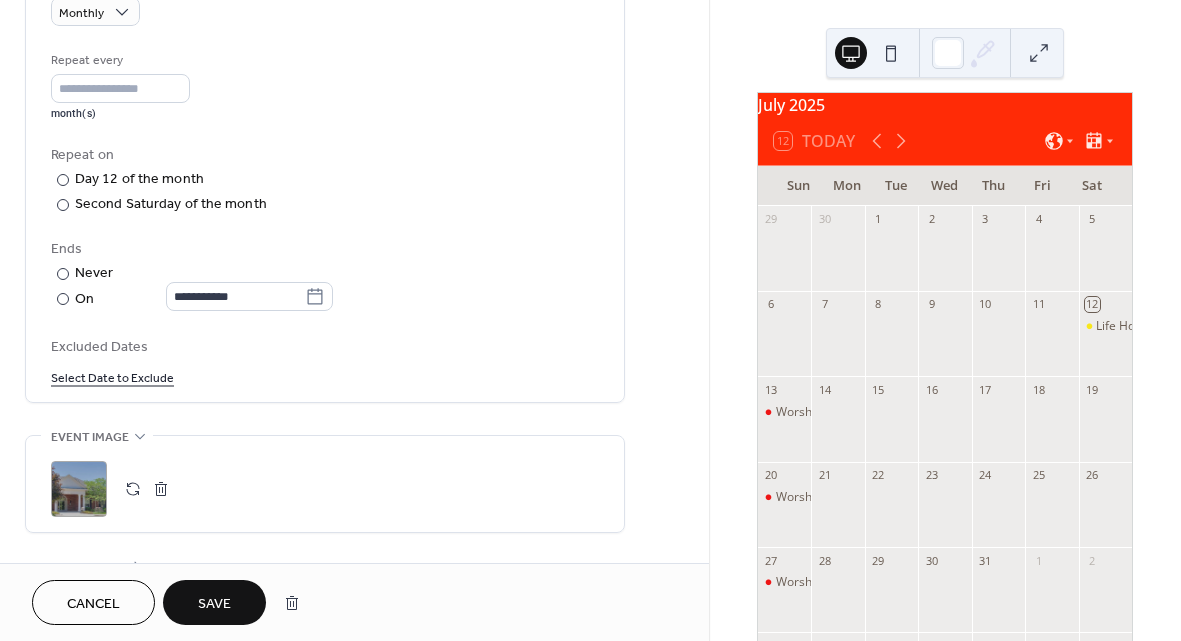 click on "Save" at bounding box center [214, 604] 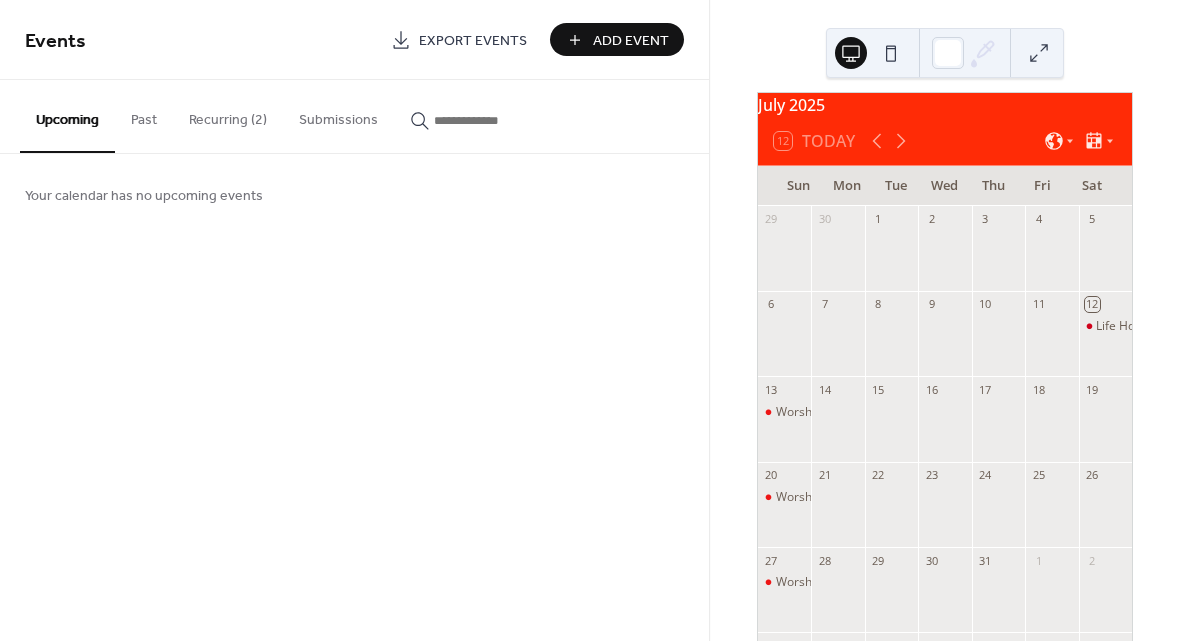 click on "Add Event" at bounding box center (631, 41) 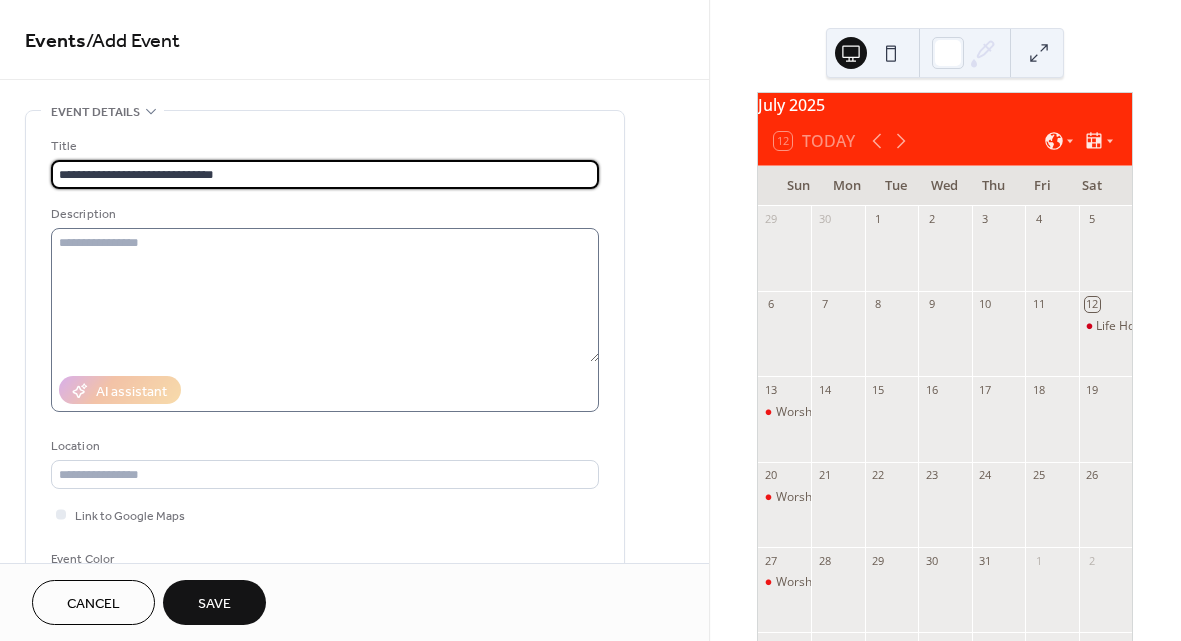 type on "**********" 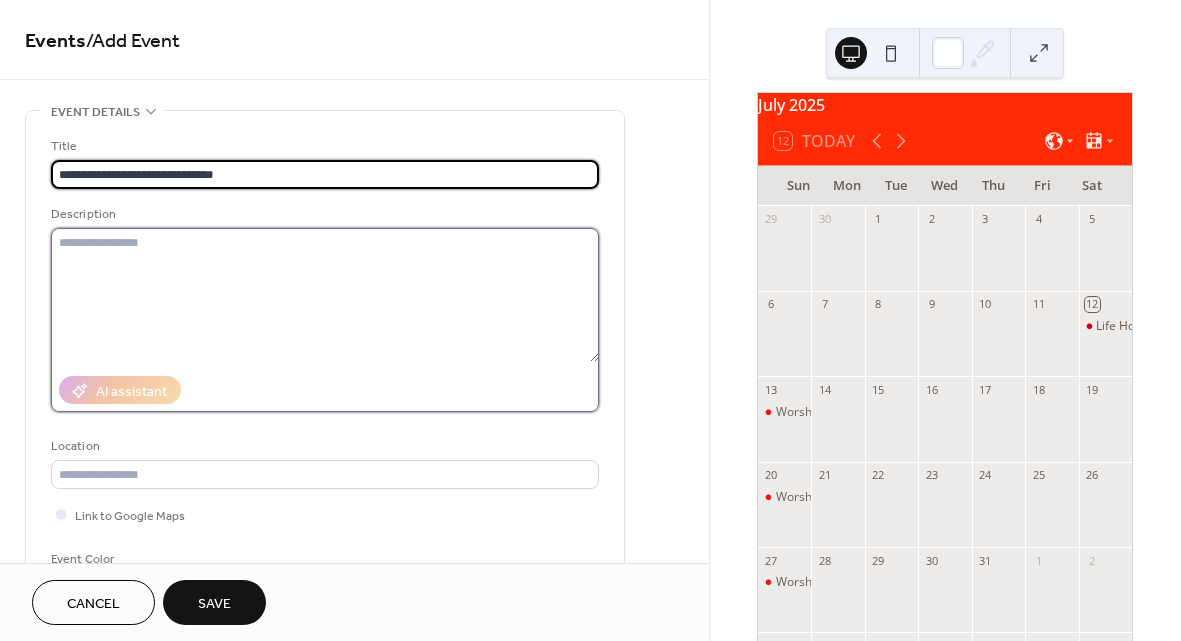 click at bounding box center (325, 295) 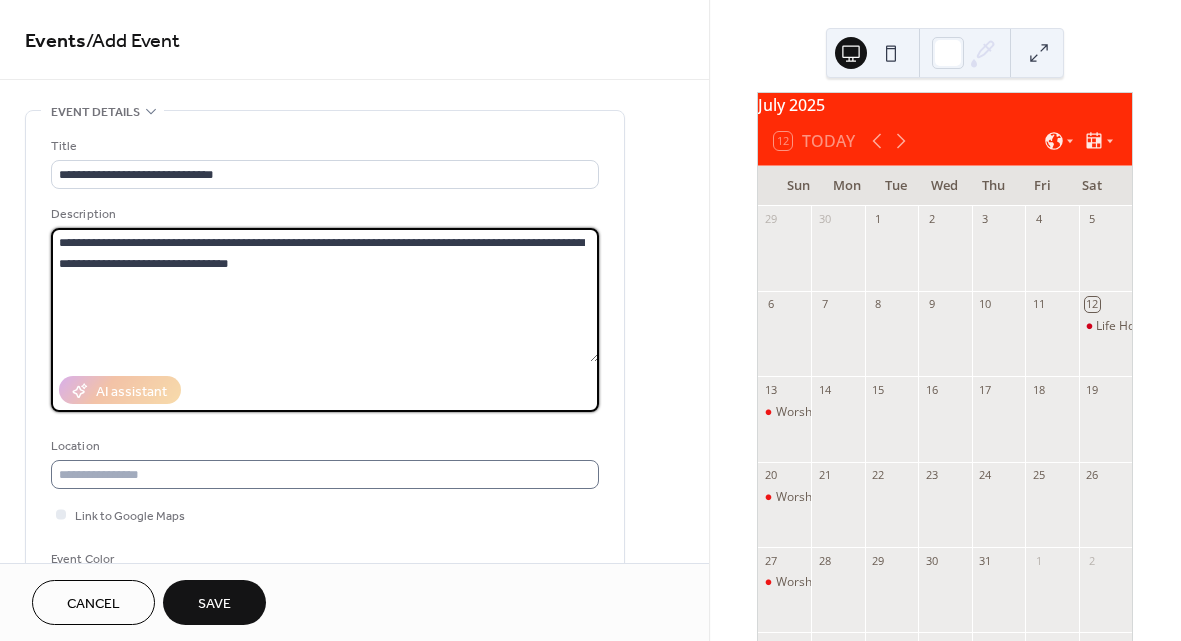 type on "**********" 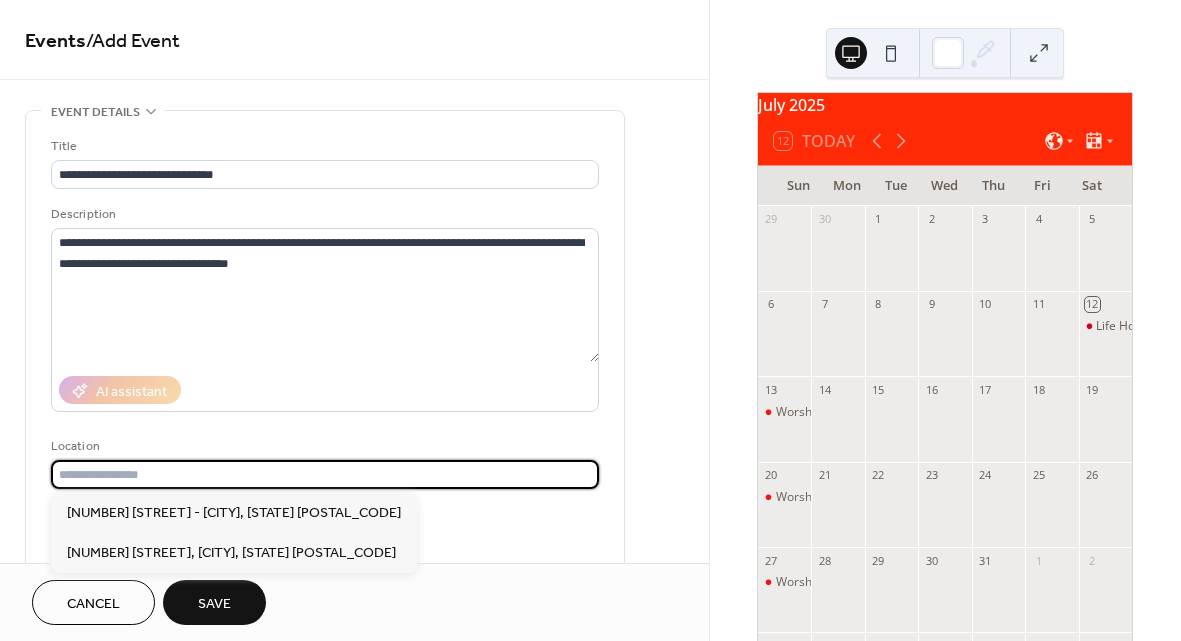 click at bounding box center [325, 474] 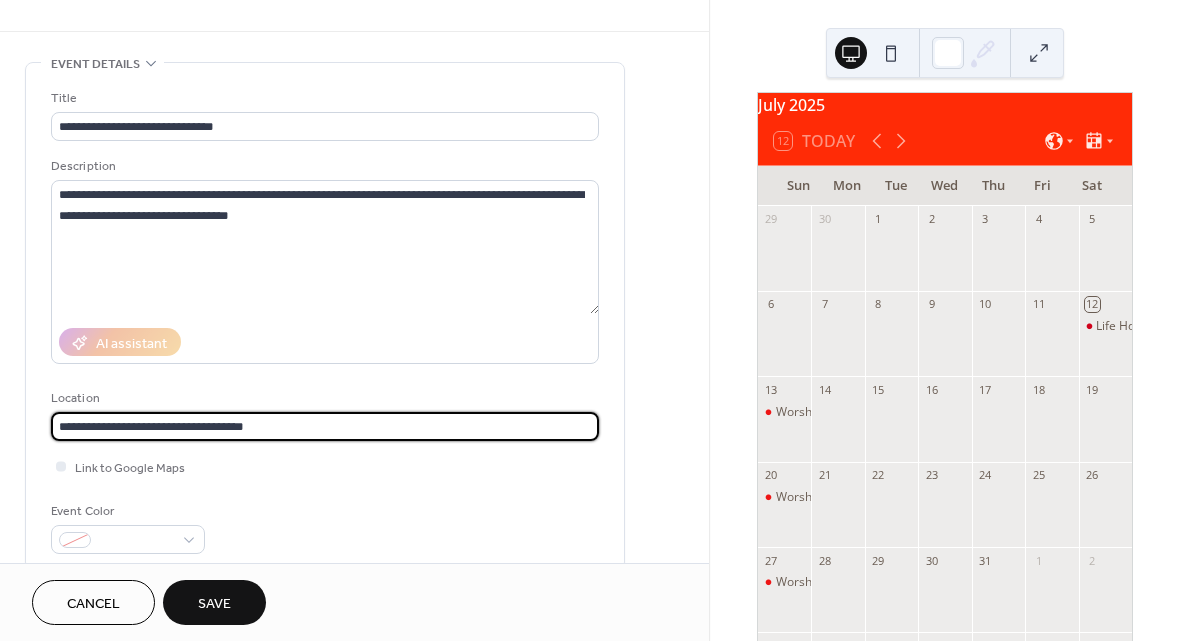 scroll, scrollTop: 57, scrollLeft: 0, axis: vertical 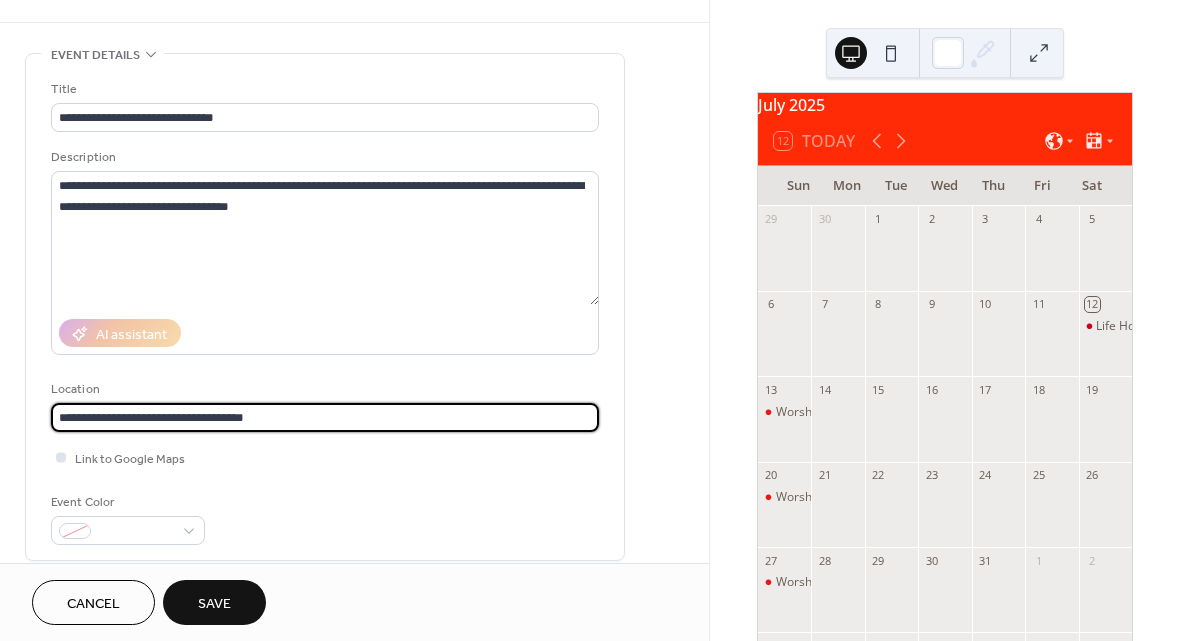 type on "**********" 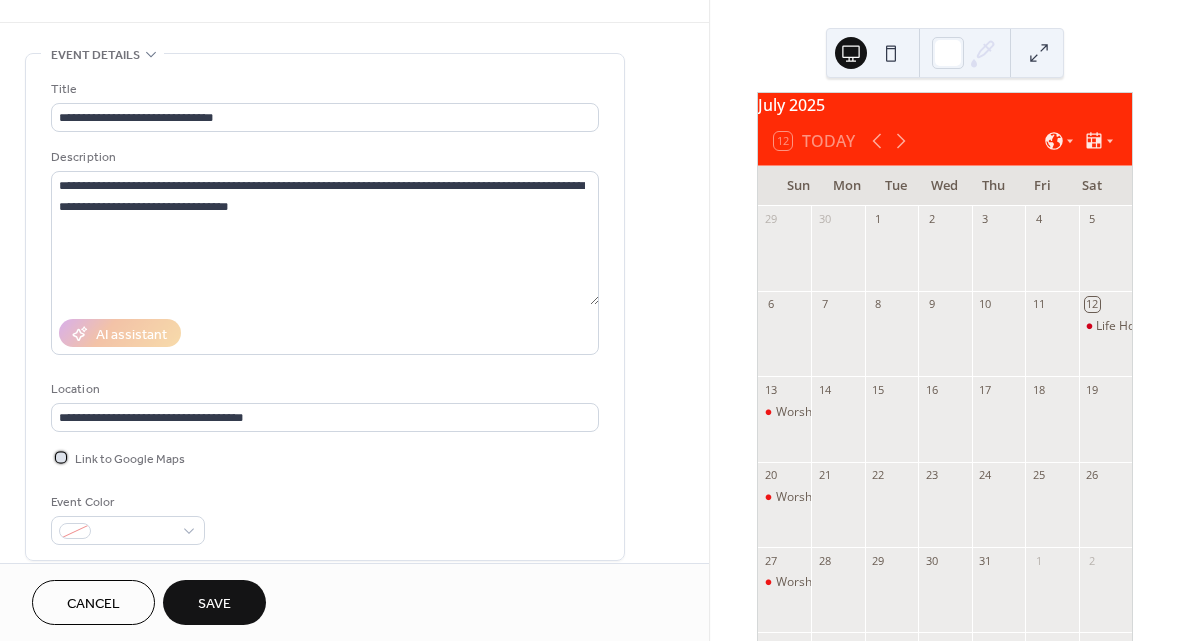 click at bounding box center (61, 457) 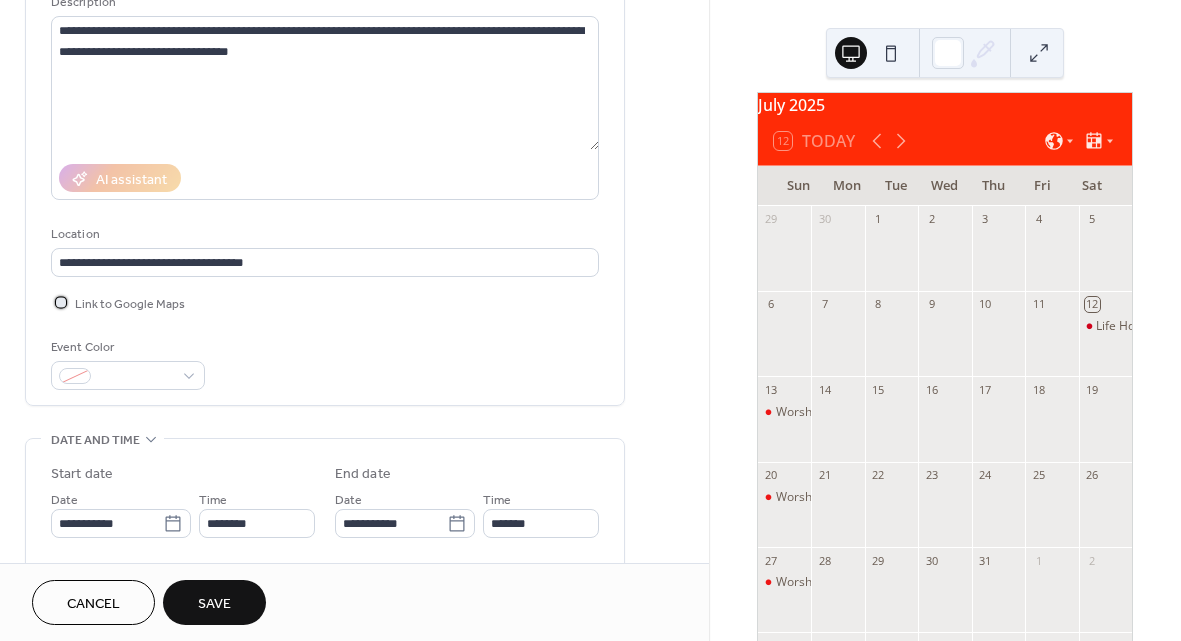 scroll, scrollTop: 219, scrollLeft: 0, axis: vertical 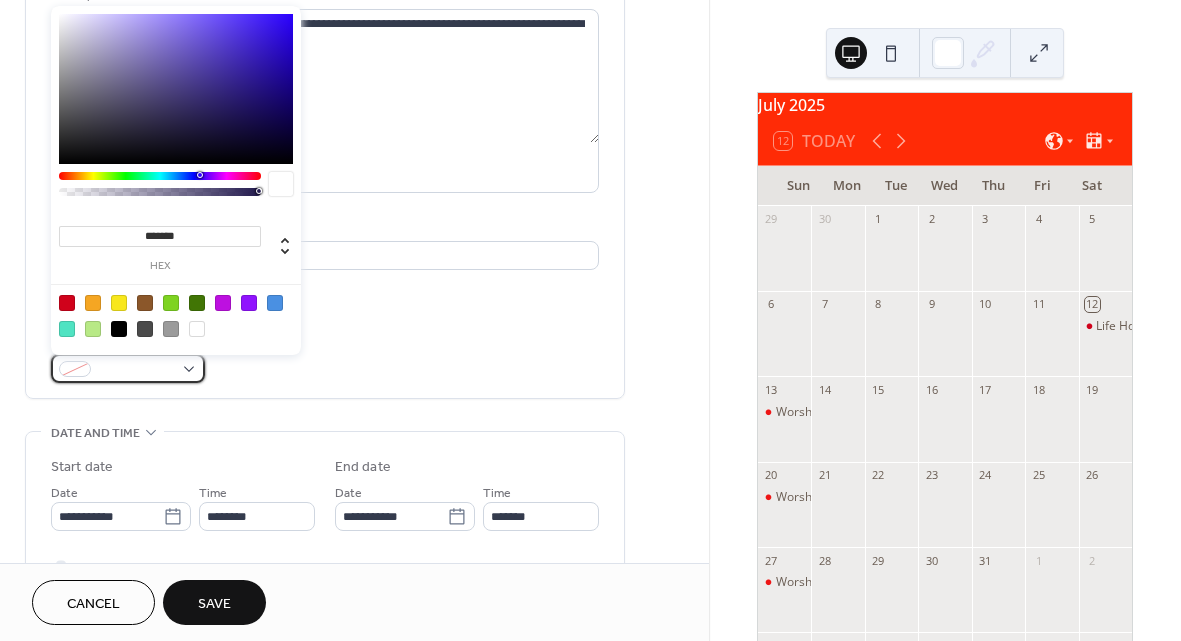 click at bounding box center (128, 368) 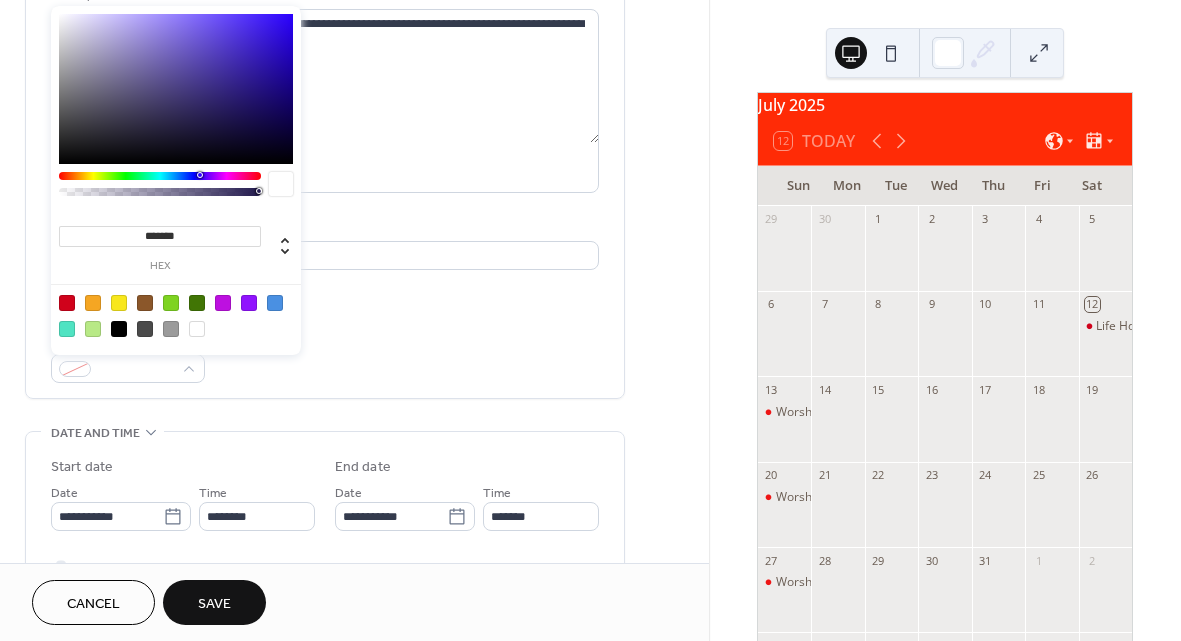 click at bounding box center [67, 303] 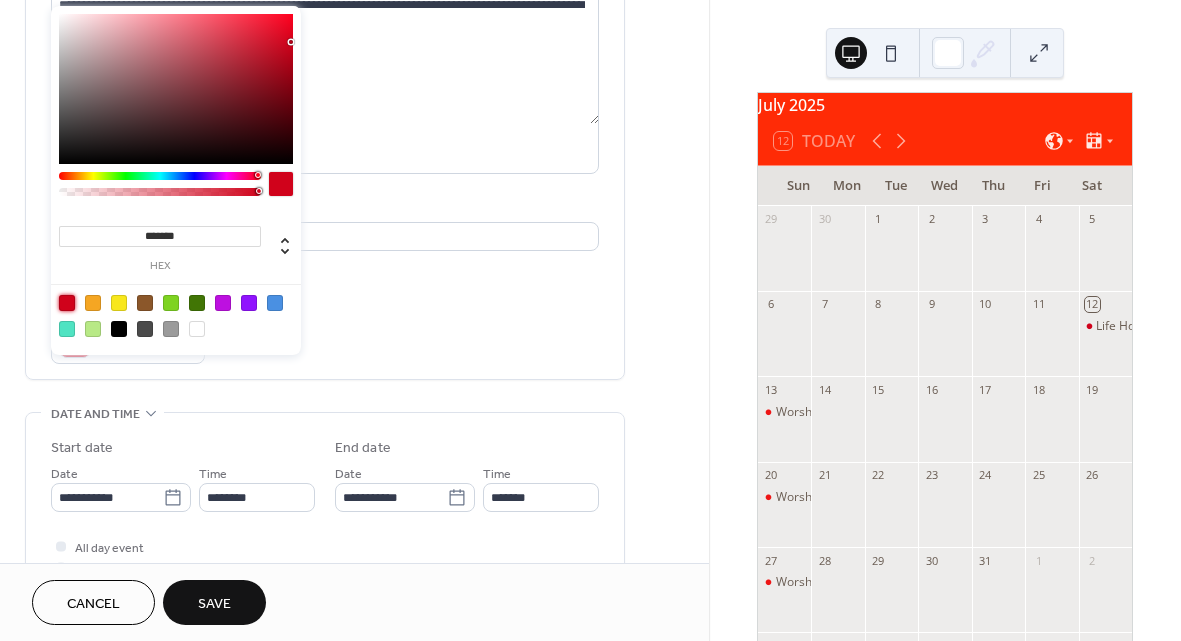 scroll, scrollTop: 245, scrollLeft: 0, axis: vertical 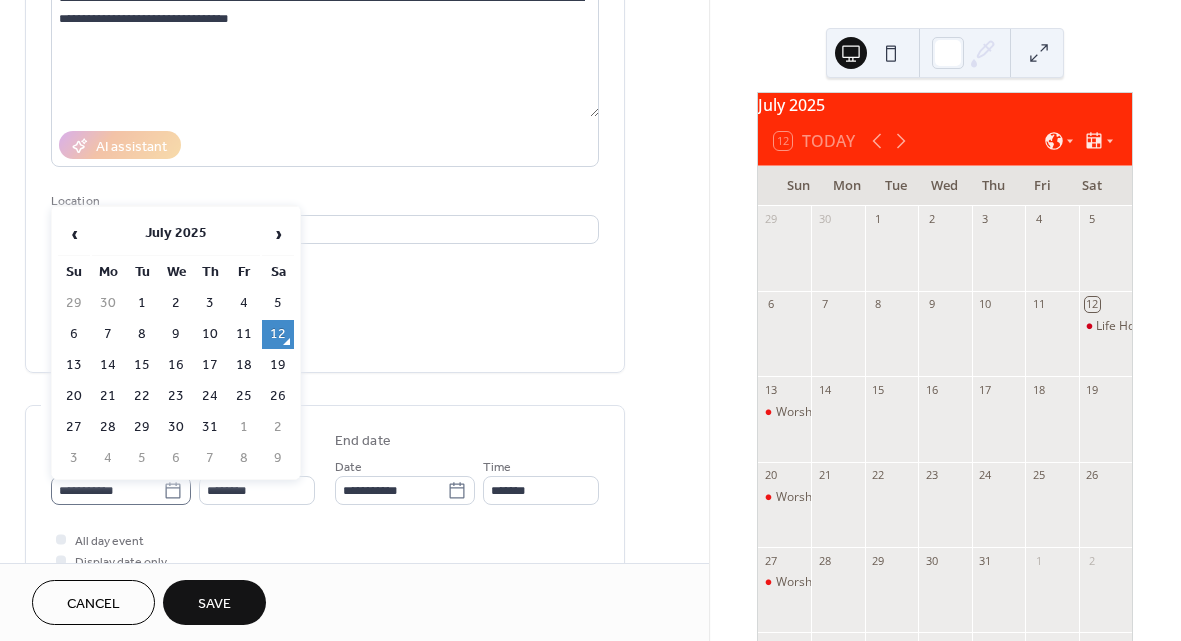 click 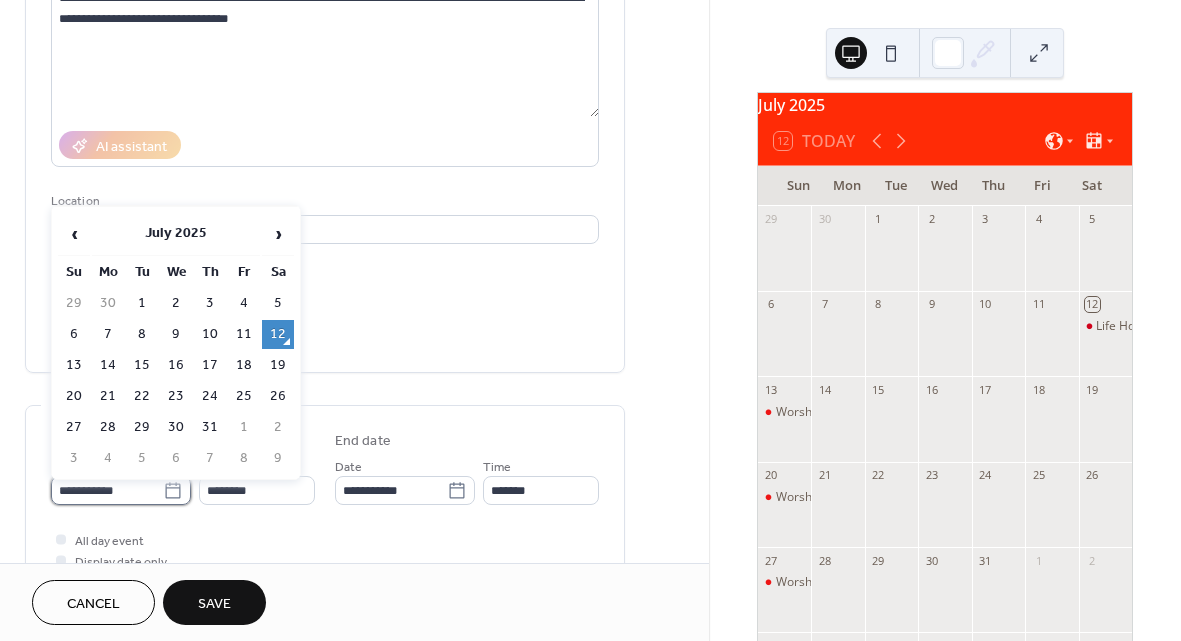 click on "**********" at bounding box center (107, 490) 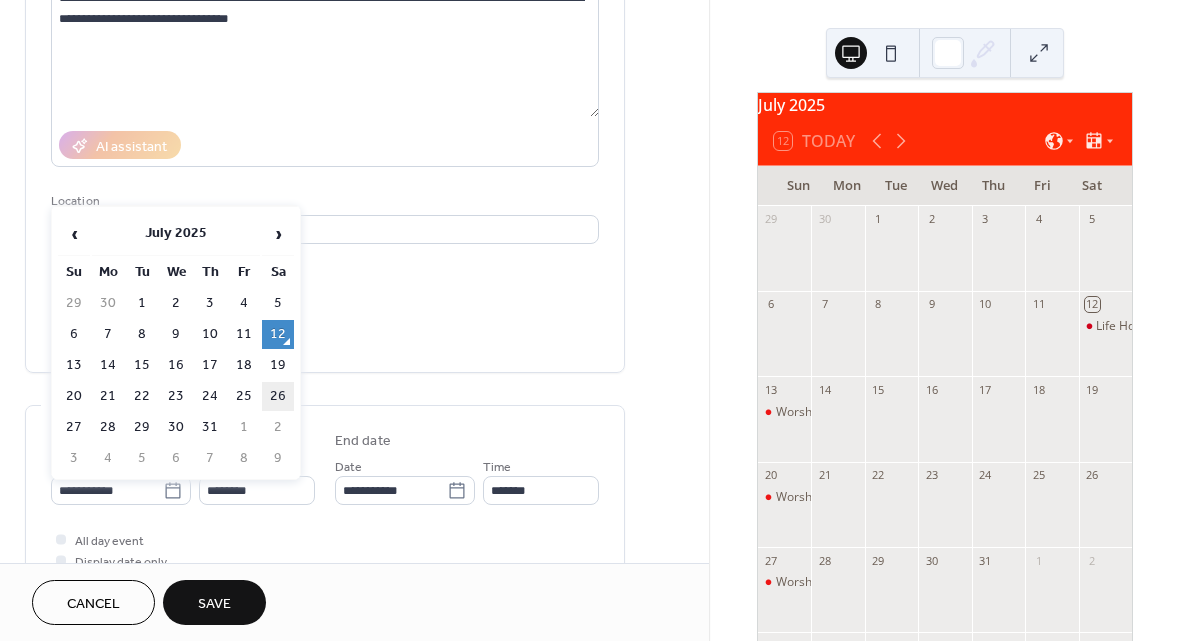 click on "26" at bounding box center (278, 396) 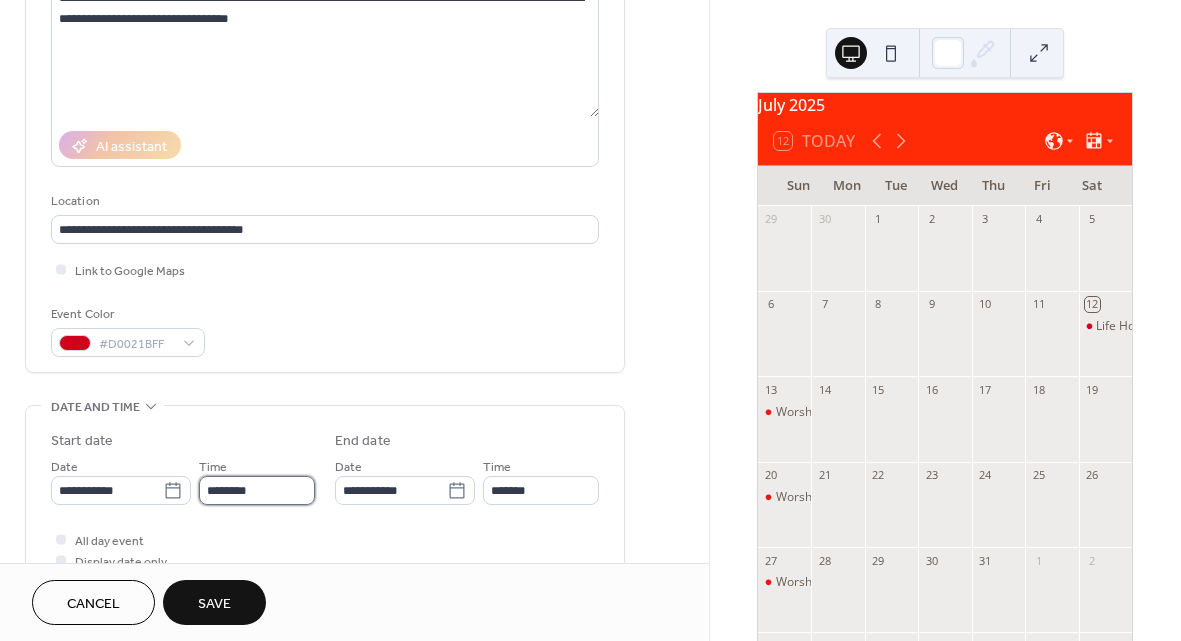 click on "********" at bounding box center (257, 490) 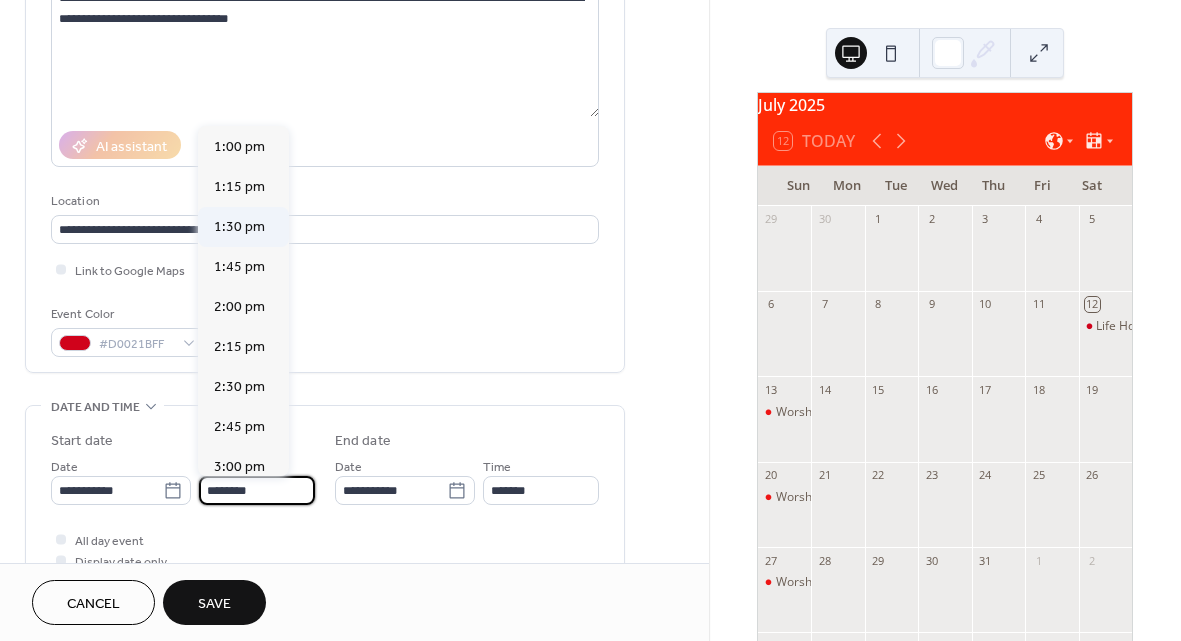 scroll, scrollTop: 2096, scrollLeft: 0, axis: vertical 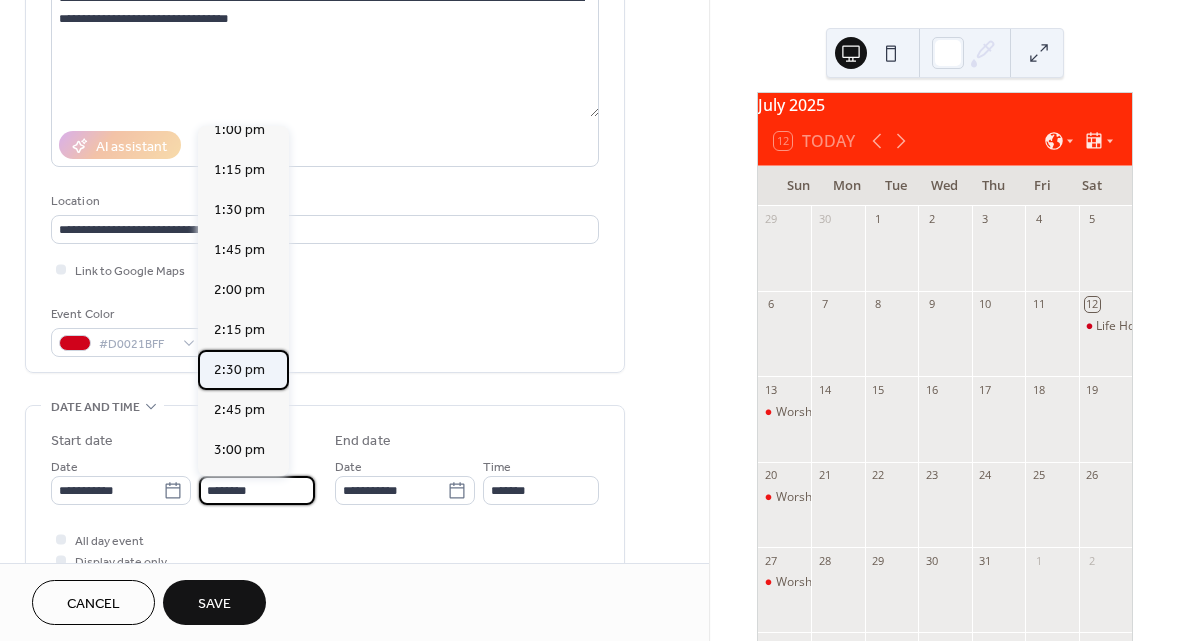 click on "2:30 pm" at bounding box center [239, 370] 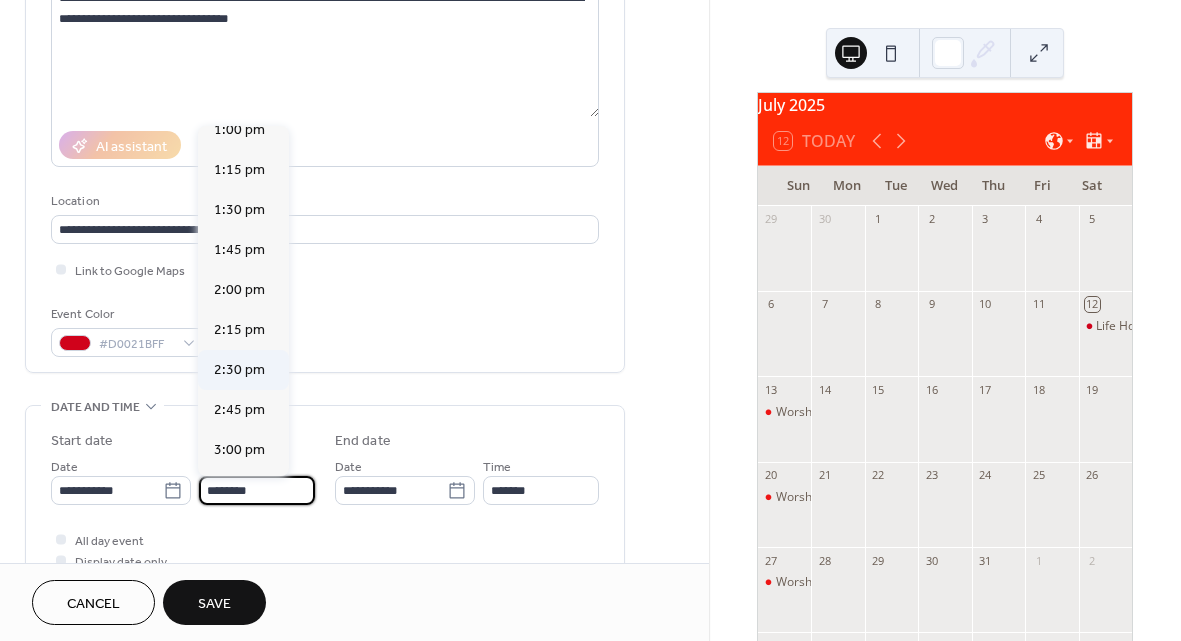 type on "*******" 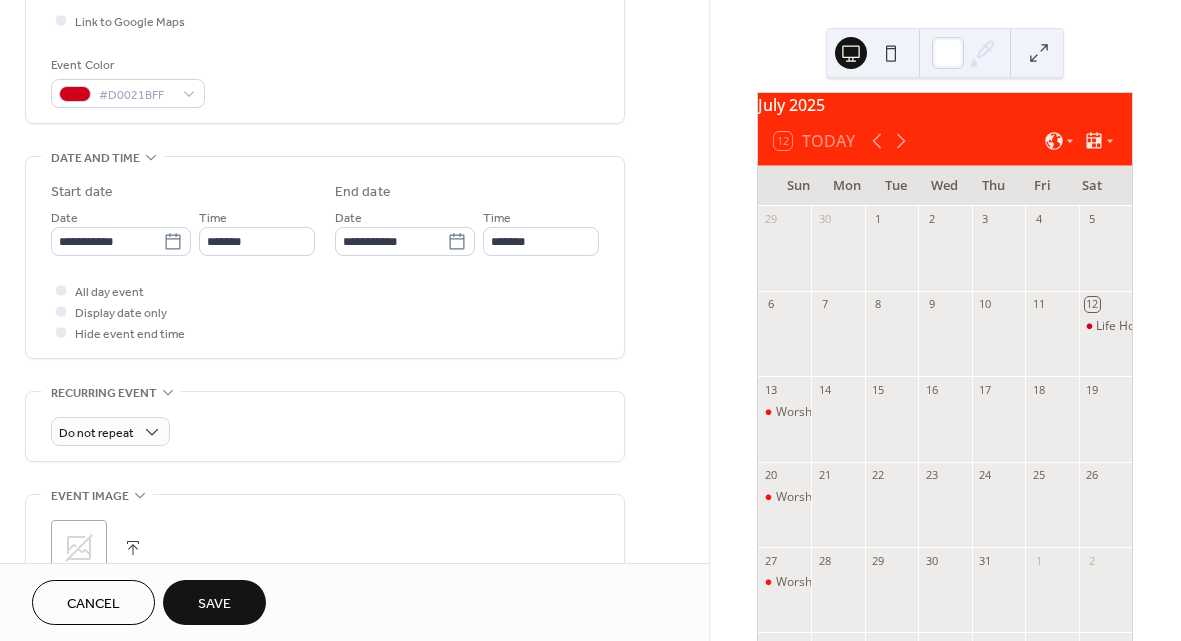 scroll, scrollTop: 541, scrollLeft: 0, axis: vertical 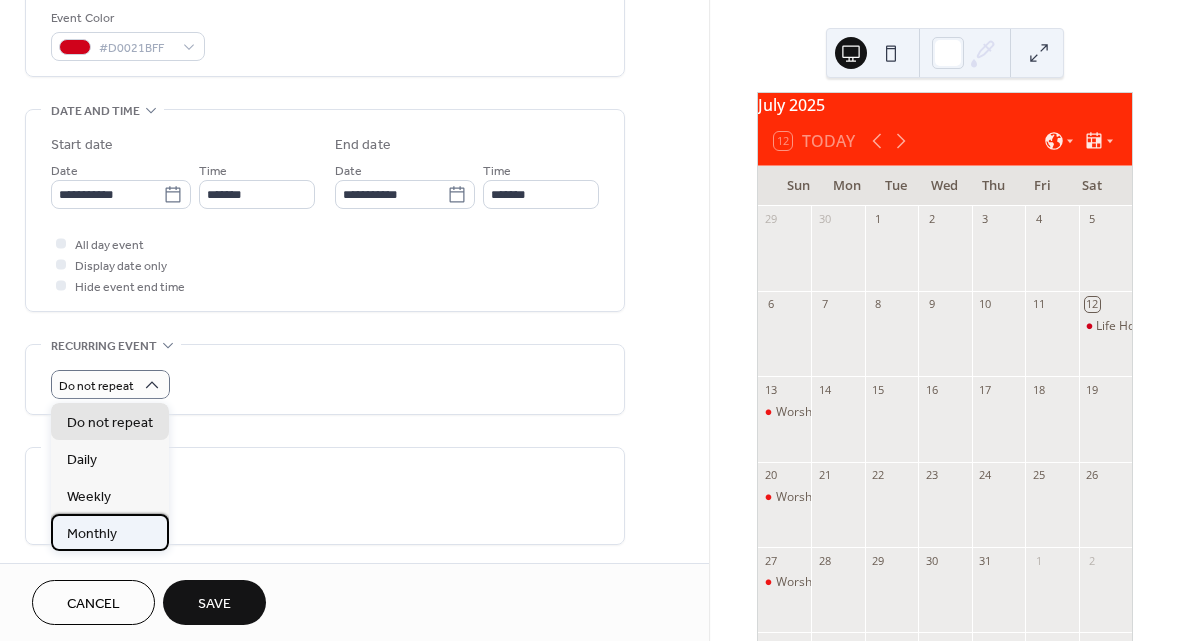 click on "Monthly" at bounding box center (92, 534) 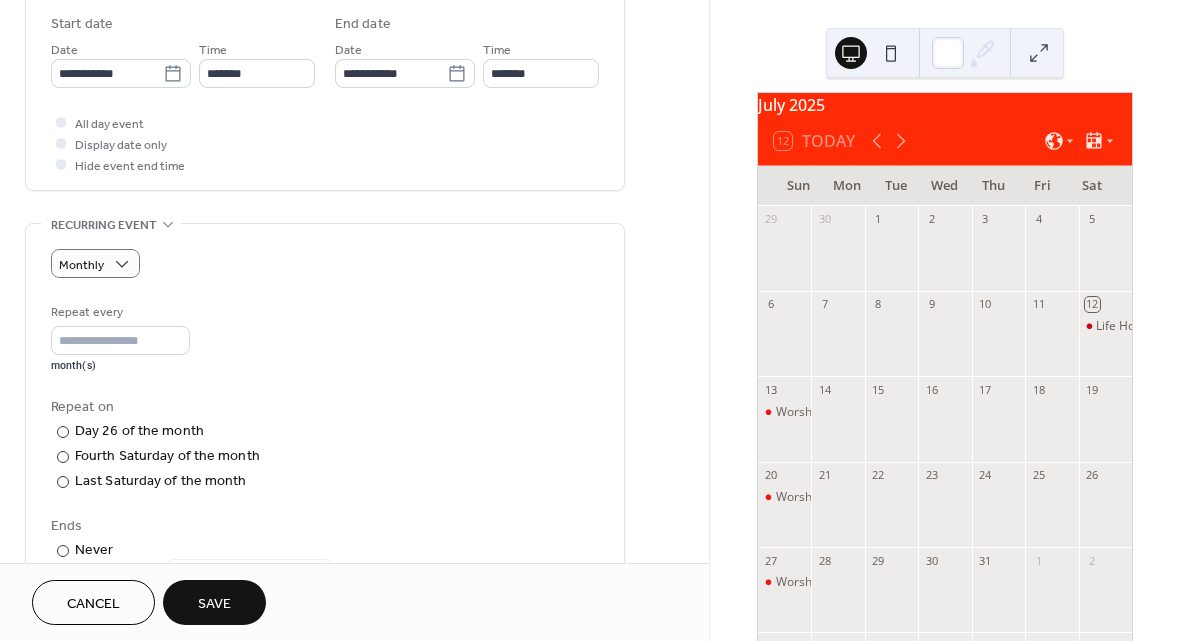 scroll, scrollTop: 663, scrollLeft: 0, axis: vertical 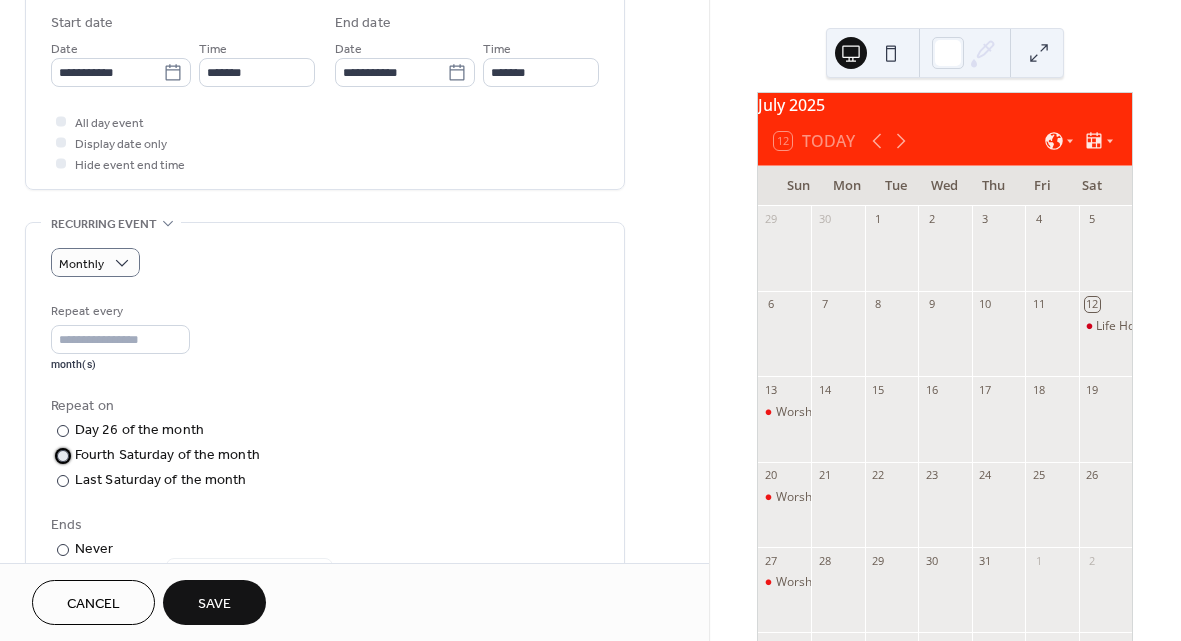 click at bounding box center (63, 456) 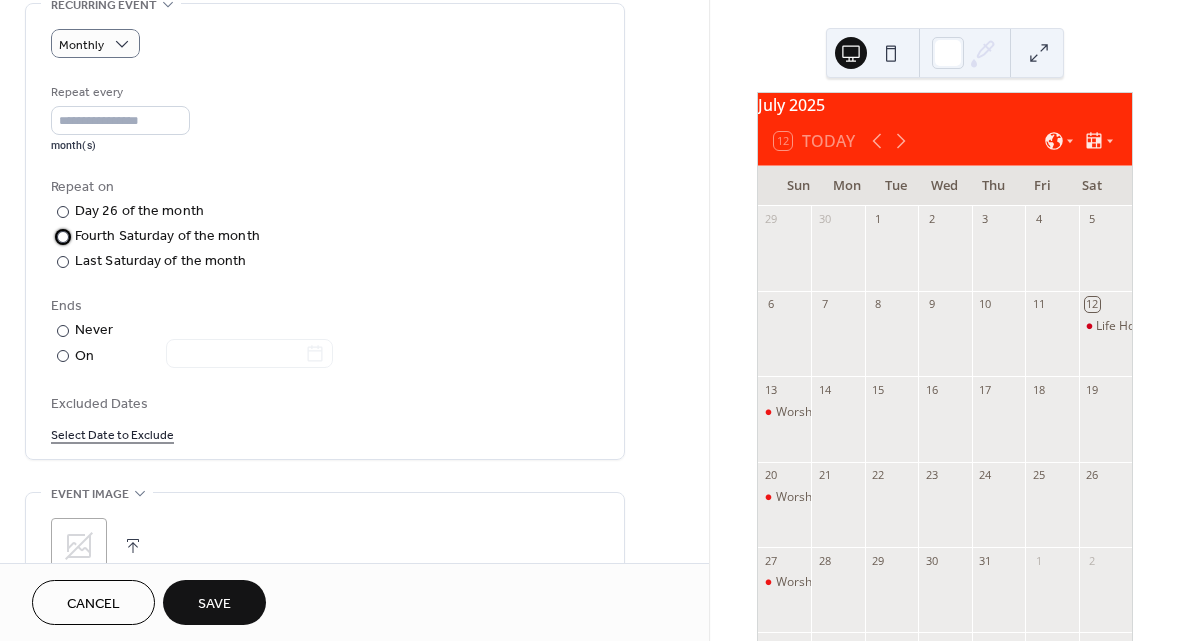 scroll, scrollTop: 895, scrollLeft: 0, axis: vertical 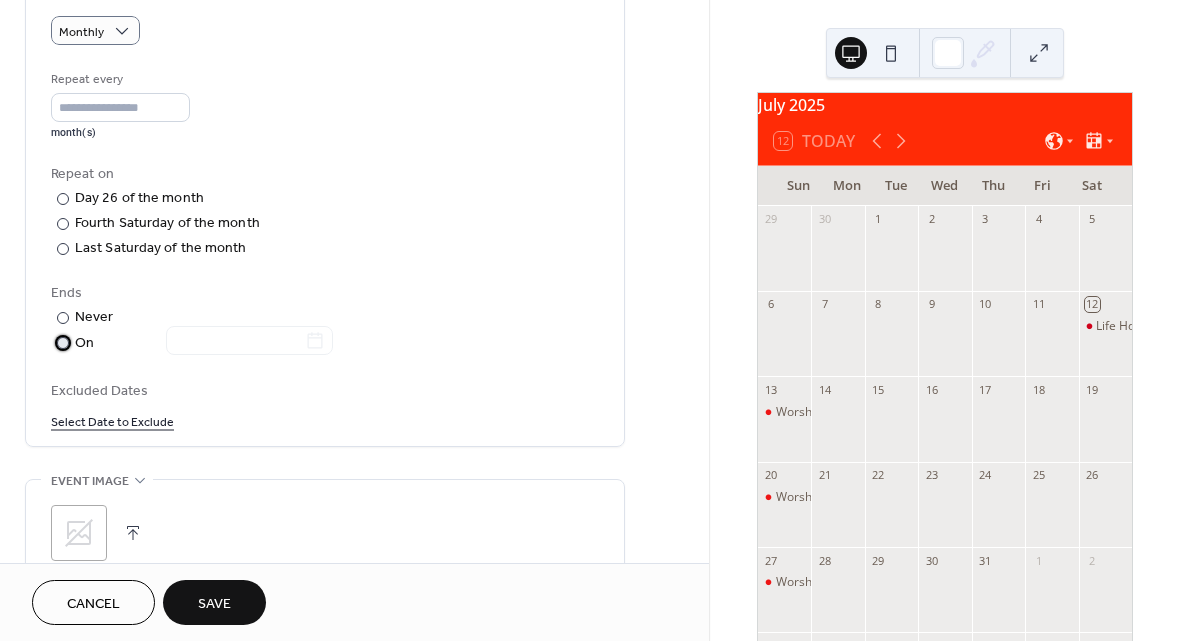click at bounding box center (63, 343) 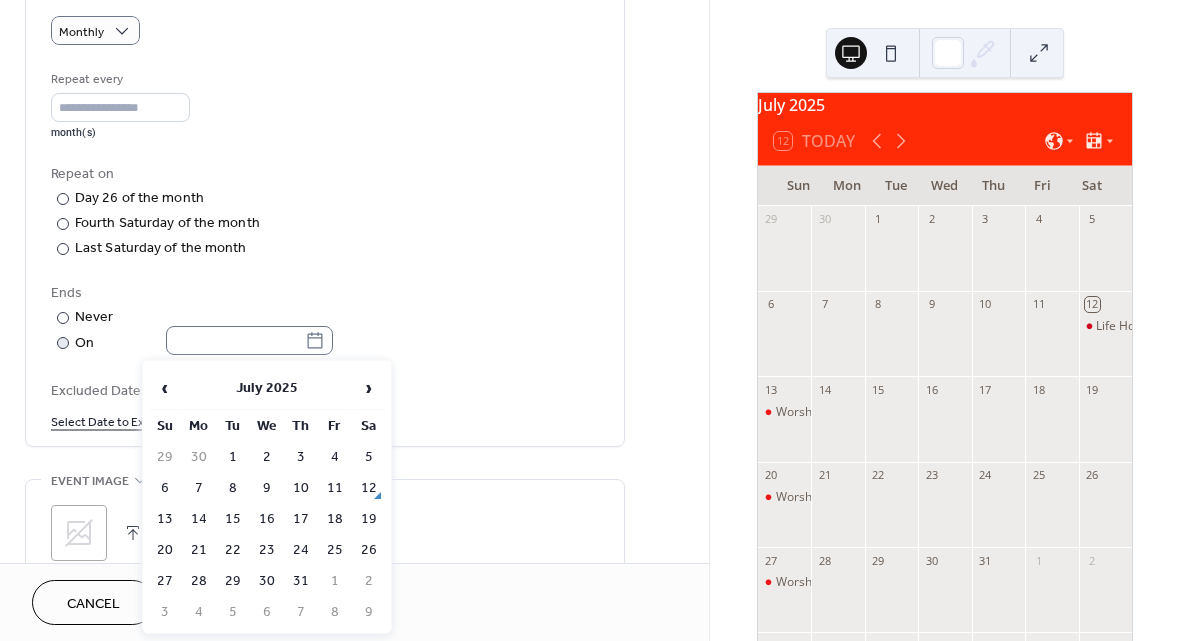 click 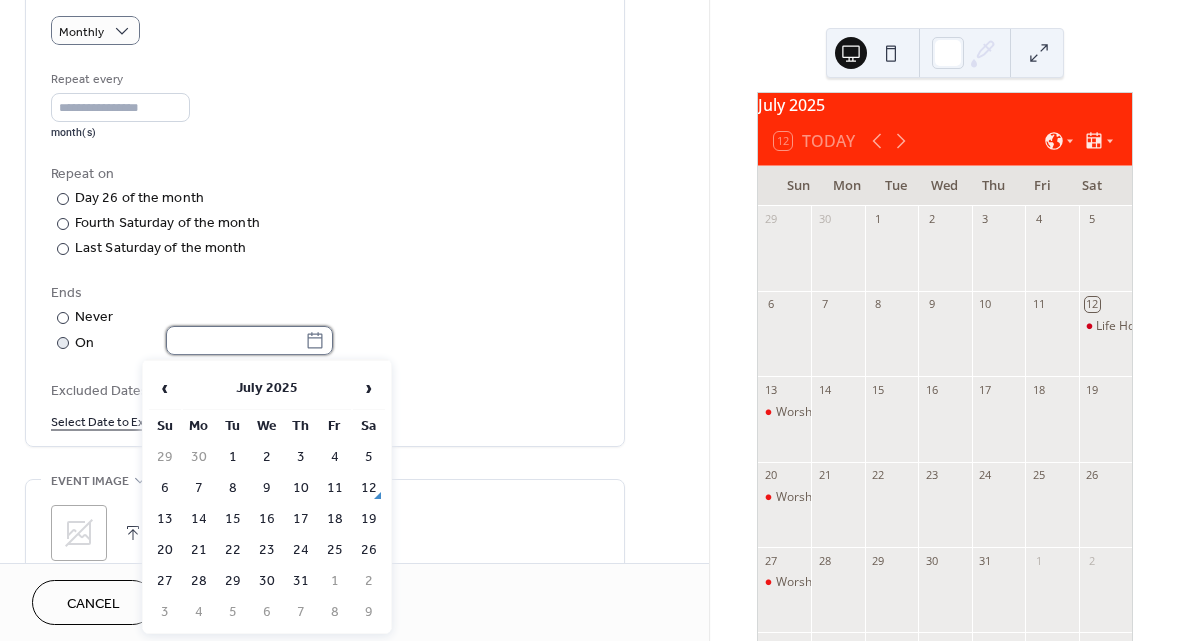 click at bounding box center (235, 340) 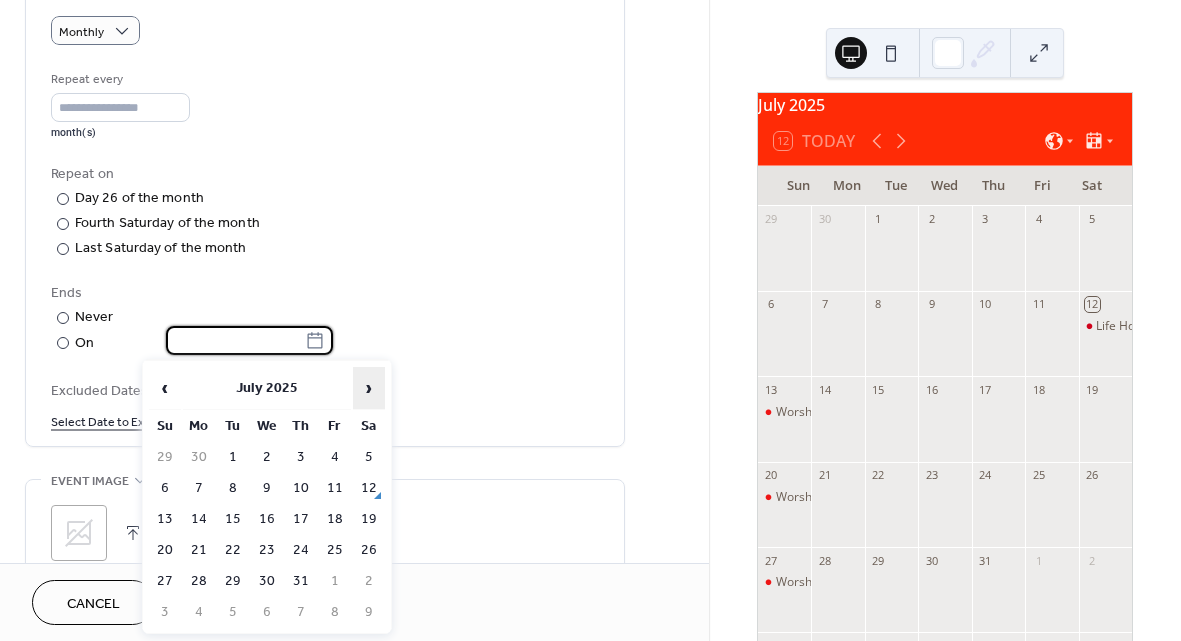 click on "›" at bounding box center (369, 388) 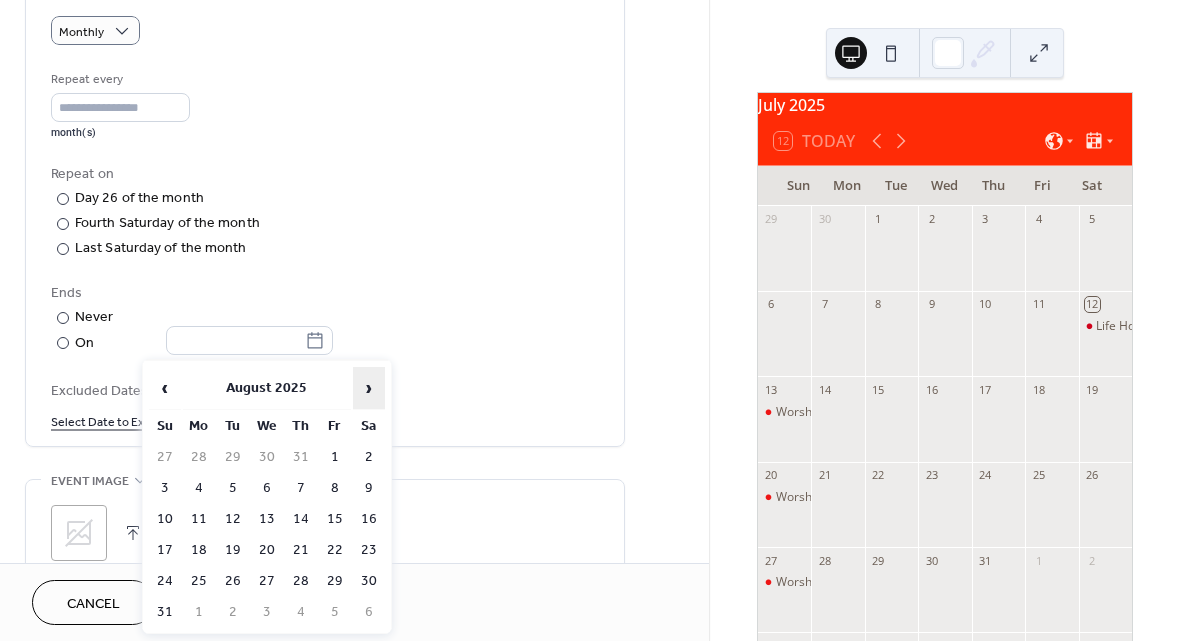 click on "›" at bounding box center (369, 388) 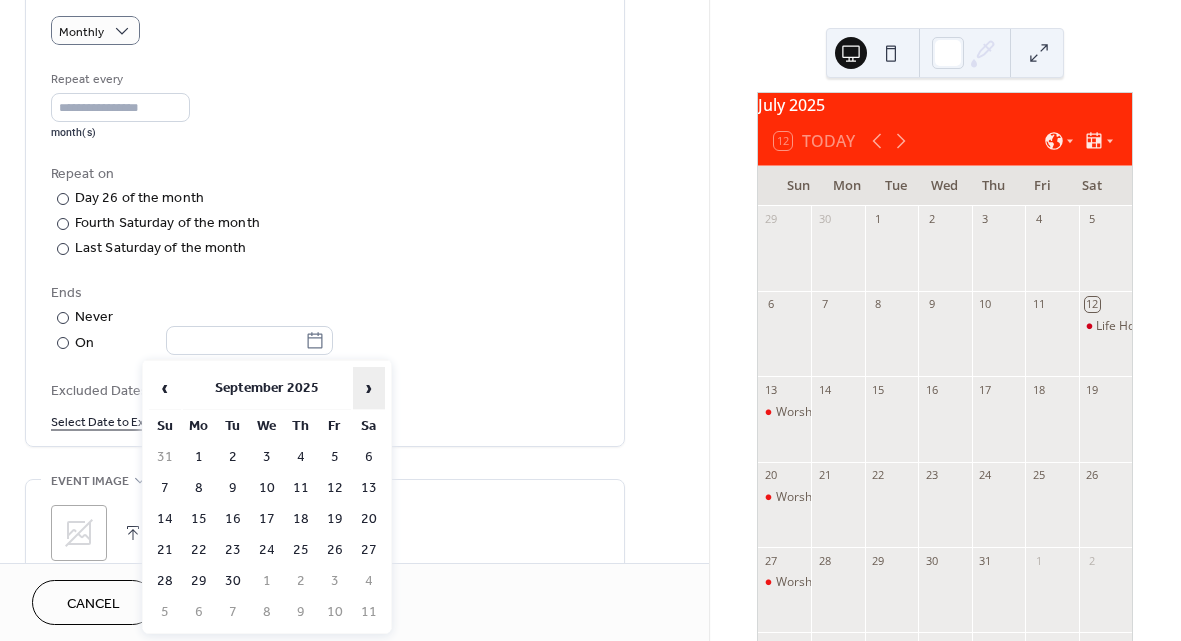 click on "›" at bounding box center [369, 388] 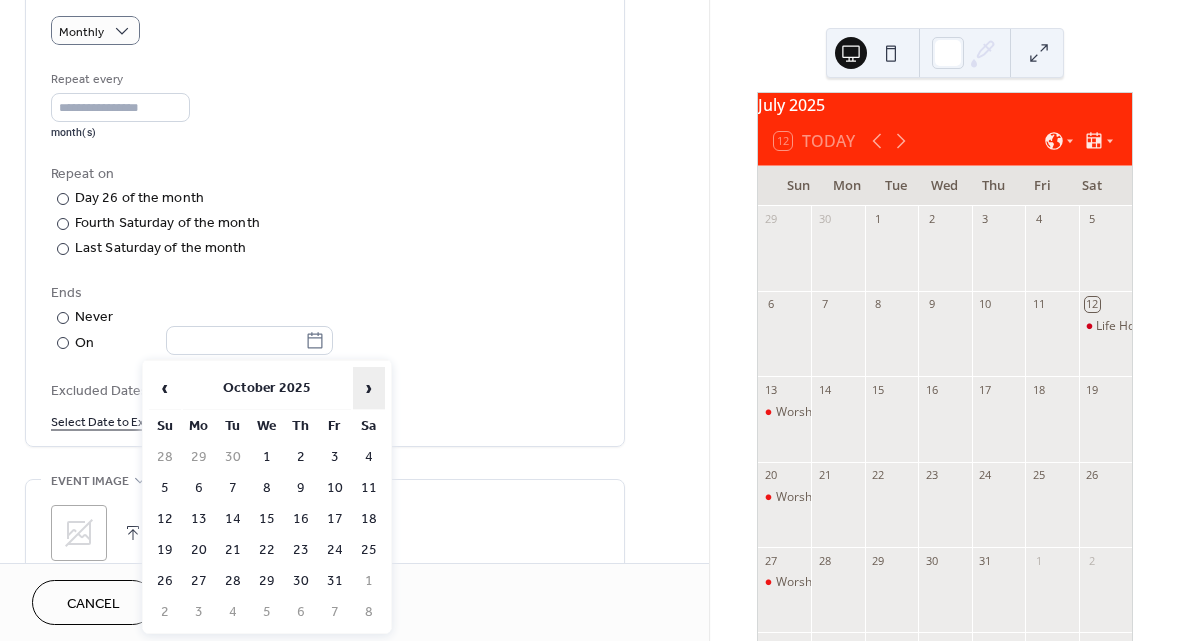 click on "›" at bounding box center (369, 388) 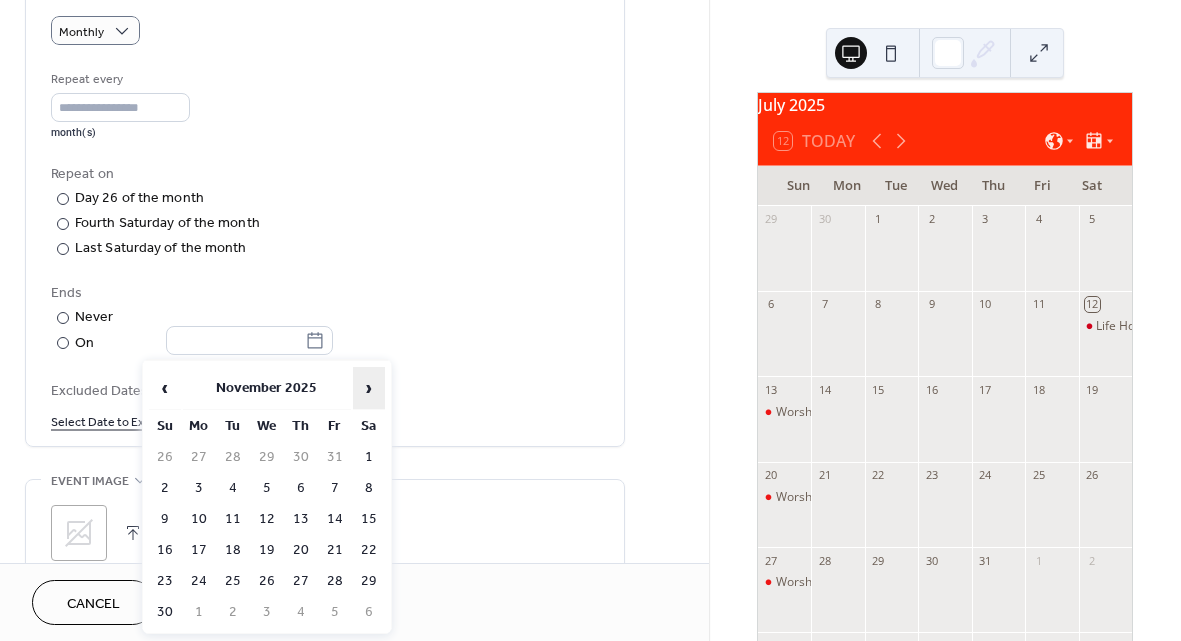 click on "›" at bounding box center (369, 388) 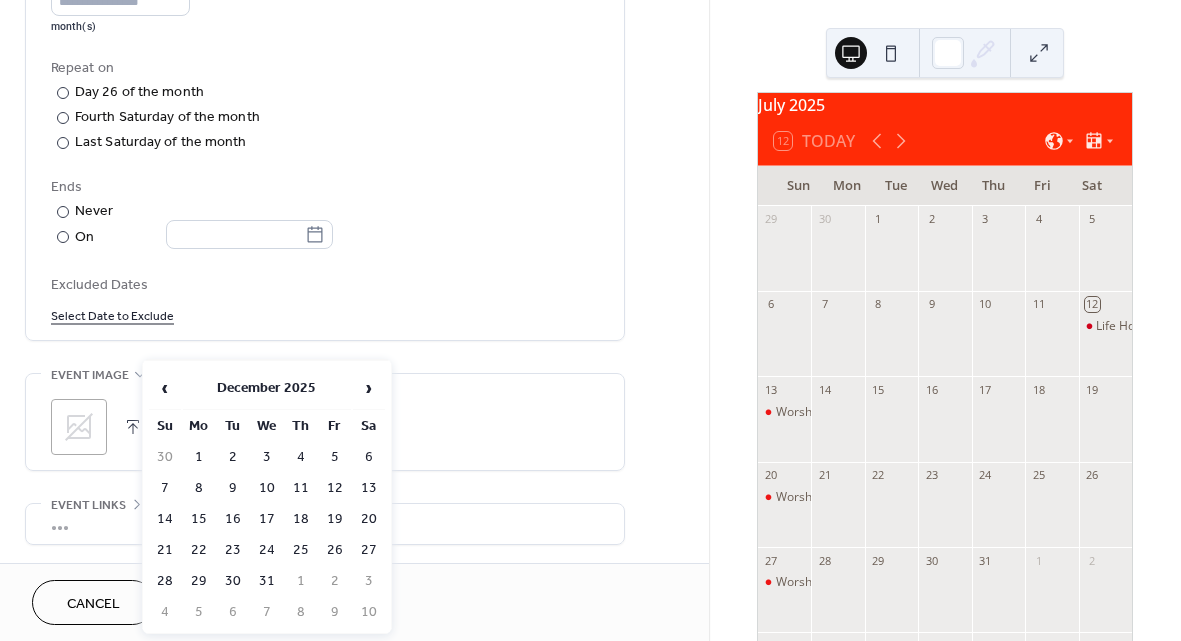 scroll, scrollTop: 1002, scrollLeft: 0, axis: vertical 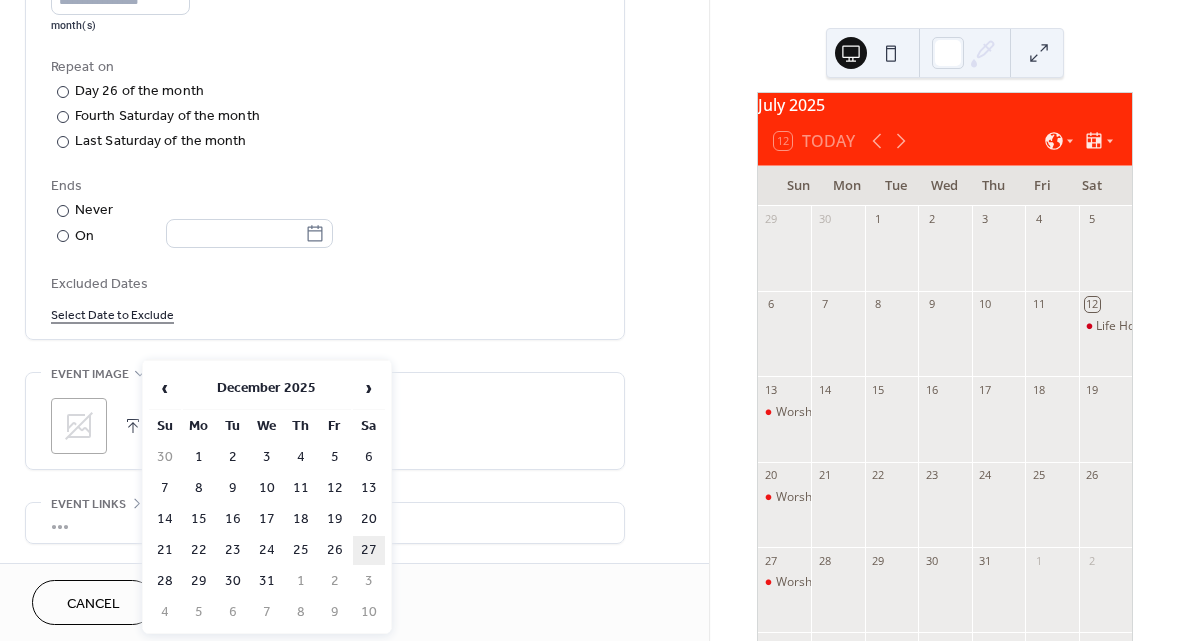click on "27" at bounding box center [369, 550] 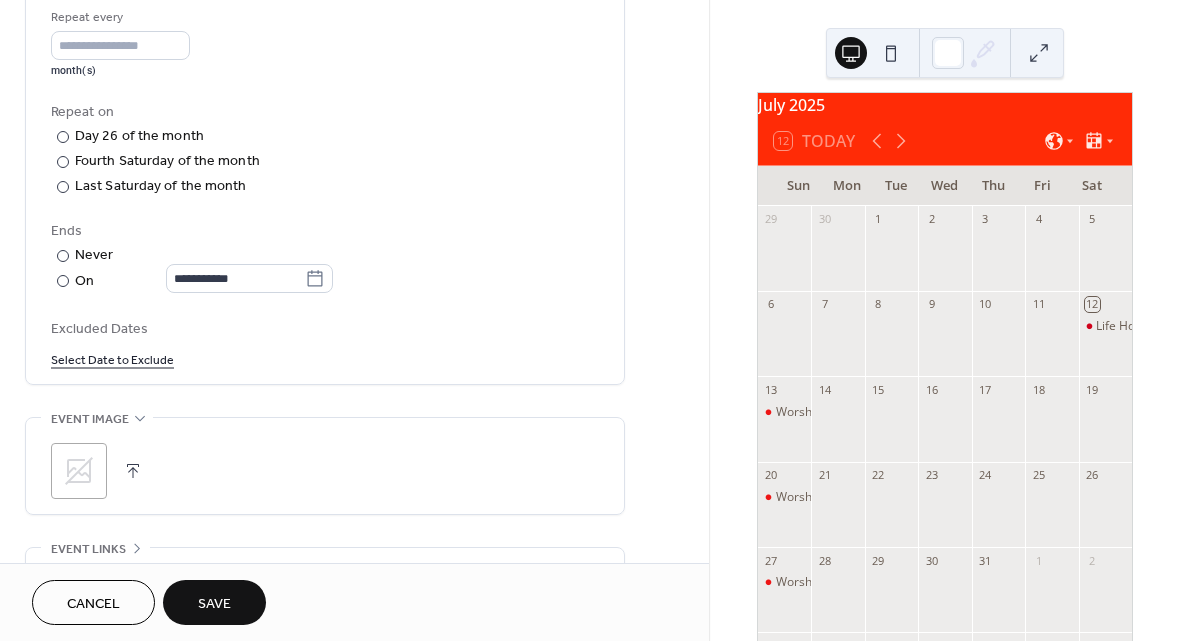 scroll, scrollTop: 954, scrollLeft: 0, axis: vertical 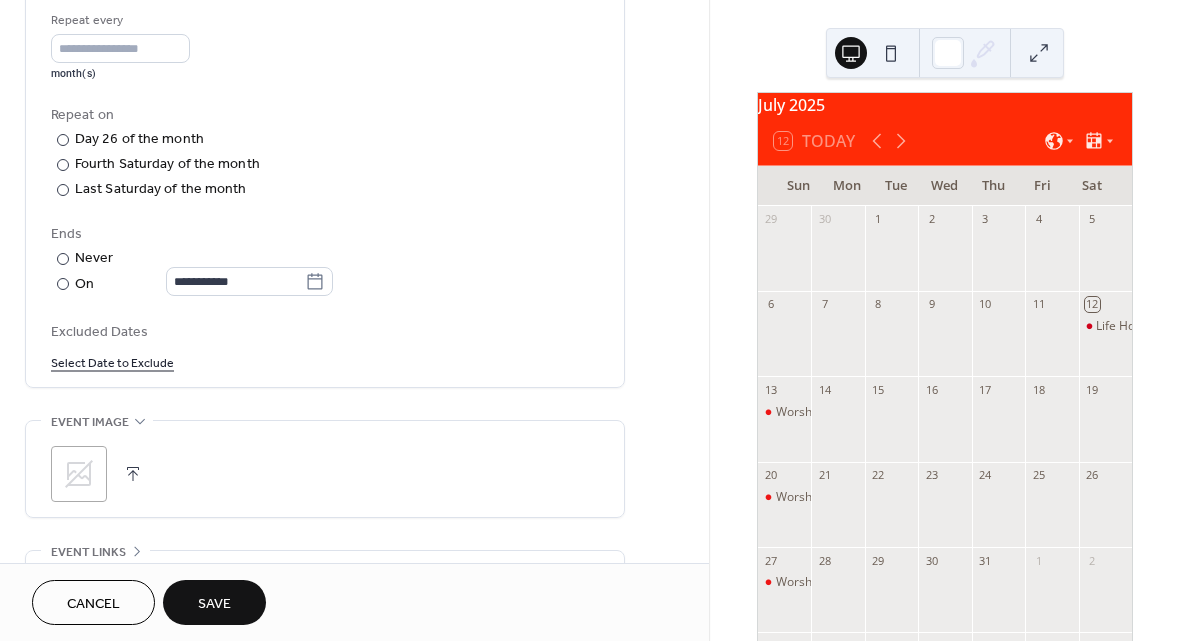 click at bounding box center [133, 474] 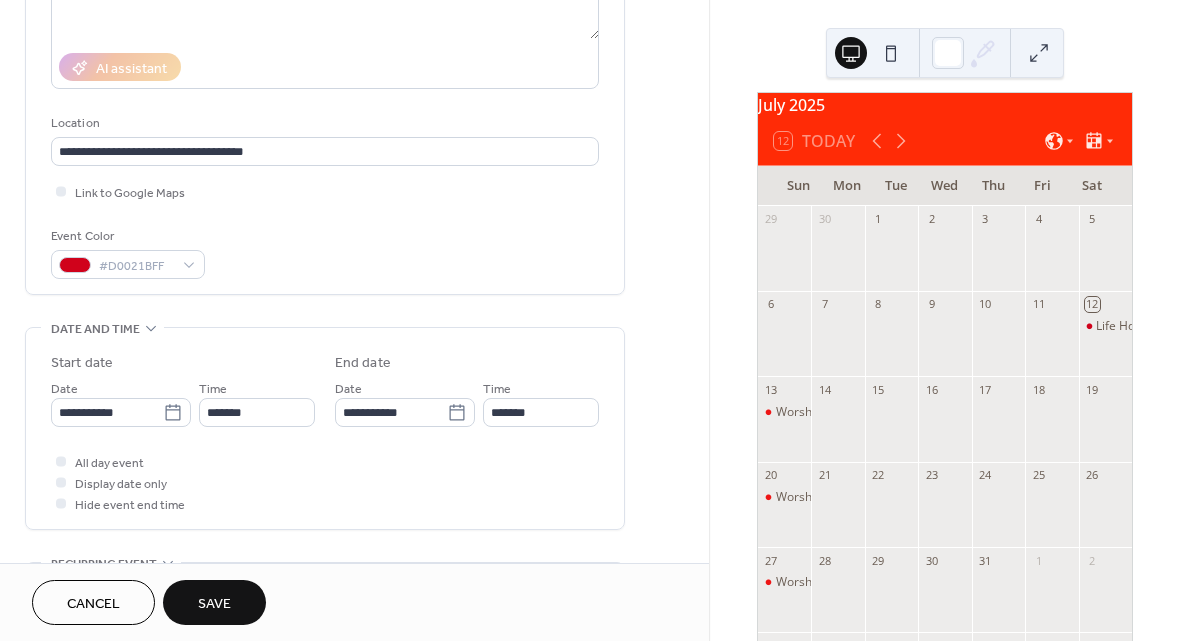 scroll, scrollTop: 0, scrollLeft: 0, axis: both 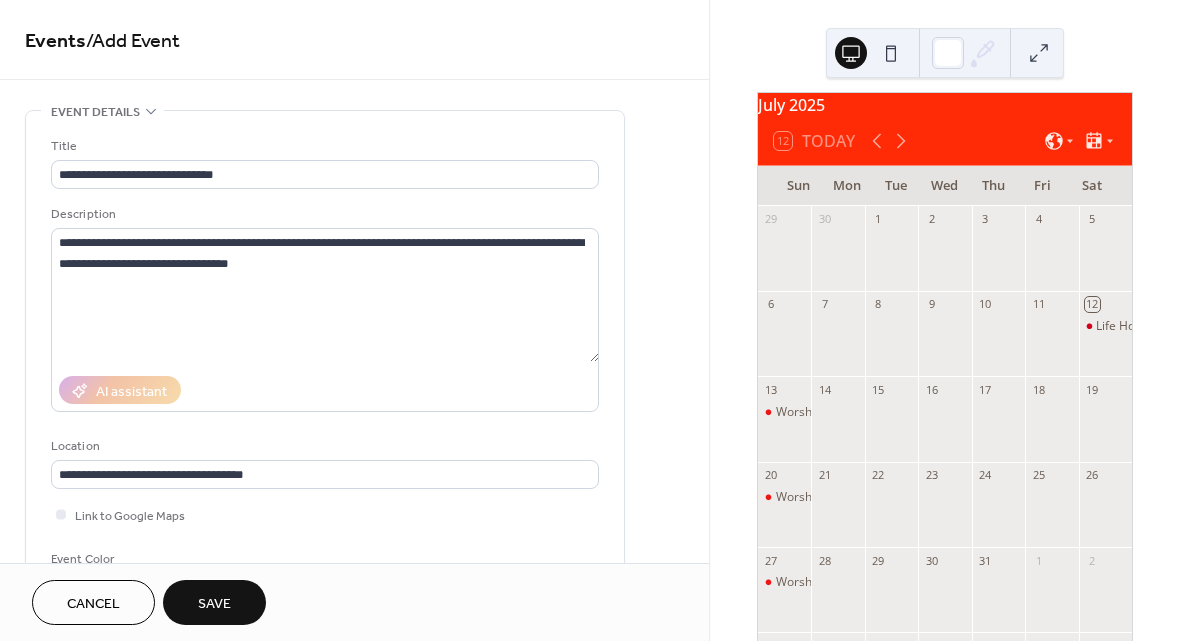 click on "Save" at bounding box center [214, 602] 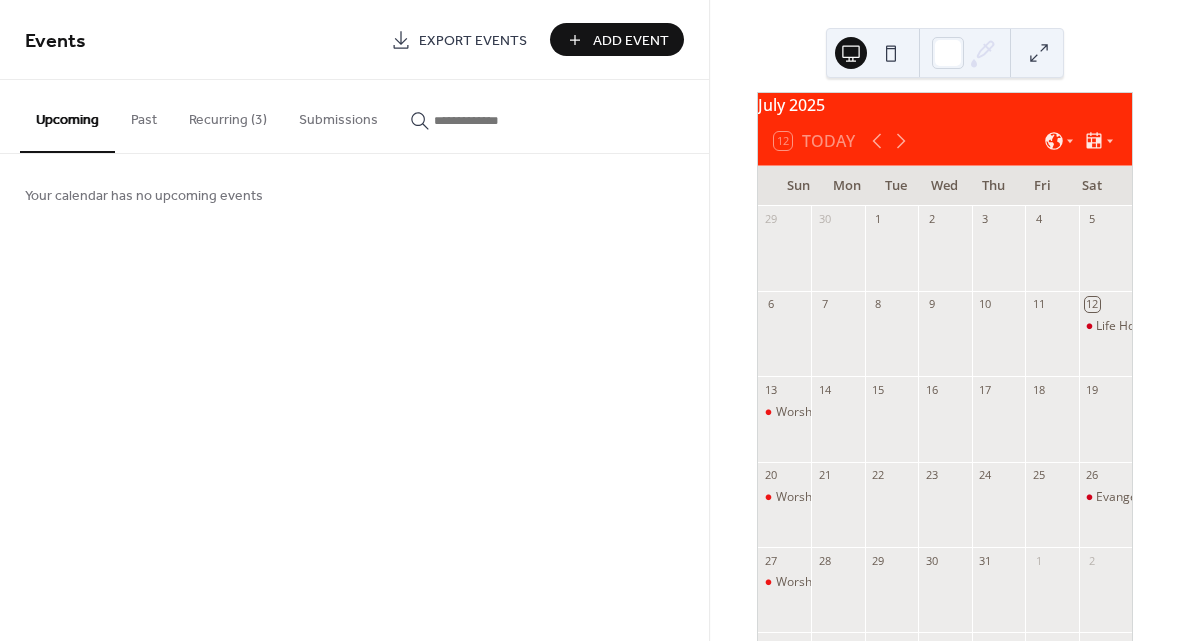 click on "Recurring  (3)" at bounding box center (228, 115) 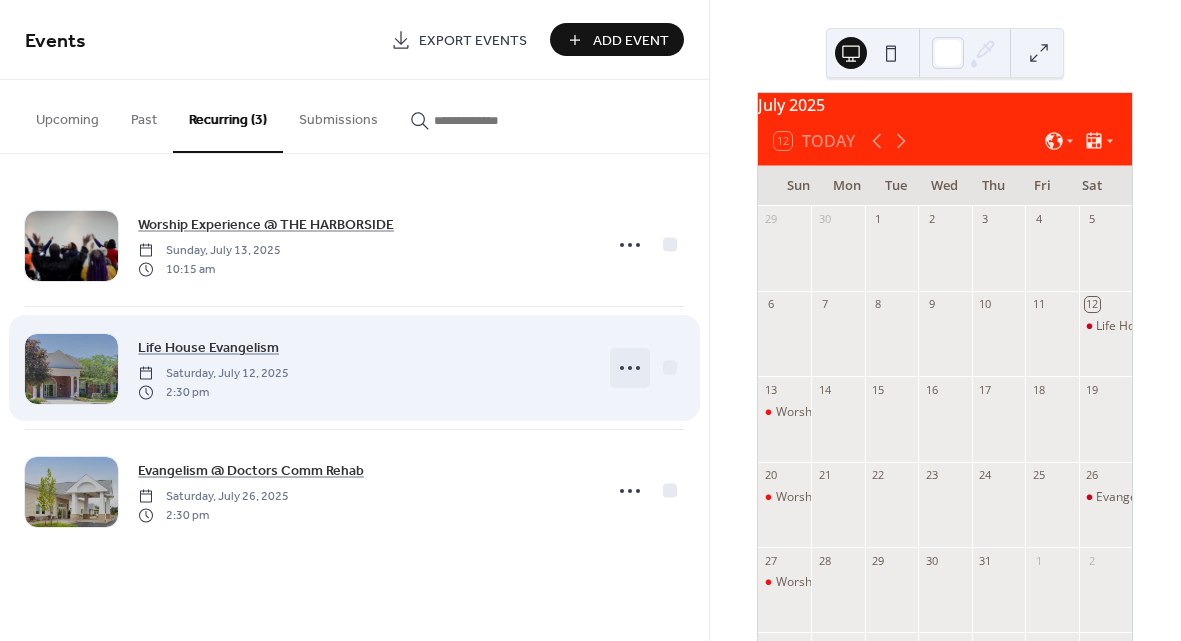 click 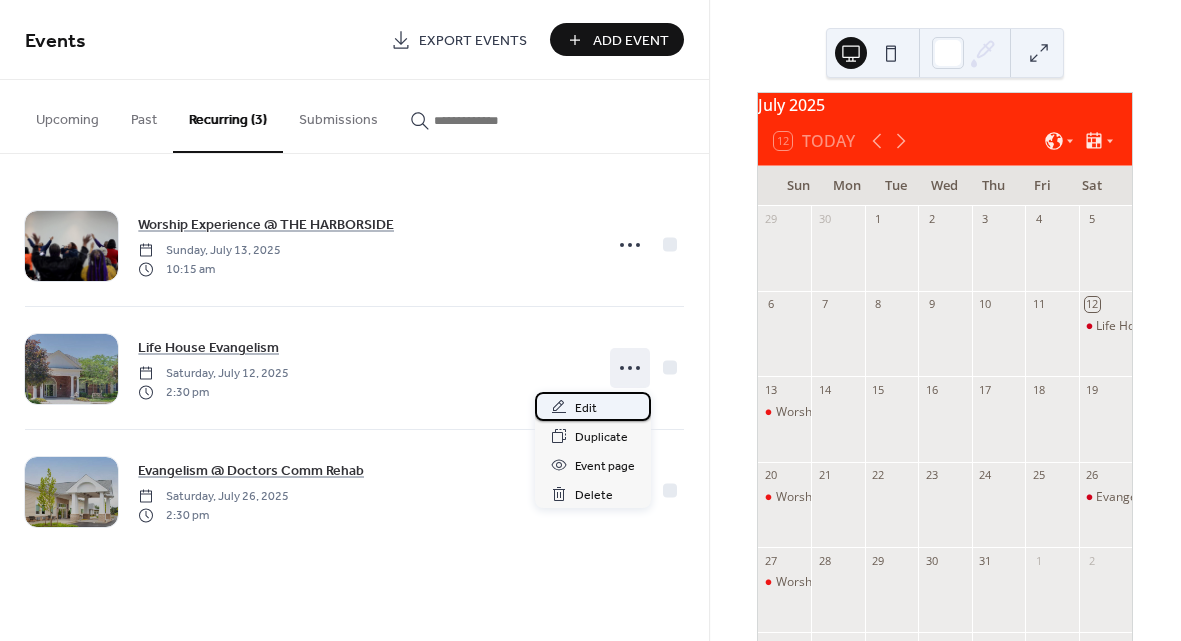 click on "Edit" at bounding box center (586, 408) 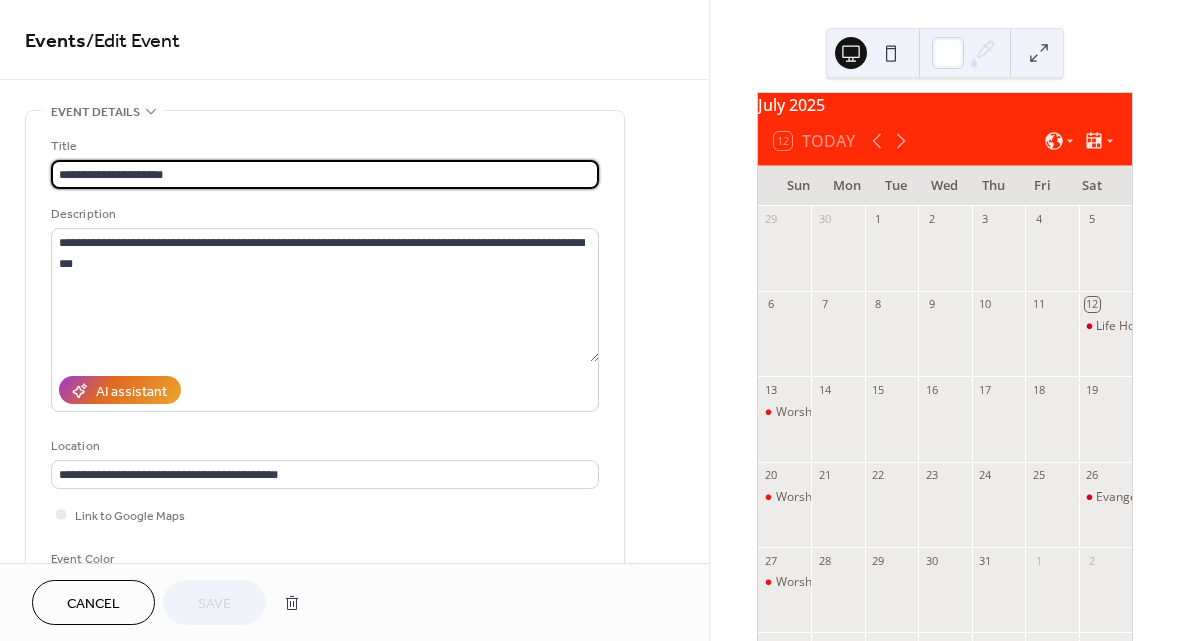 drag, startPoint x: 116, startPoint y: 174, endPoint x: 0, endPoint y: 173, distance: 116.00431 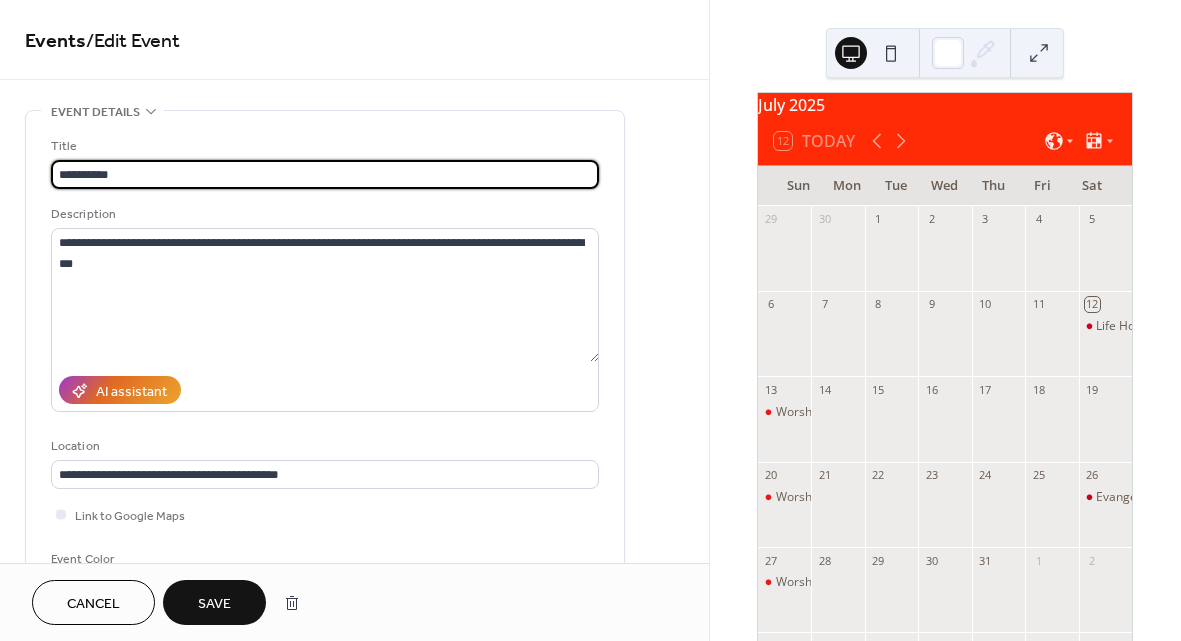 click on "**********" at bounding box center [325, 162] 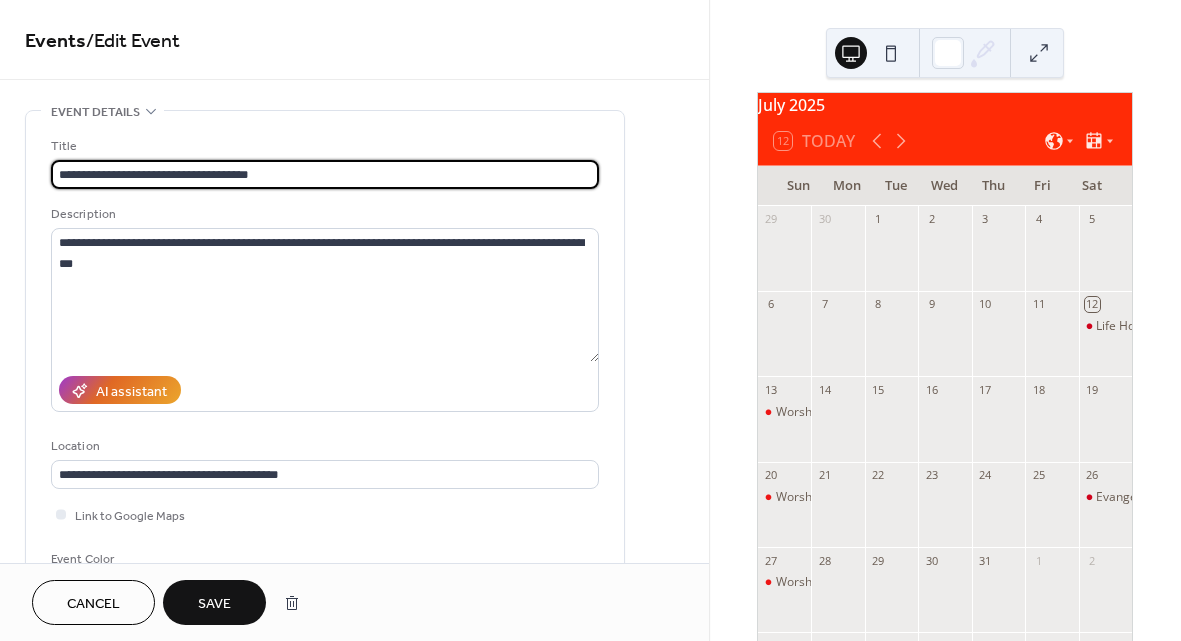 type on "**********" 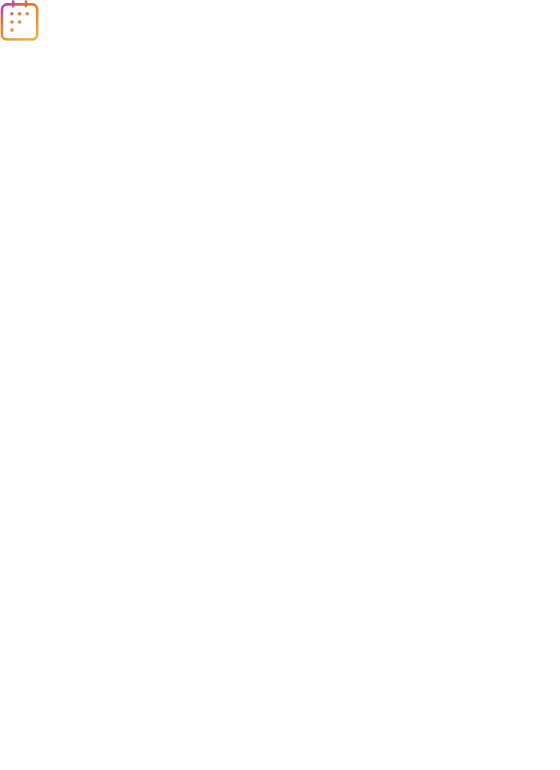 scroll, scrollTop: 0, scrollLeft: 0, axis: both 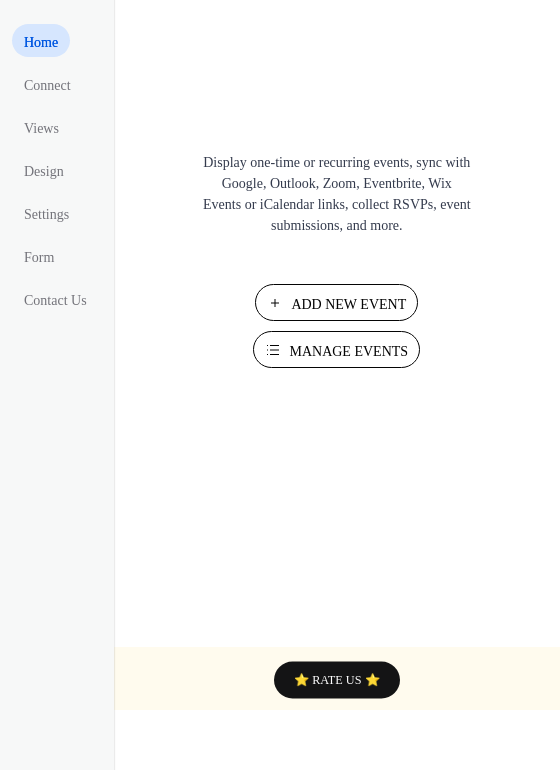 click on "Manage Events" at bounding box center [348, 351] 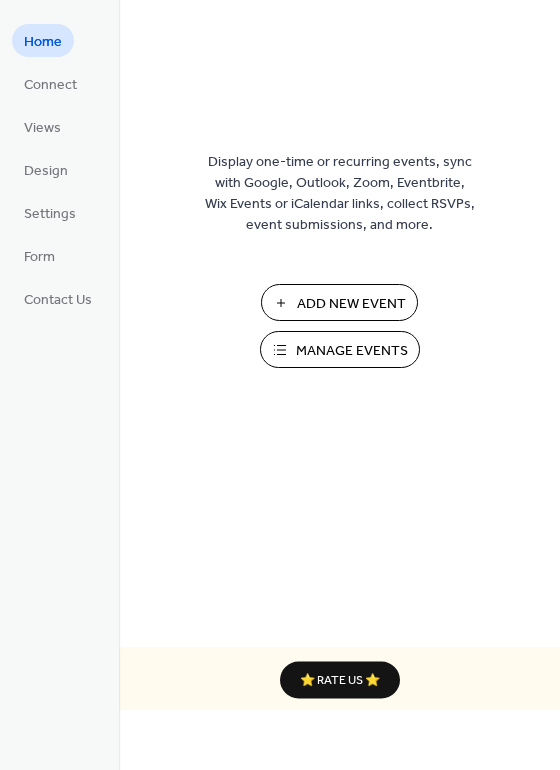 click on "Add New Event" at bounding box center (351, 304) 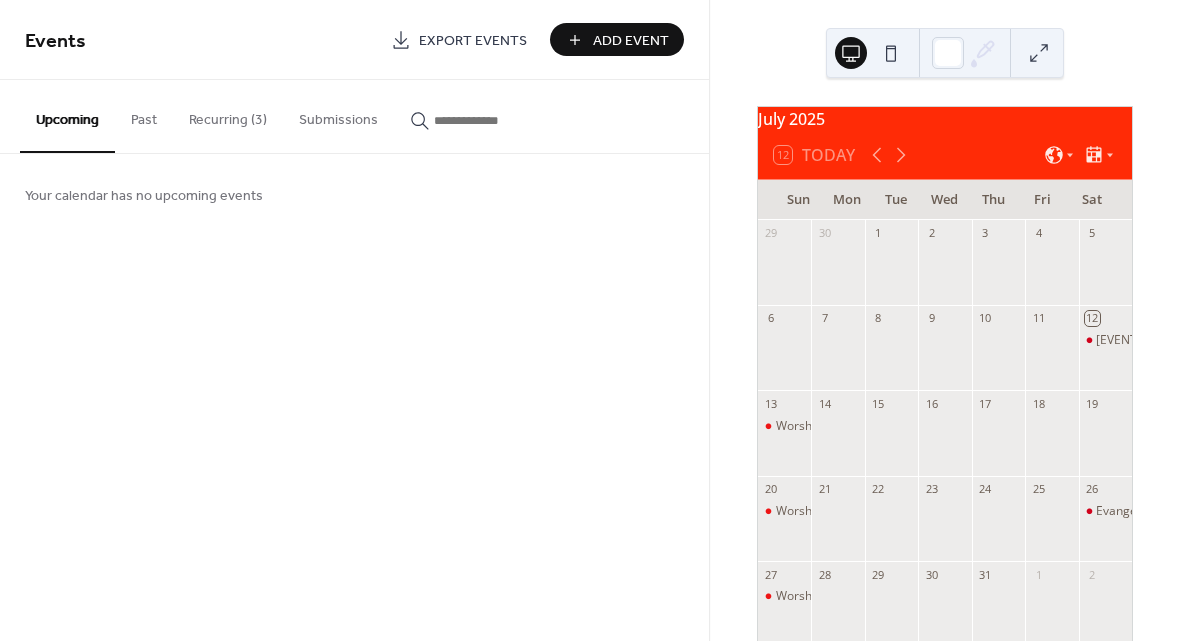 scroll, scrollTop: 0, scrollLeft: 0, axis: both 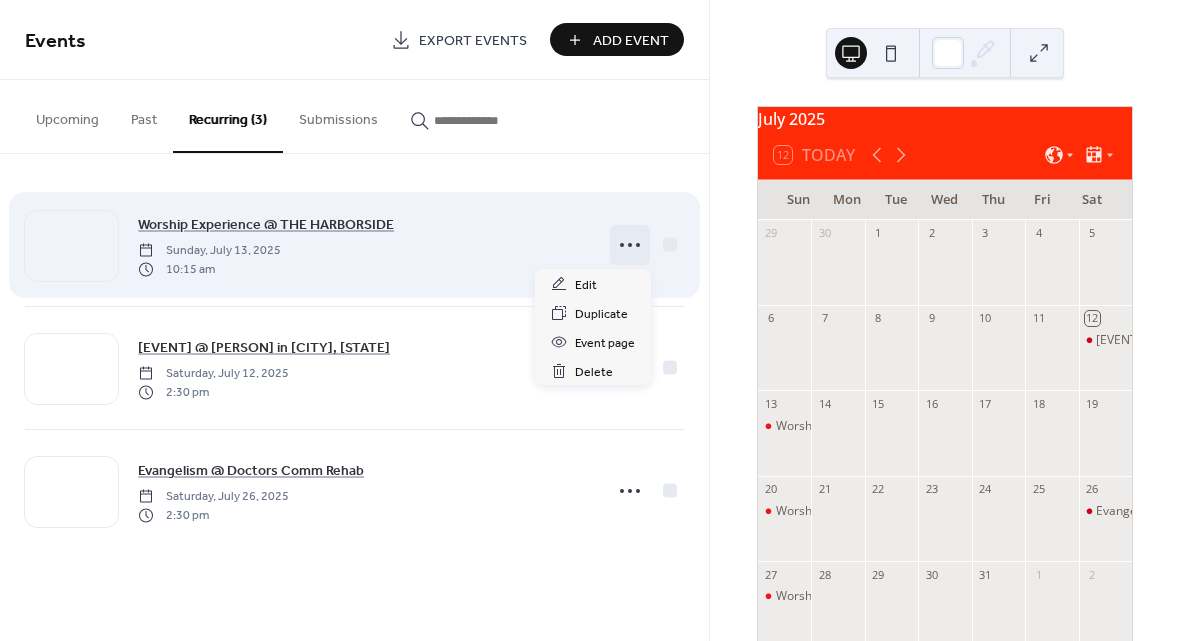 click 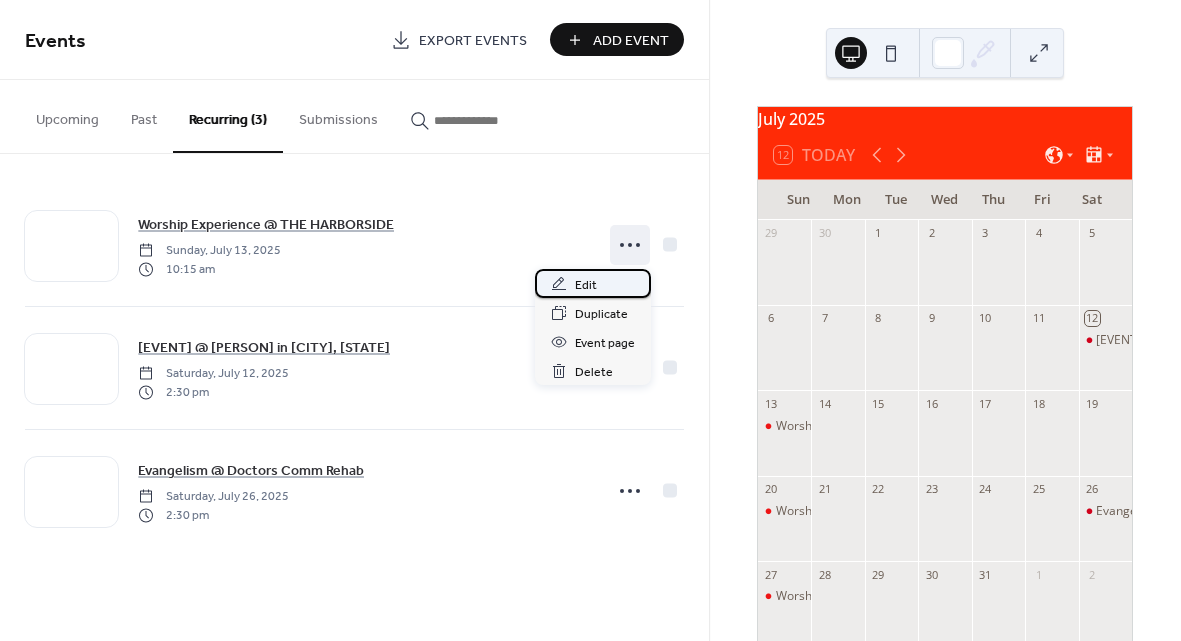 click on "Edit" at bounding box center [586, 285] 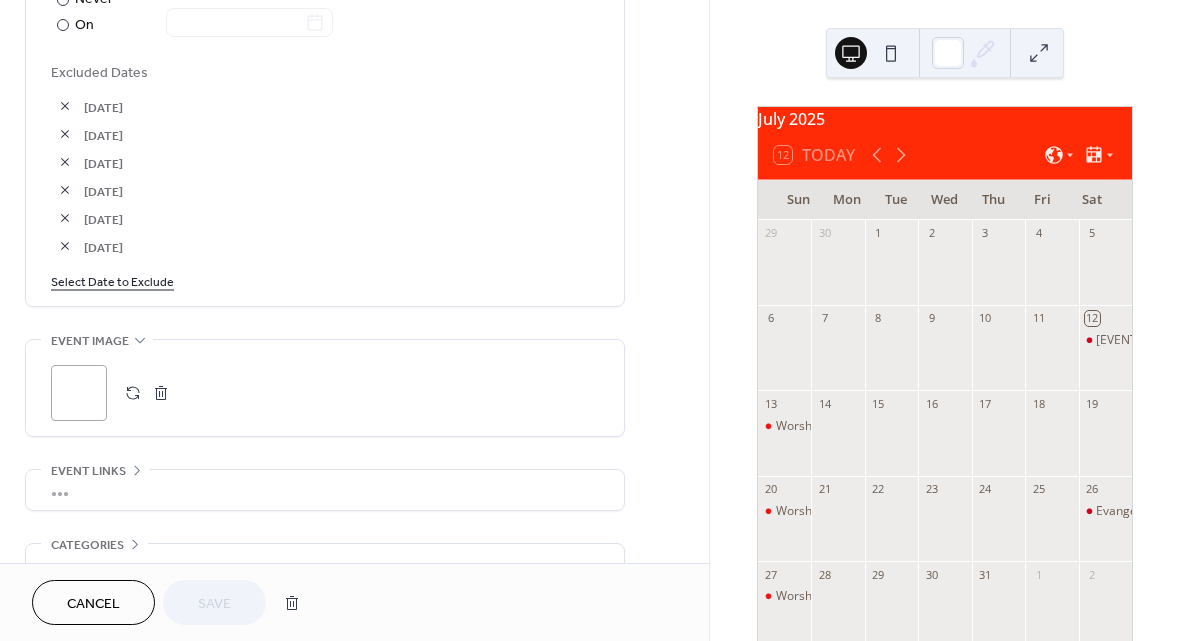scroll, scrollTop: 1168, scrollLeft: 0, axis: vertical 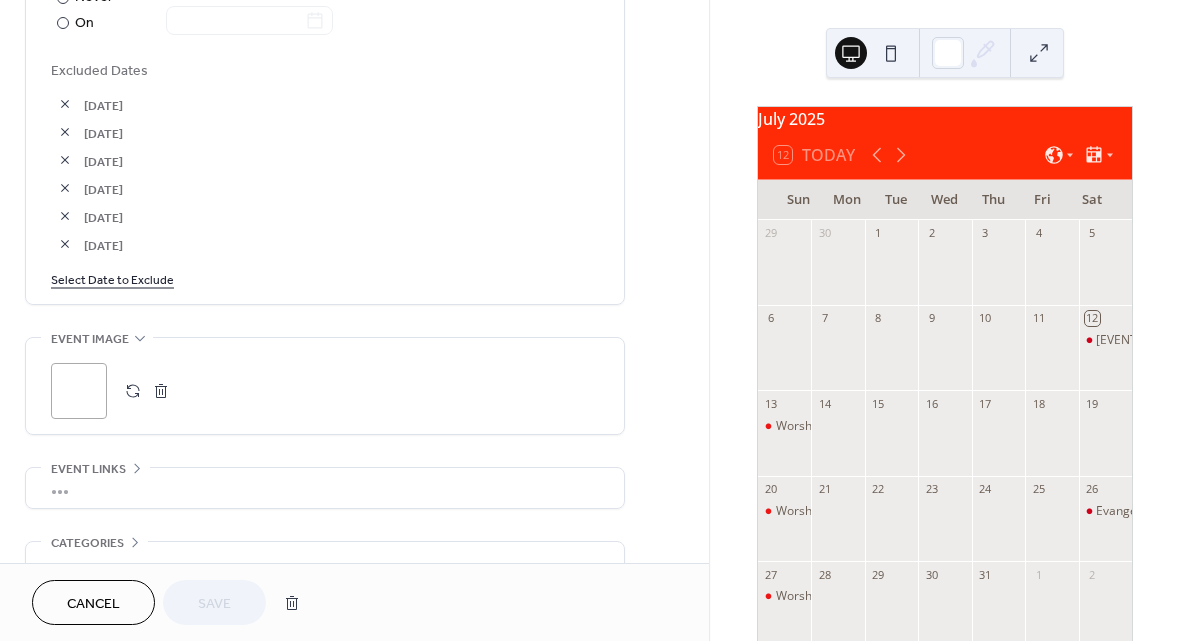 click at bounding box center (161, 391) 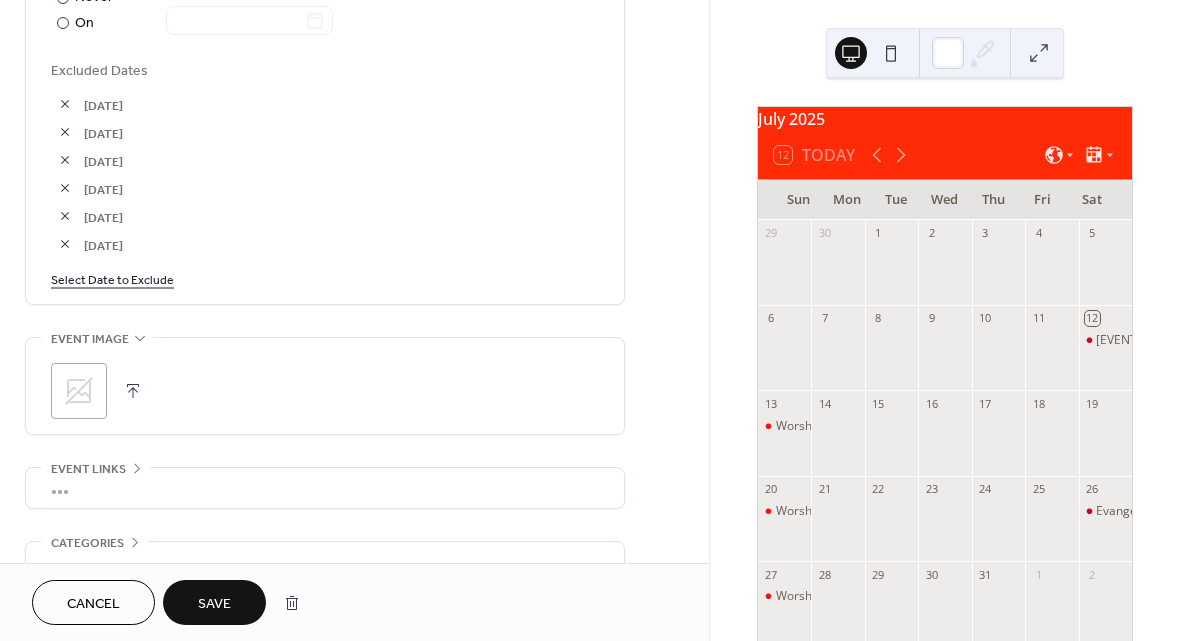 click at bounding box center (133, 391) 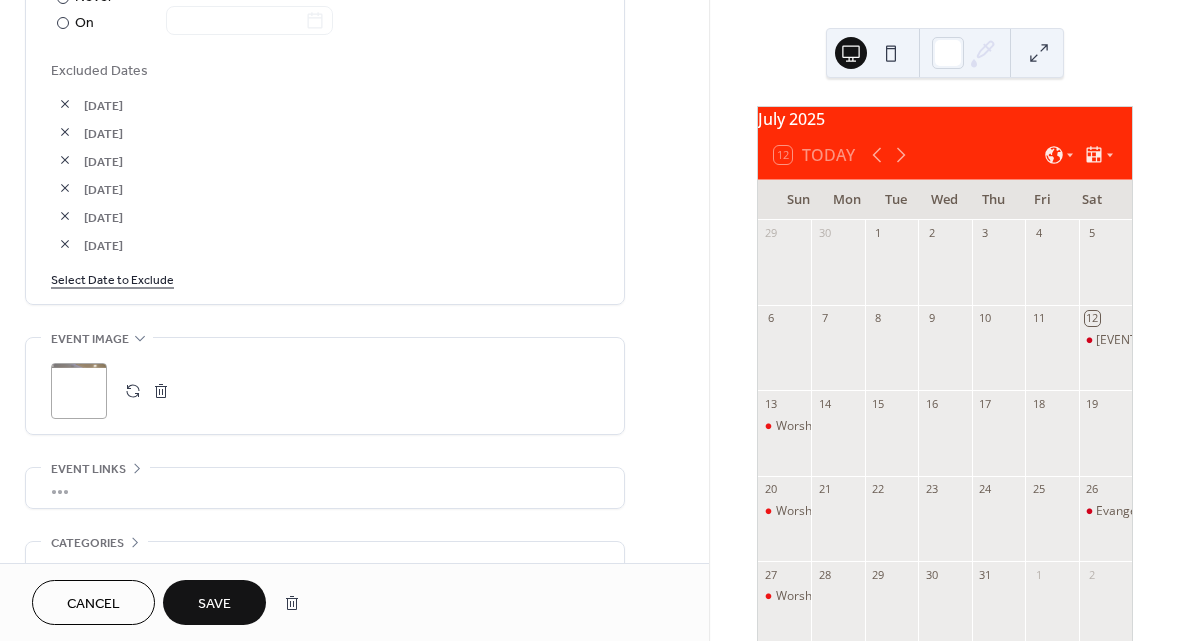 click at bounding box center [161, 391] 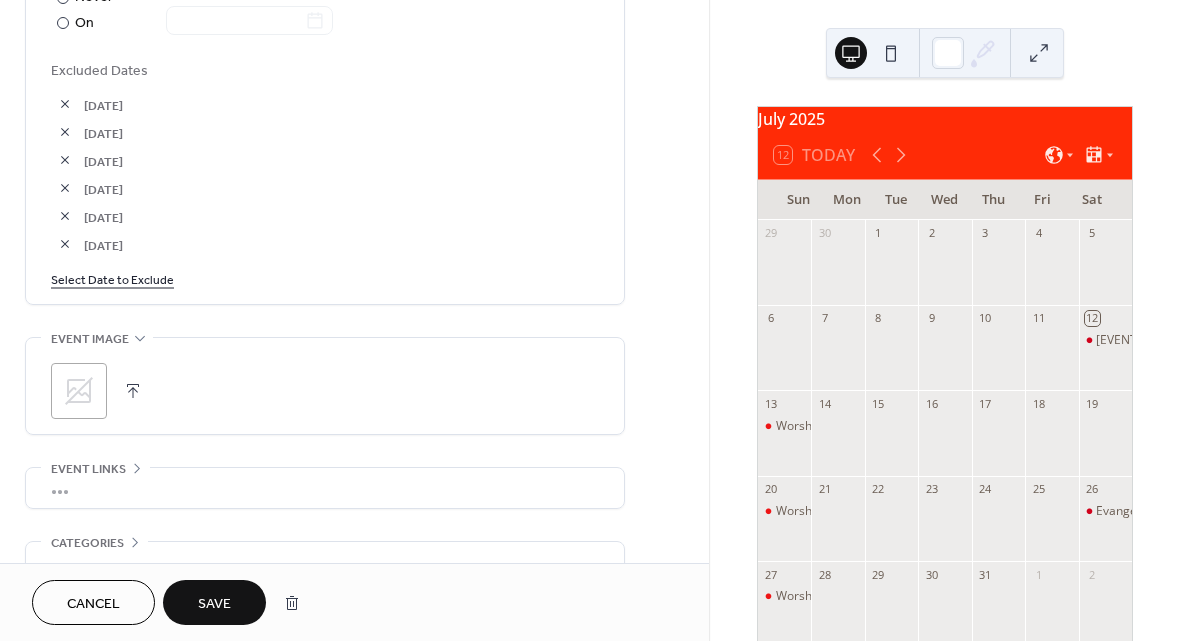 click at bounding box center (133, 391) 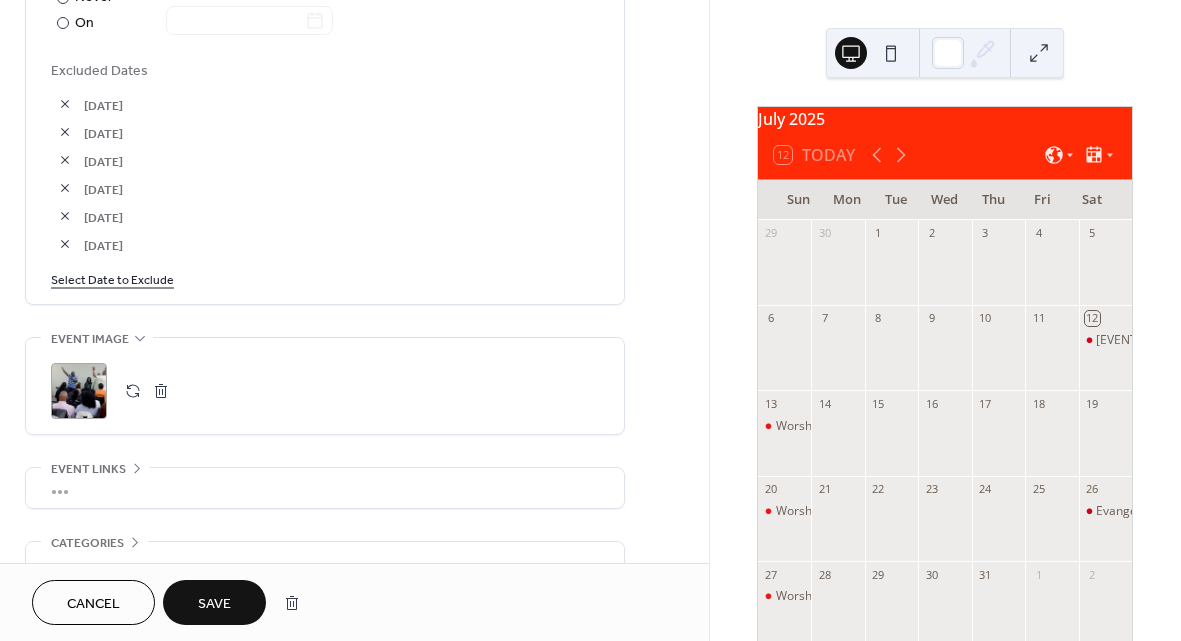 click on "Save" at bounding box center [214, 604] 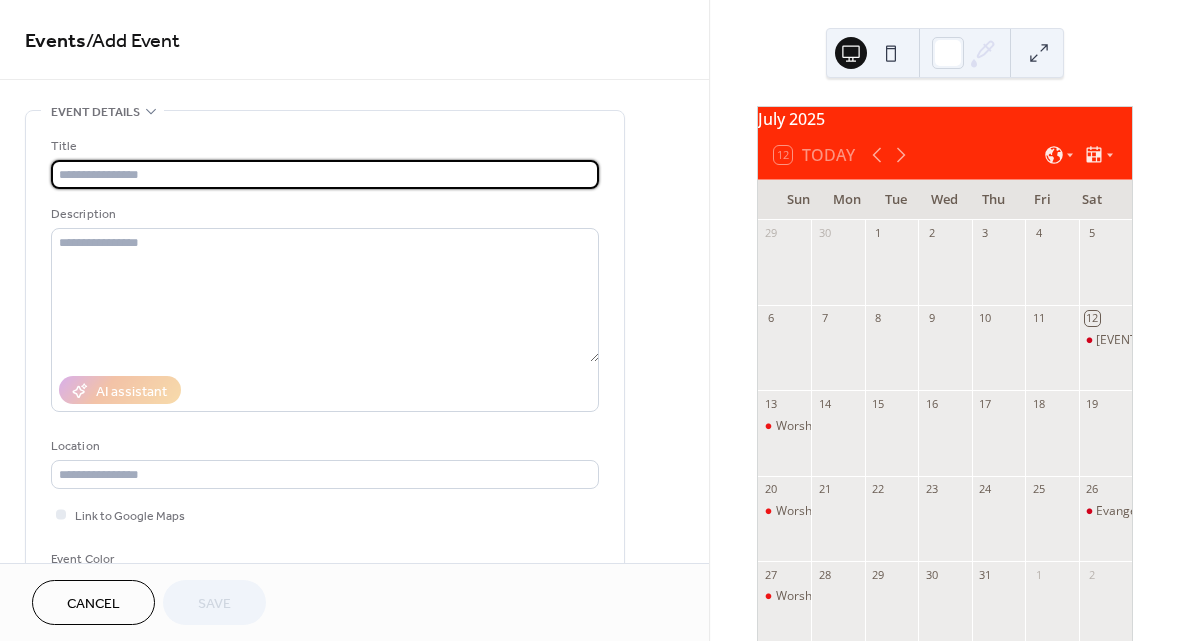 scroll, scrollTop: 0, scrollLeft: 0, axis: both 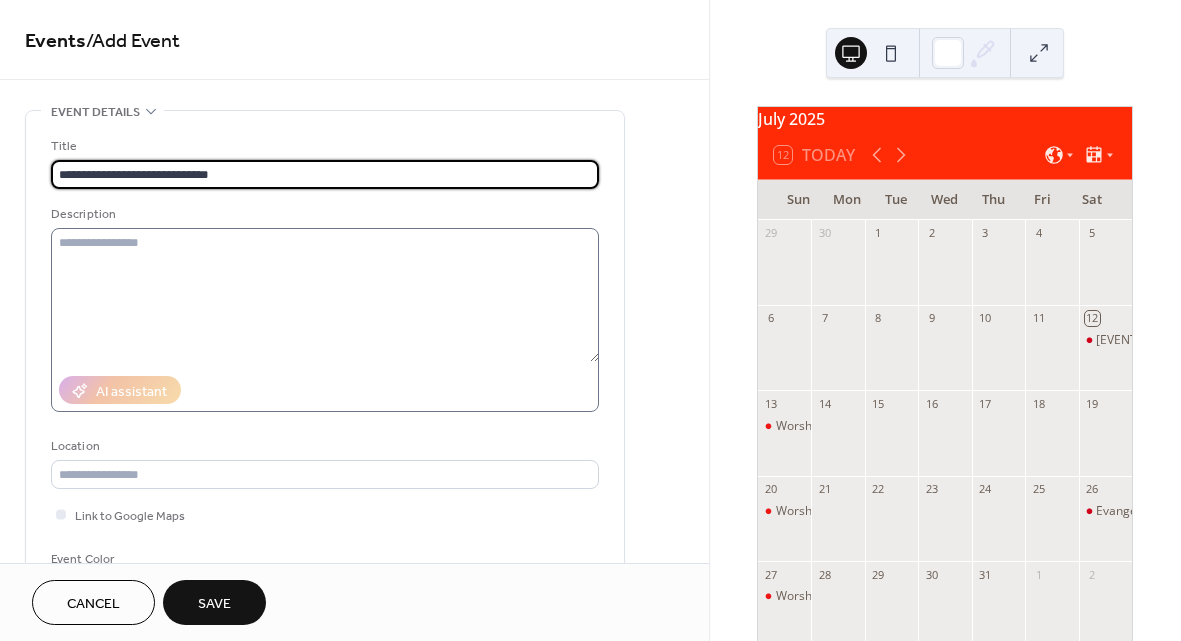 type on "**********" 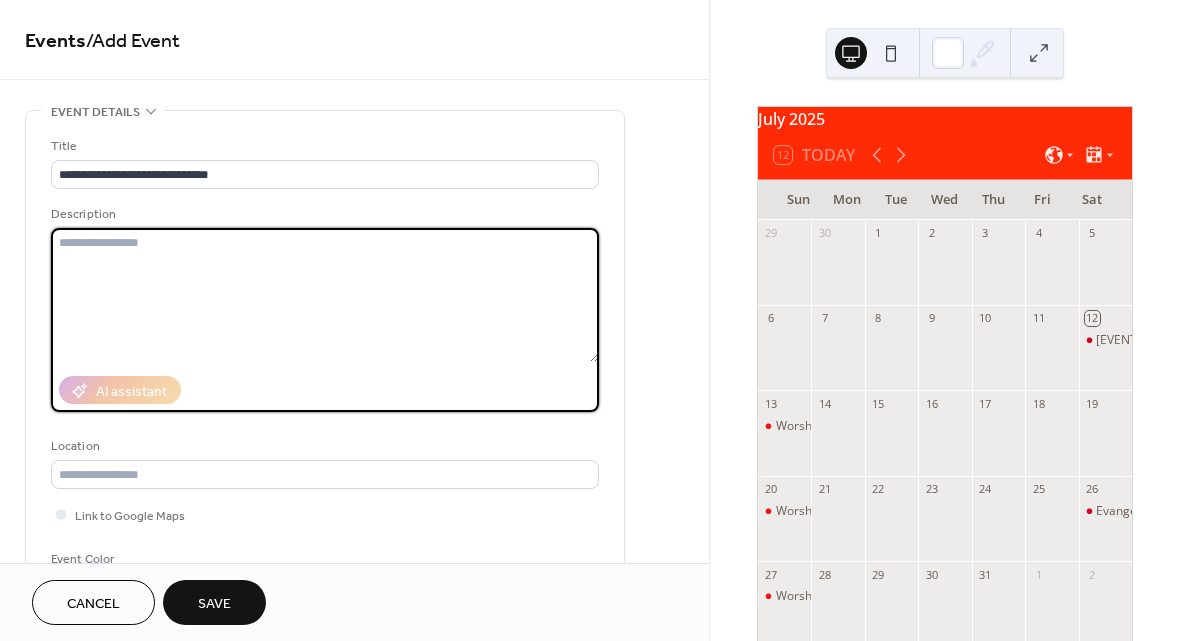 click at bounding box center [325, 295] 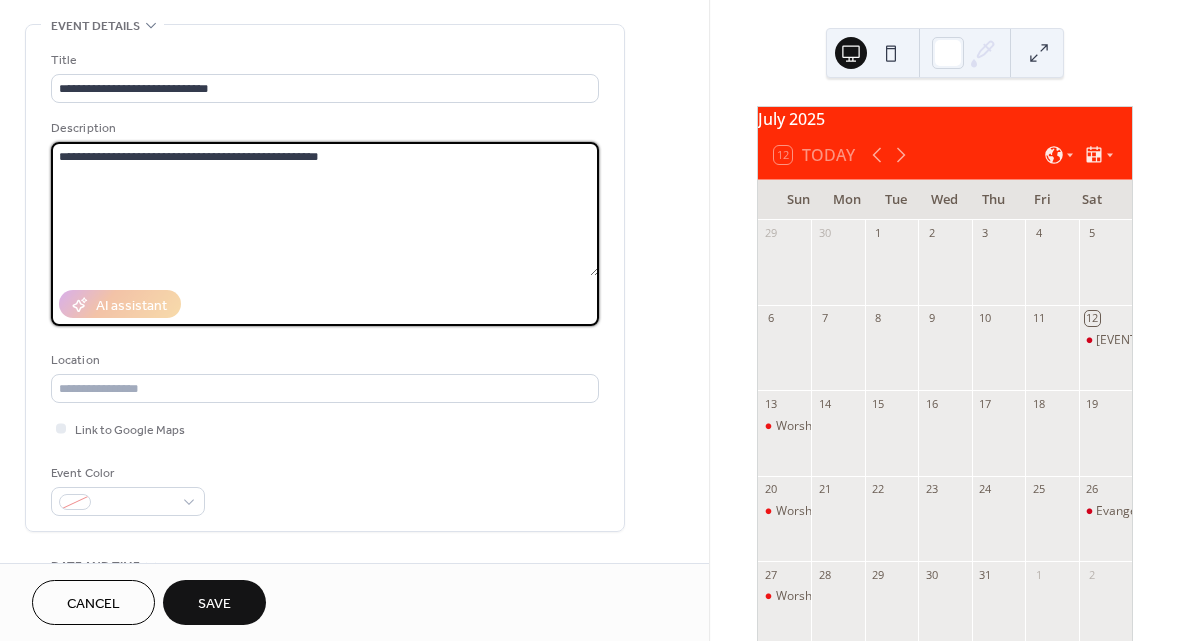 scroll, scrollTop: 89, scrollLeft: 0, axis: vertical 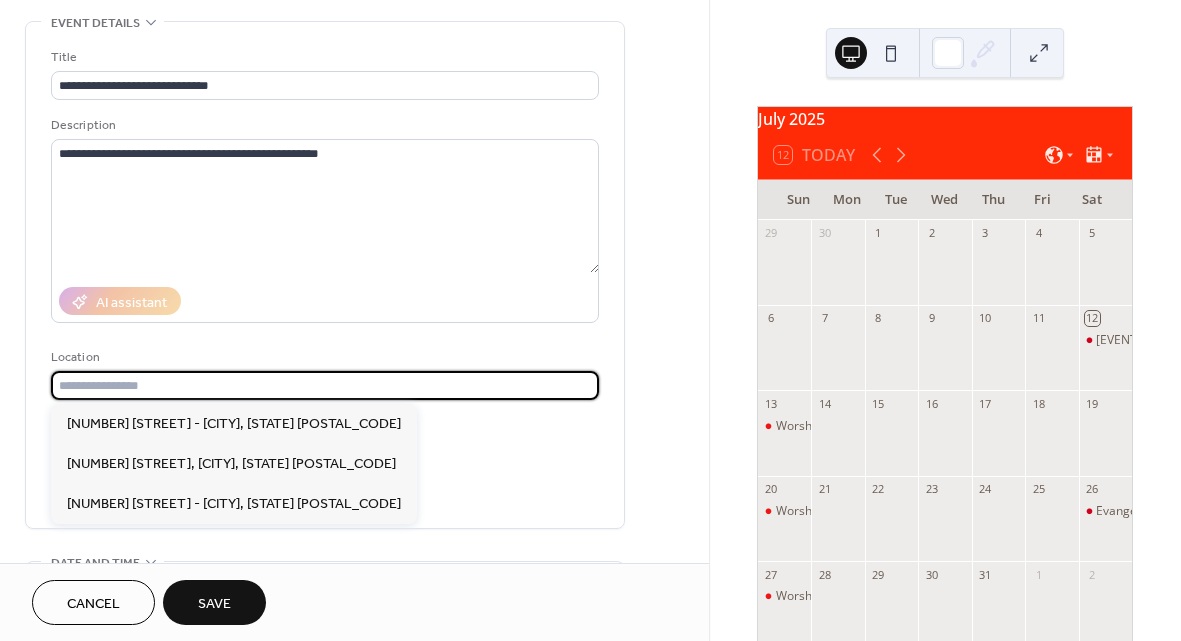 click at bounding box center (325, 385) 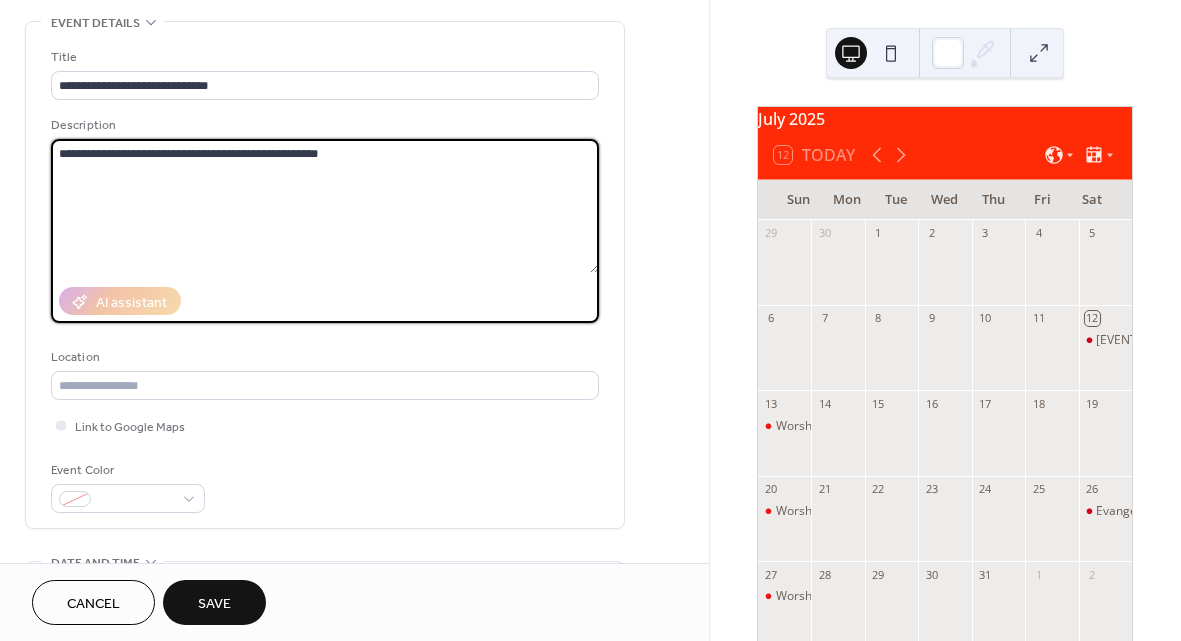 click on "**********" at bounding box center [325, 206] 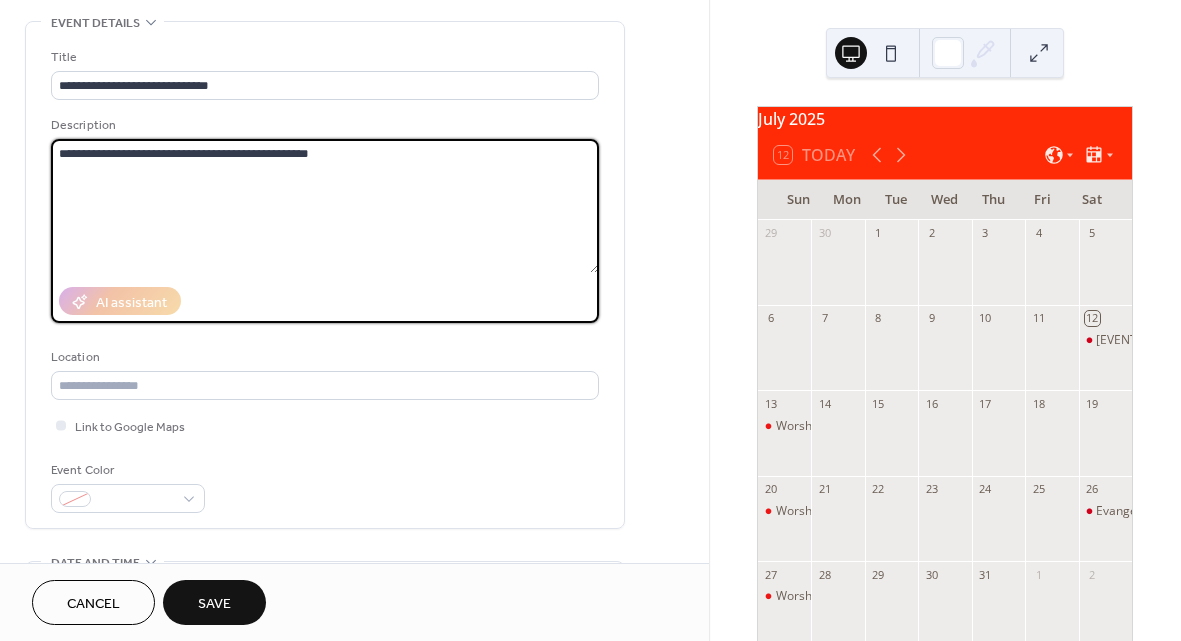 click on "**********" at bounding box center [325, 206] 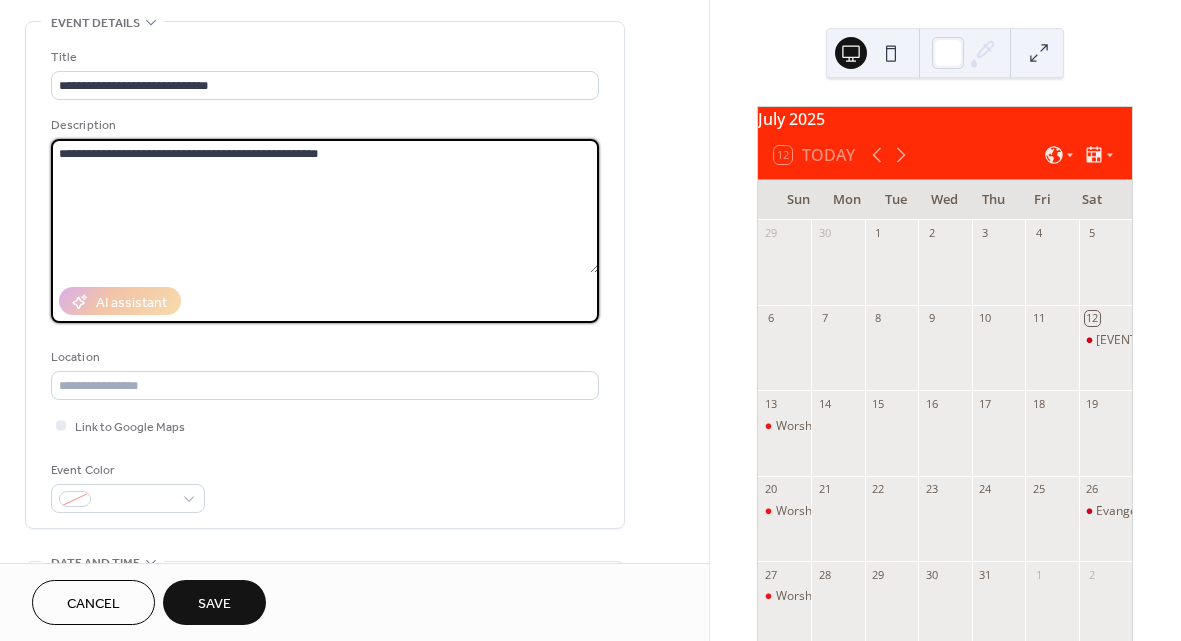 click on "**********" at bounding box center [325, 206] 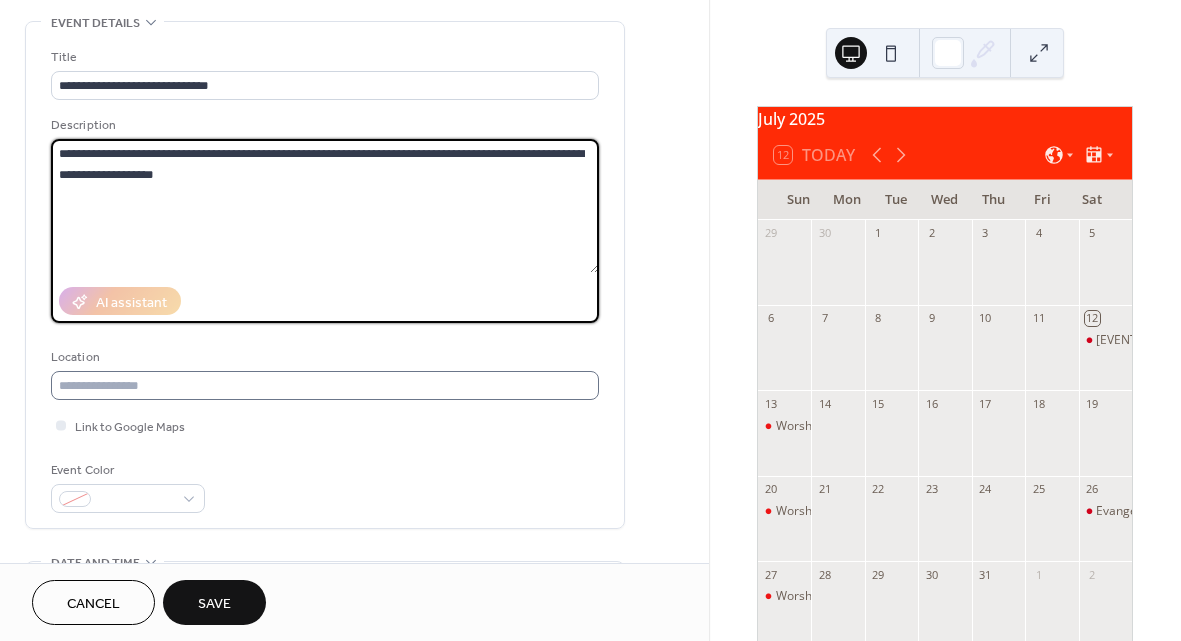 type on "**********" 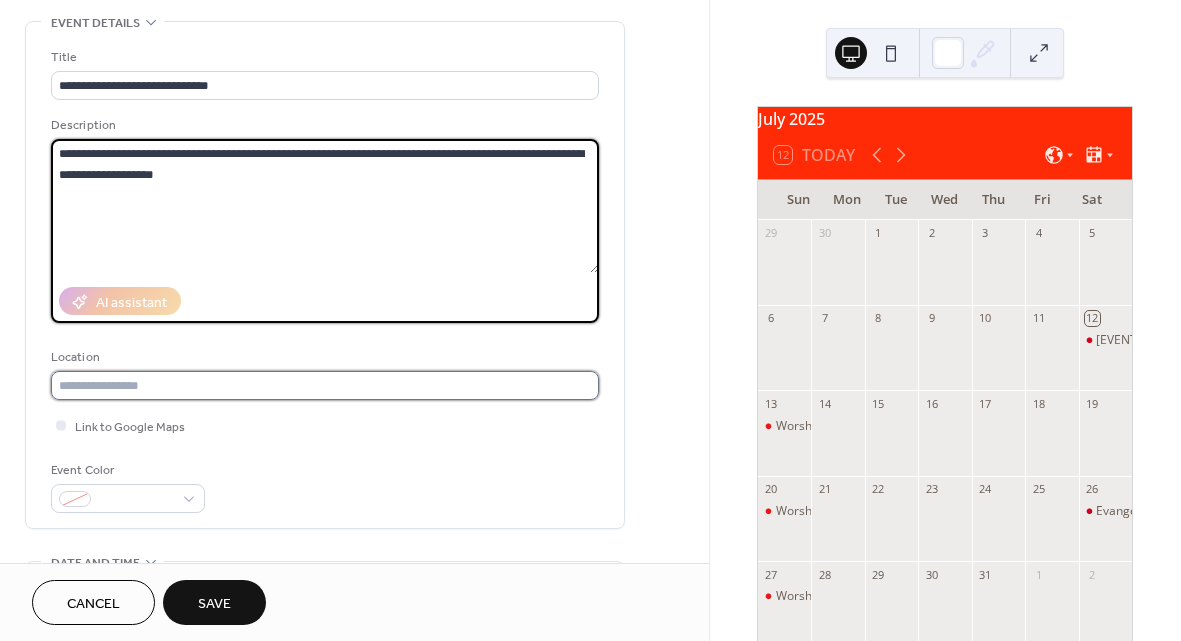 click at bounding box center [325, 385] 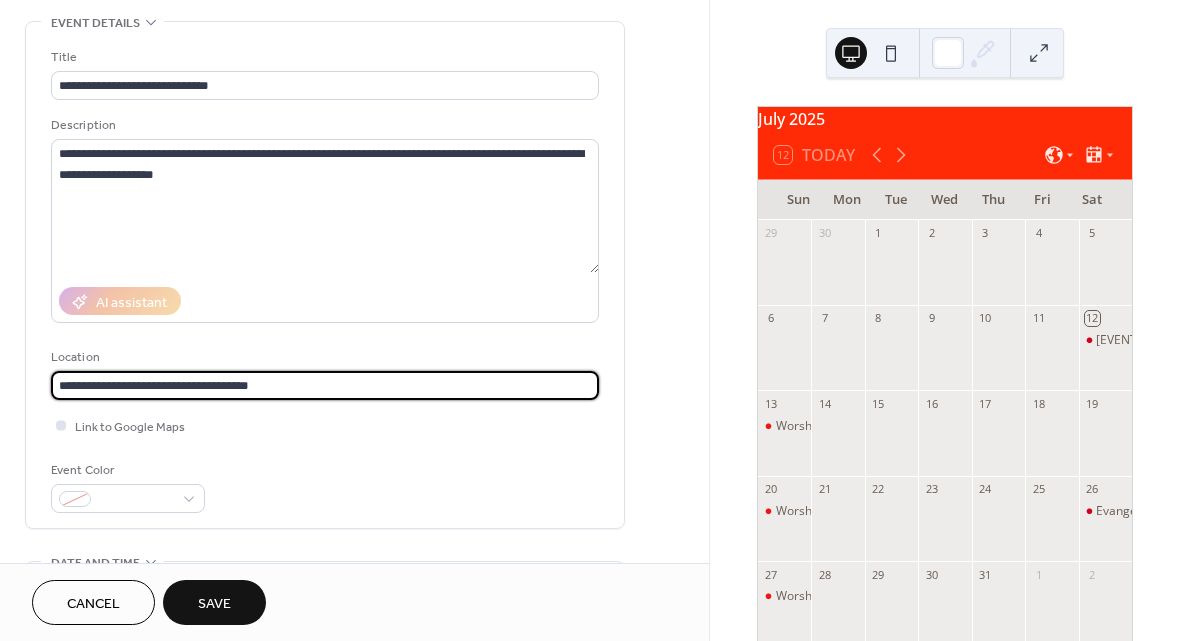 type on "**********" 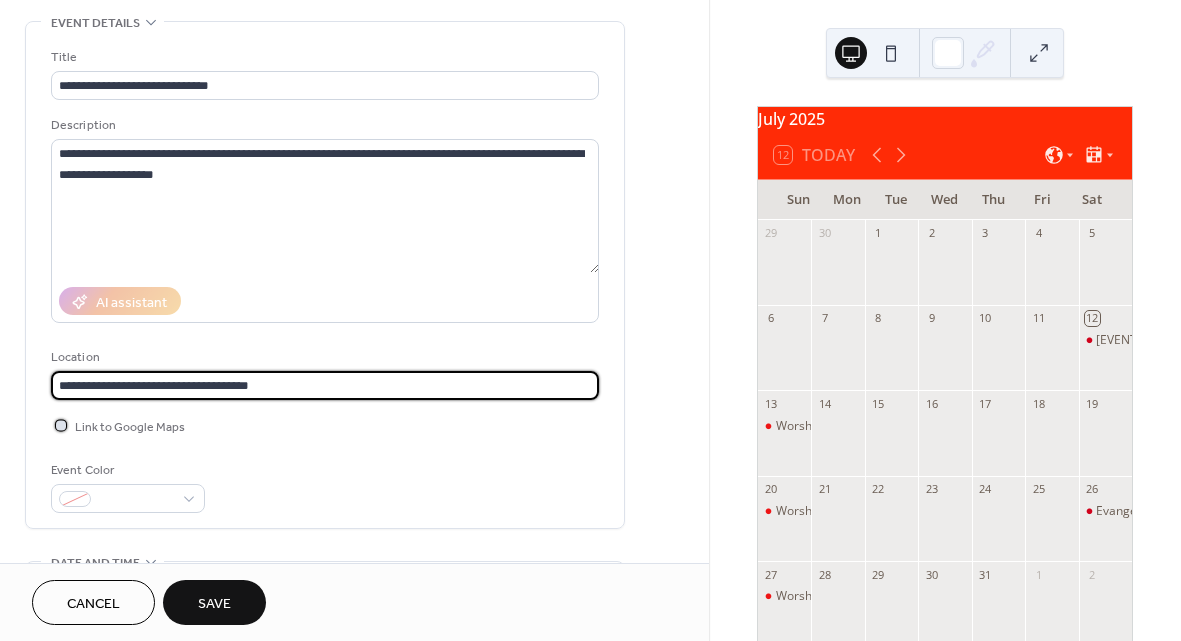 click at bounding box center (61, 425) 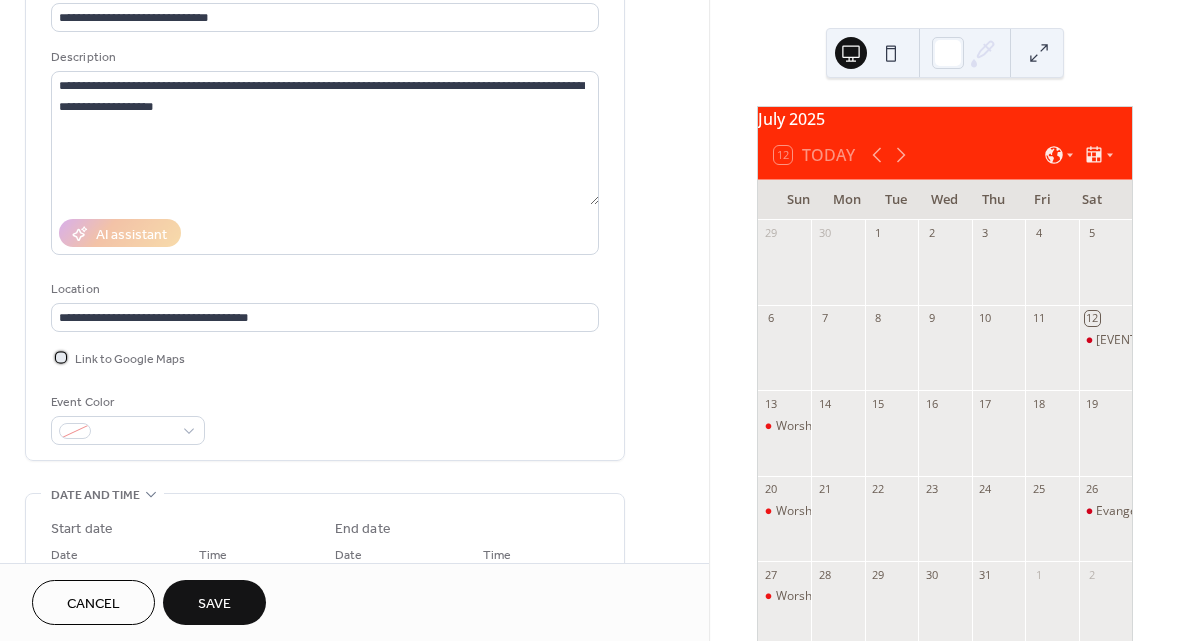 scroll, scrollTop: 165, scrollLeft: 0, axis: vertical 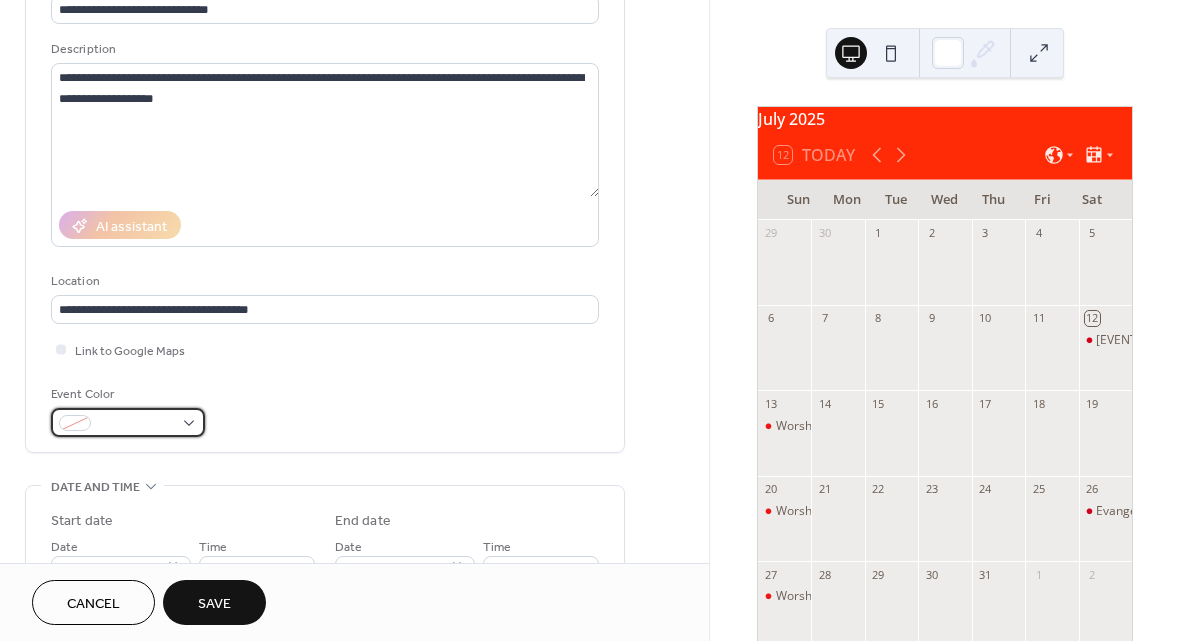click at bounding box center [128, 422] 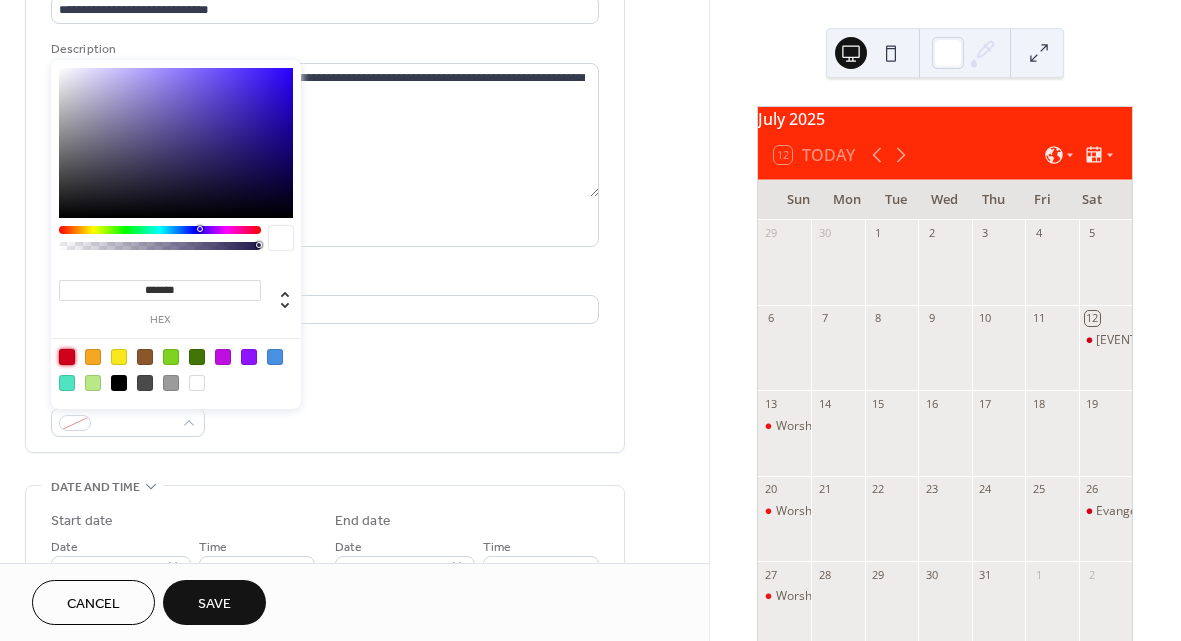 click at bounding box center (67, 357) 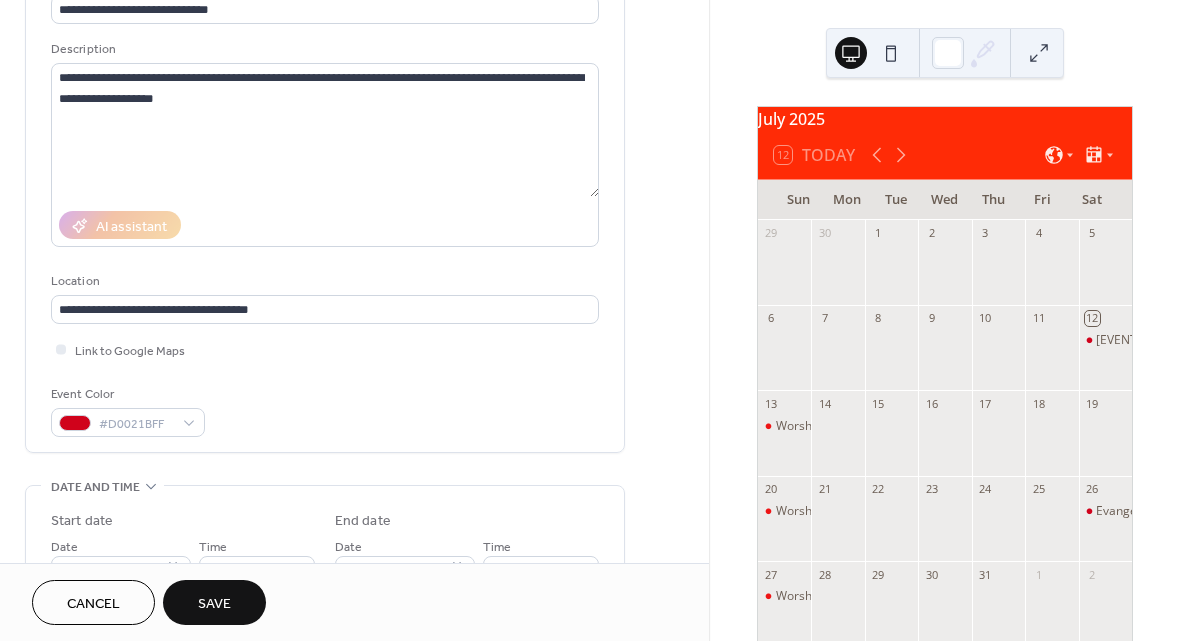 click on "Event Color #D0021BFF" at bounding box center (325, 410) 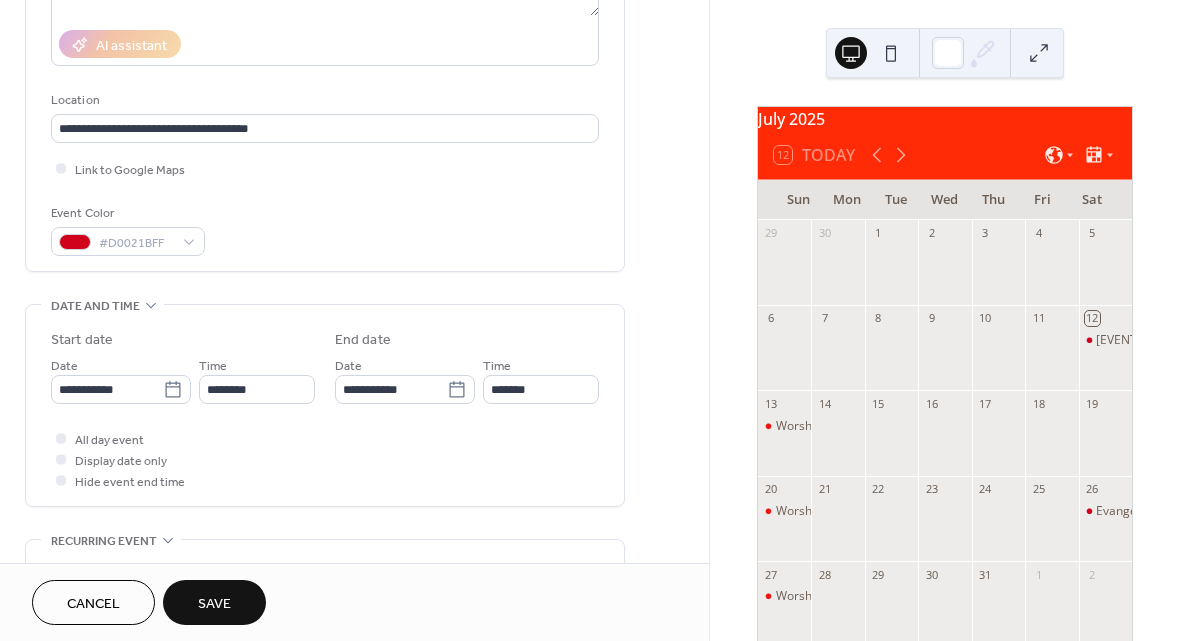 scroll, scrollTop: 357, scrollLeft: 0, axis: vertical 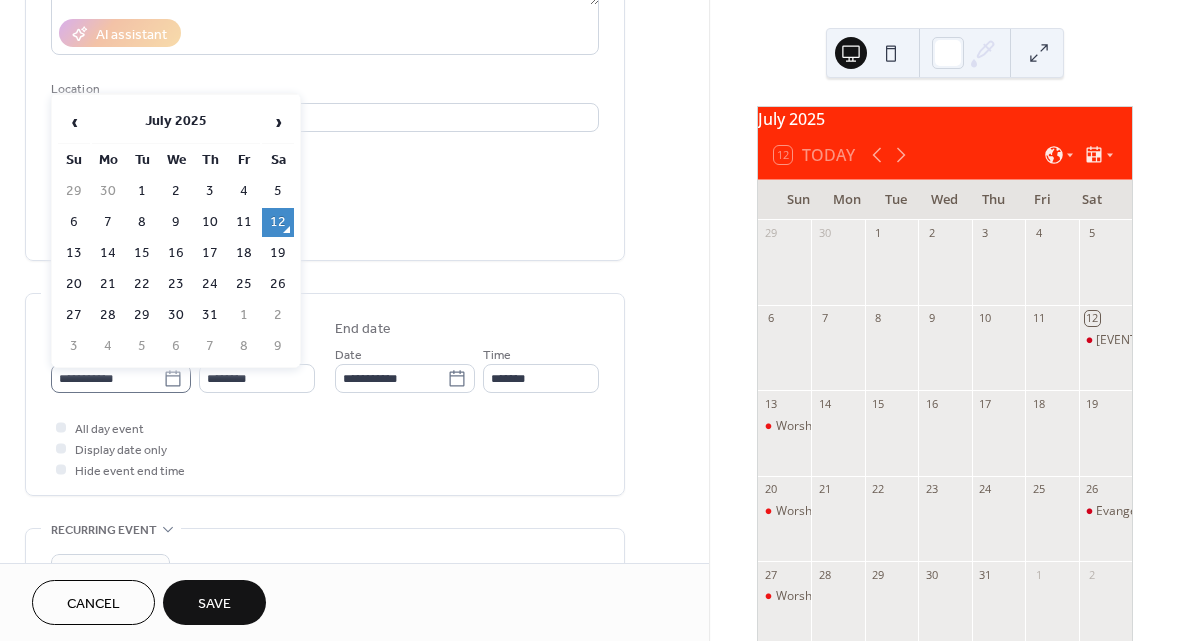 click 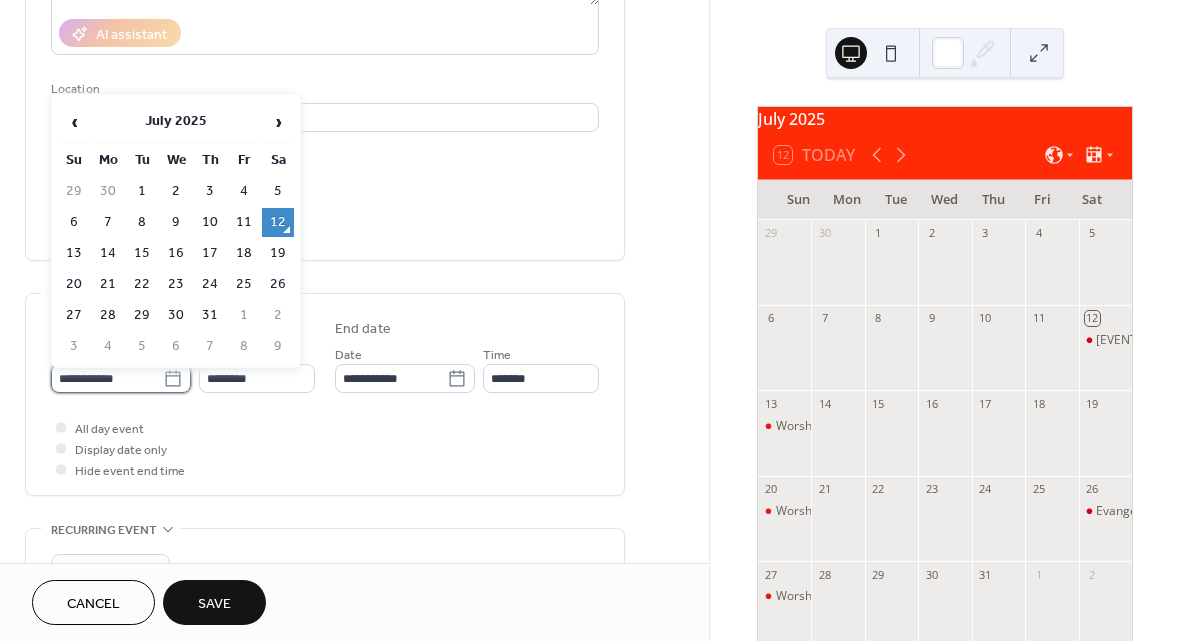 click on "**********" at bounding box center [107, 378] 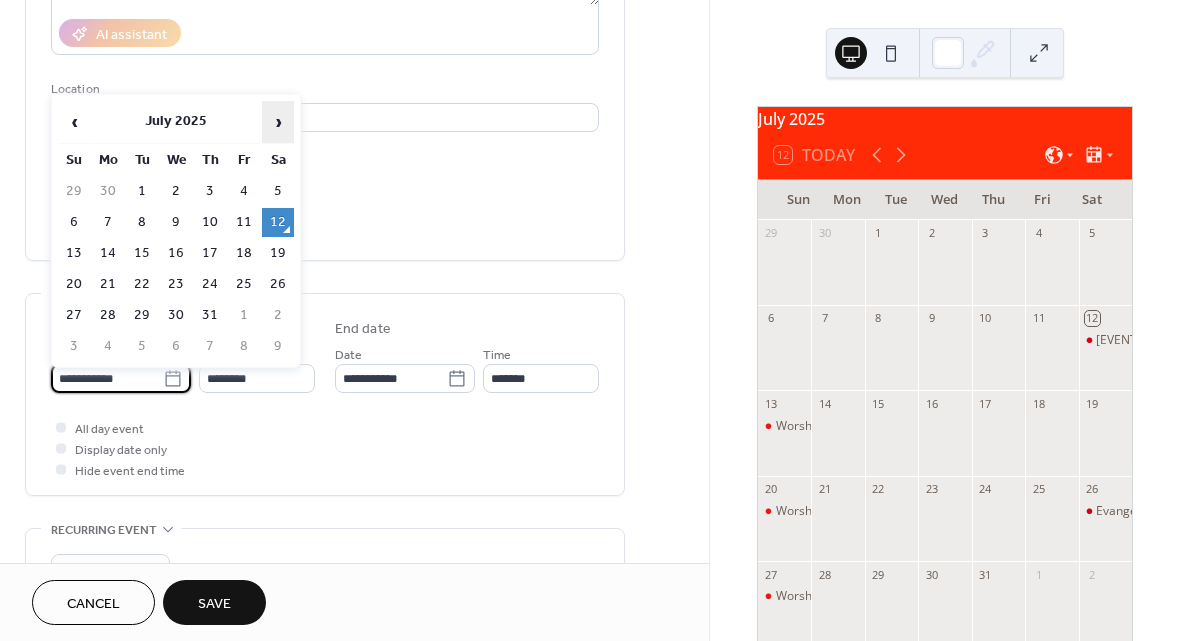 click on "›" at bounding box center (278, 122) 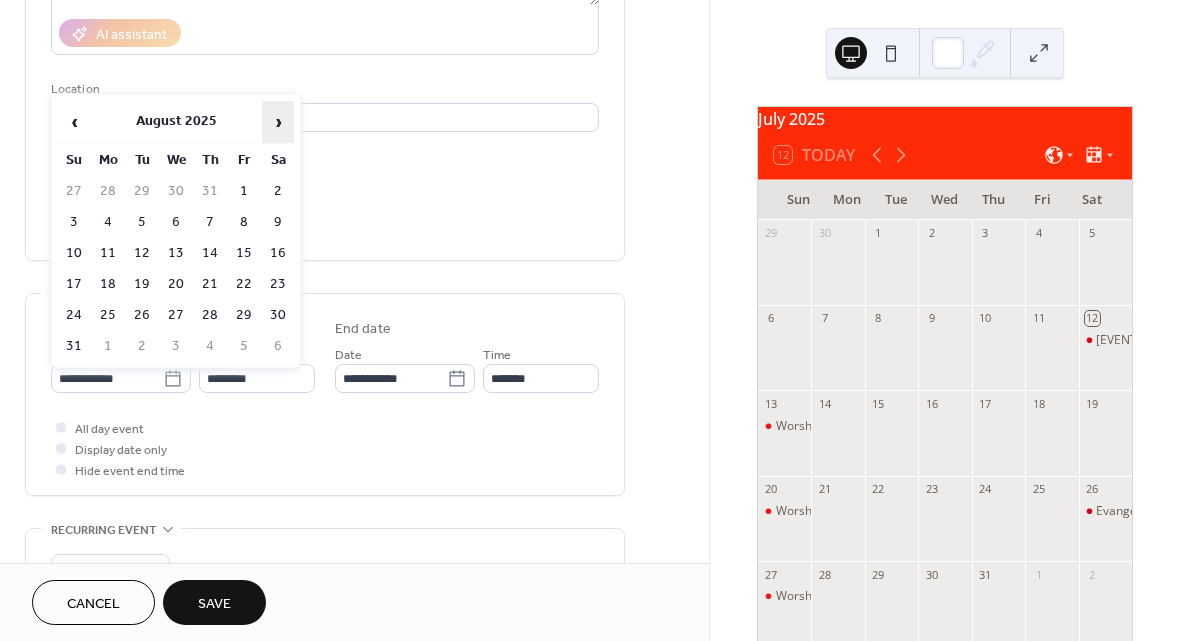 click on "›" at bounding box center [278, 122] 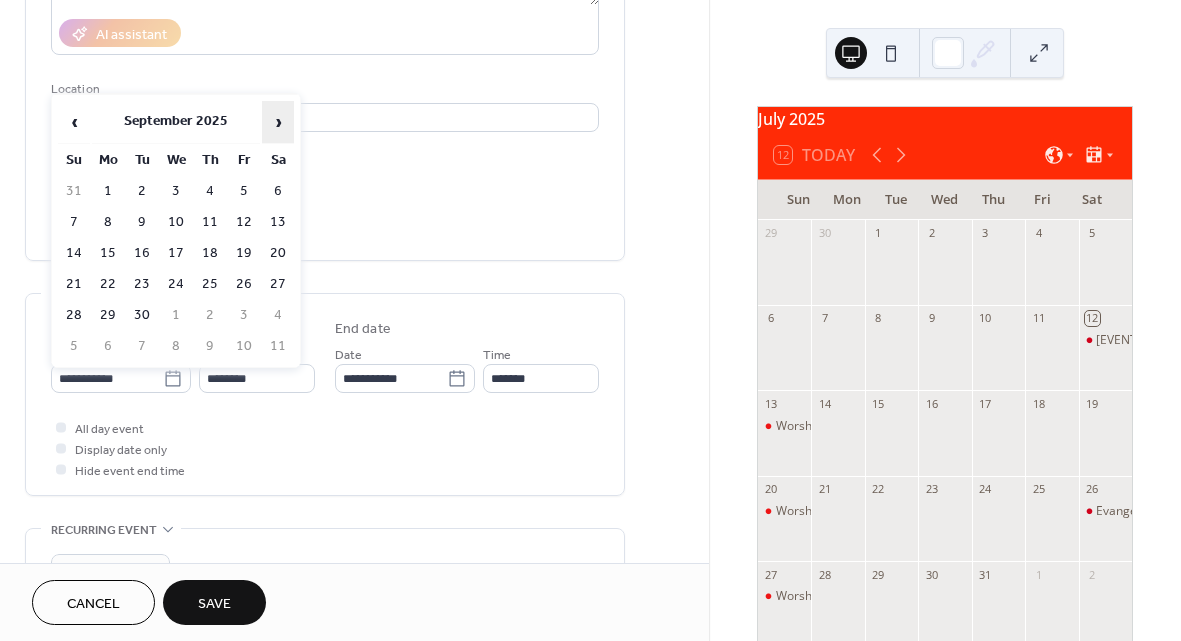 click on "›" at bounding box center [278, 122] 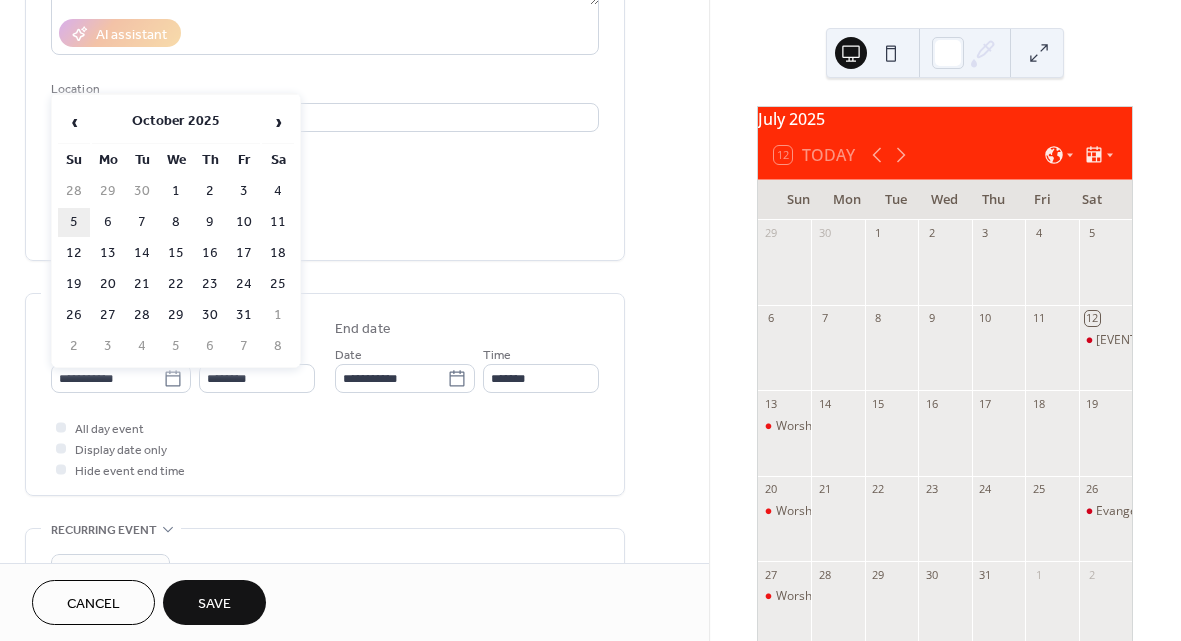 click on "5" at bounding box center (74, 222) 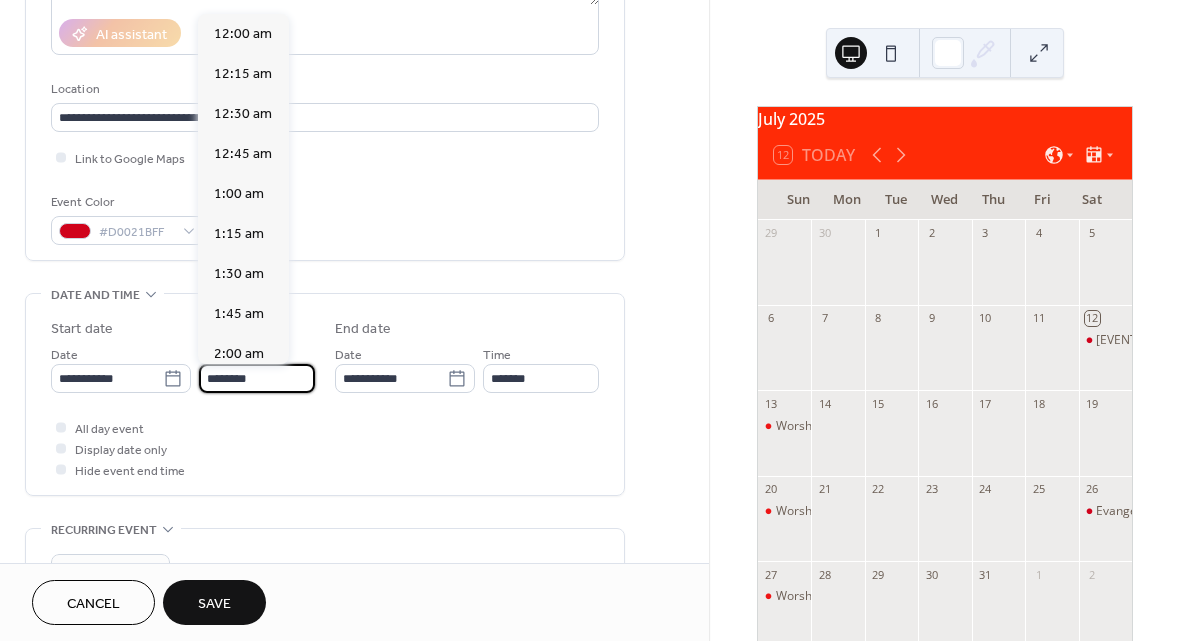 scroll, scrollTop: 1944, scrollLeft: 0, axis: vertical 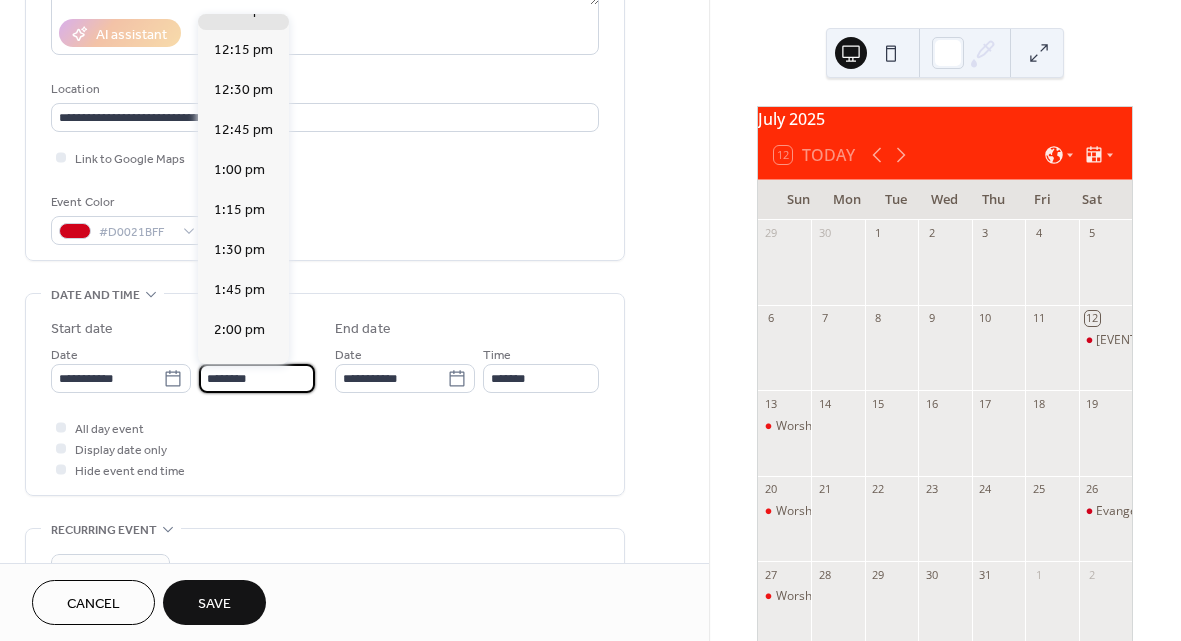 click on "********" at bounding box center [257, 378] 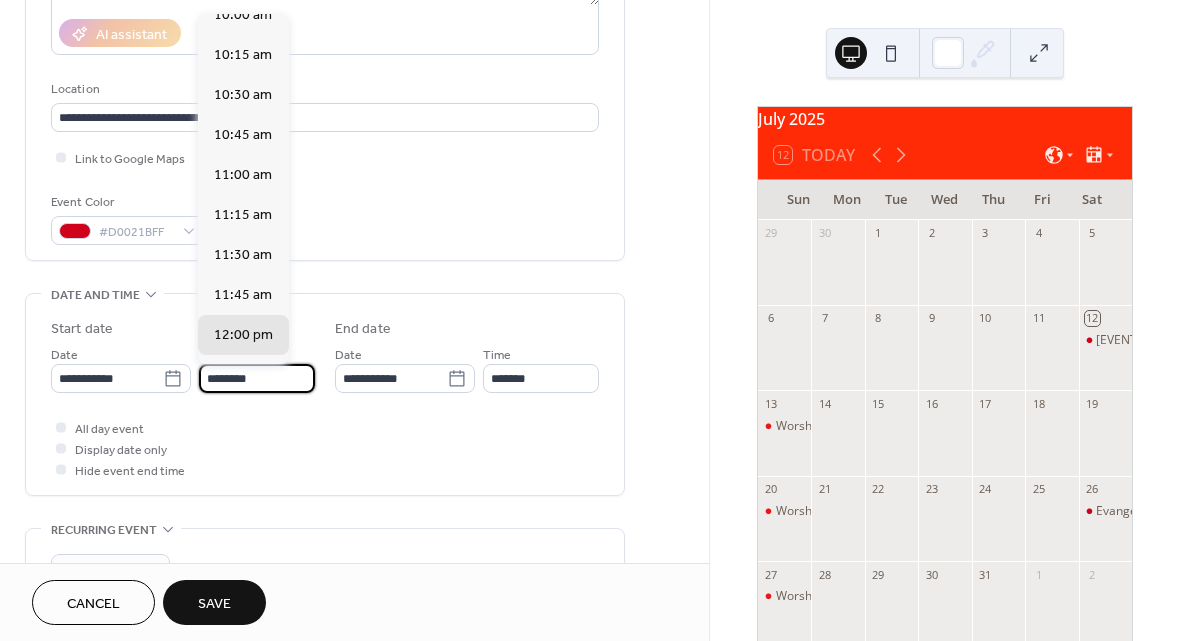 scroll, scrollTop: 1613, scrollLeft: 0, axis: vertical 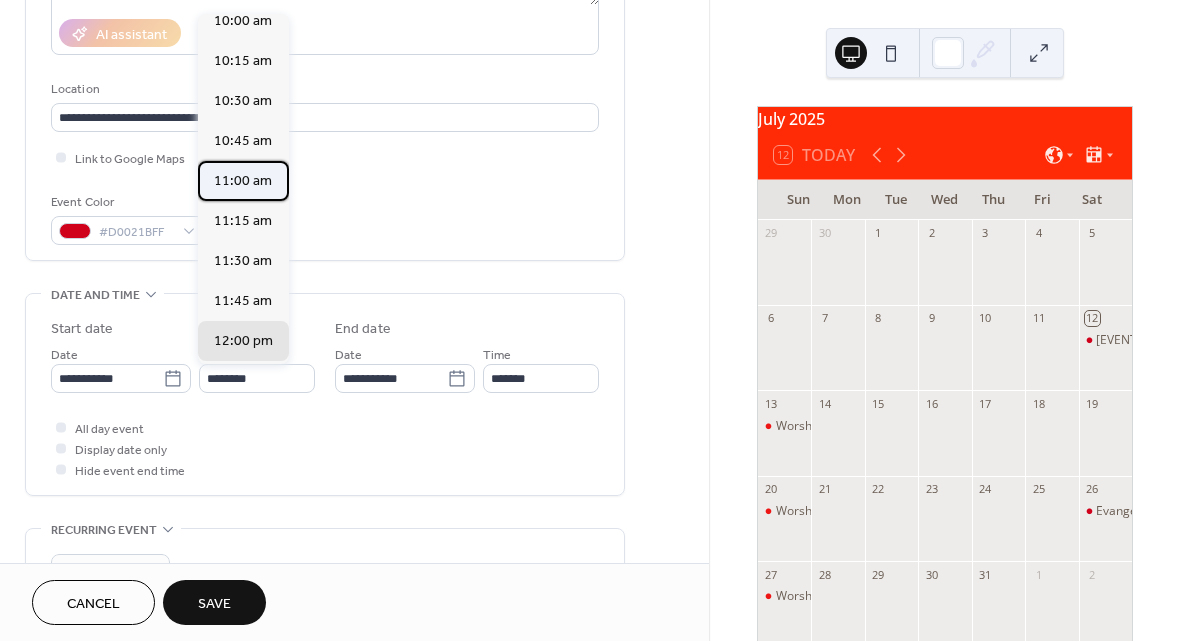 click on "11:00 am" at bounding box center (243, 181) 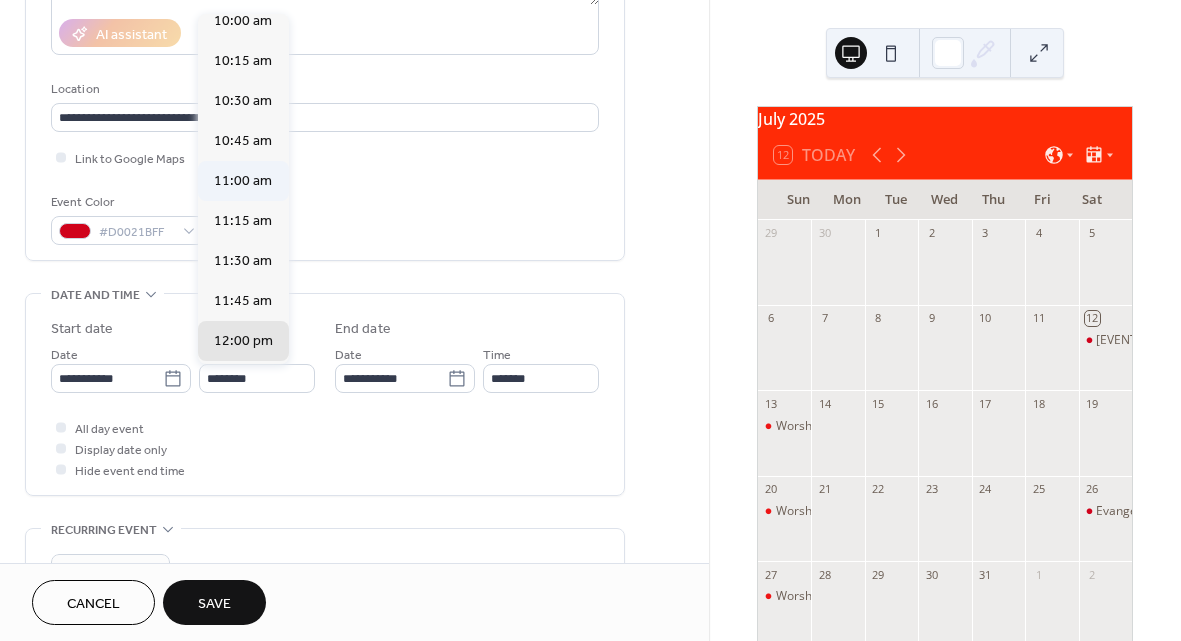 type on "********" 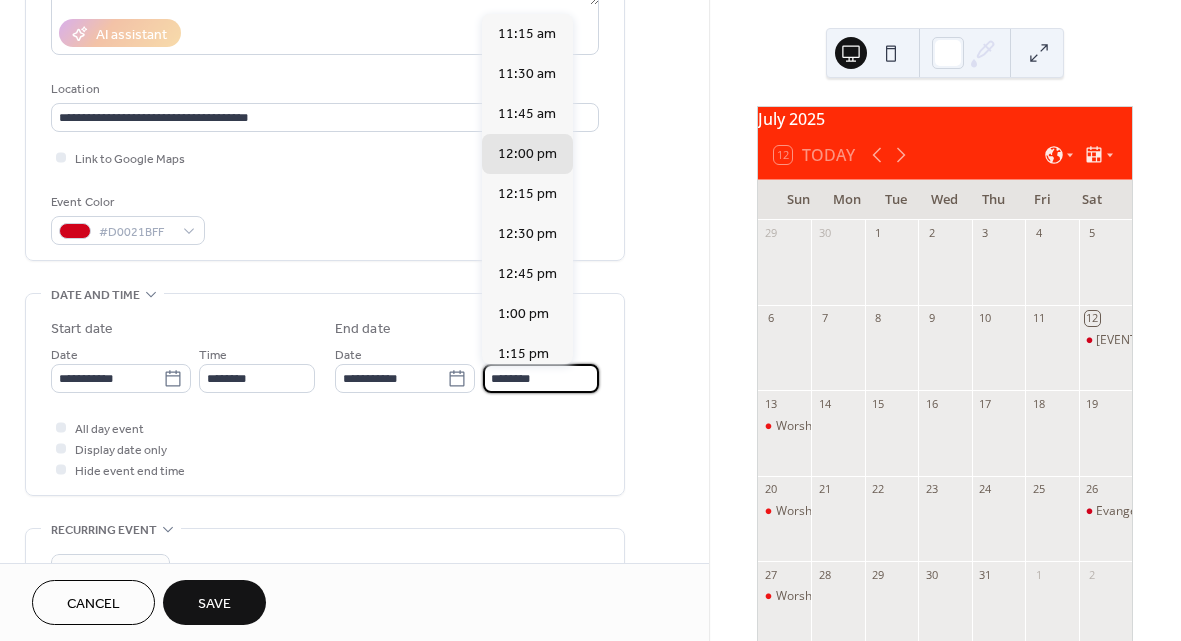 click on "********" at bounding box center (541, 378) 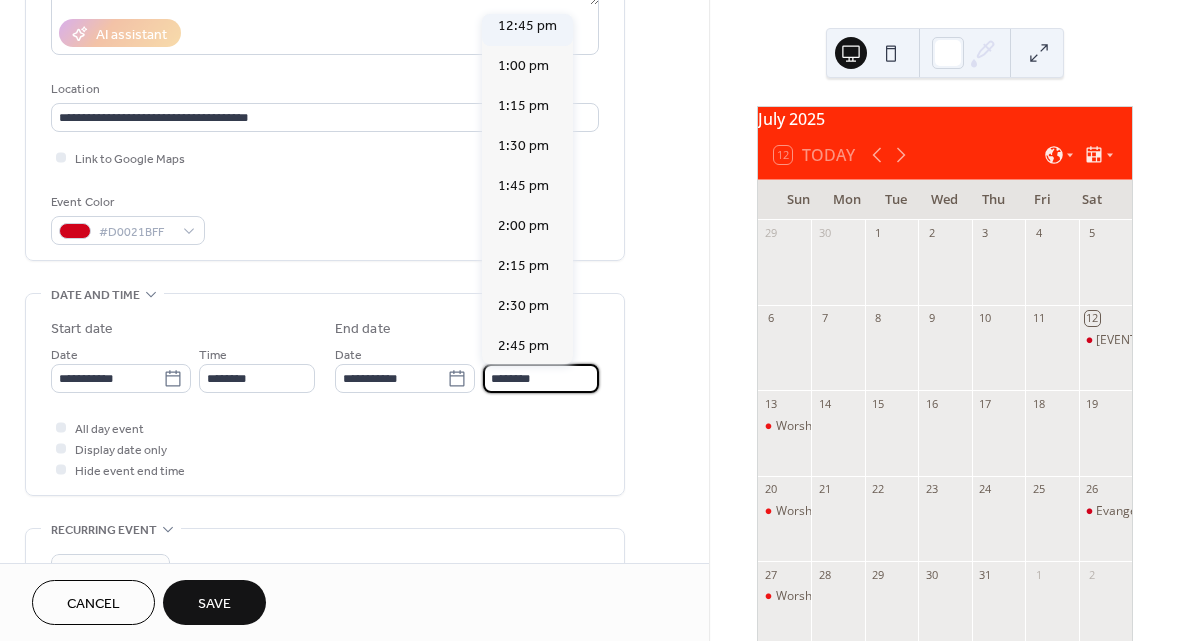 scroll, scrollTop: 295, scrollLeft: 0, axis: vertical 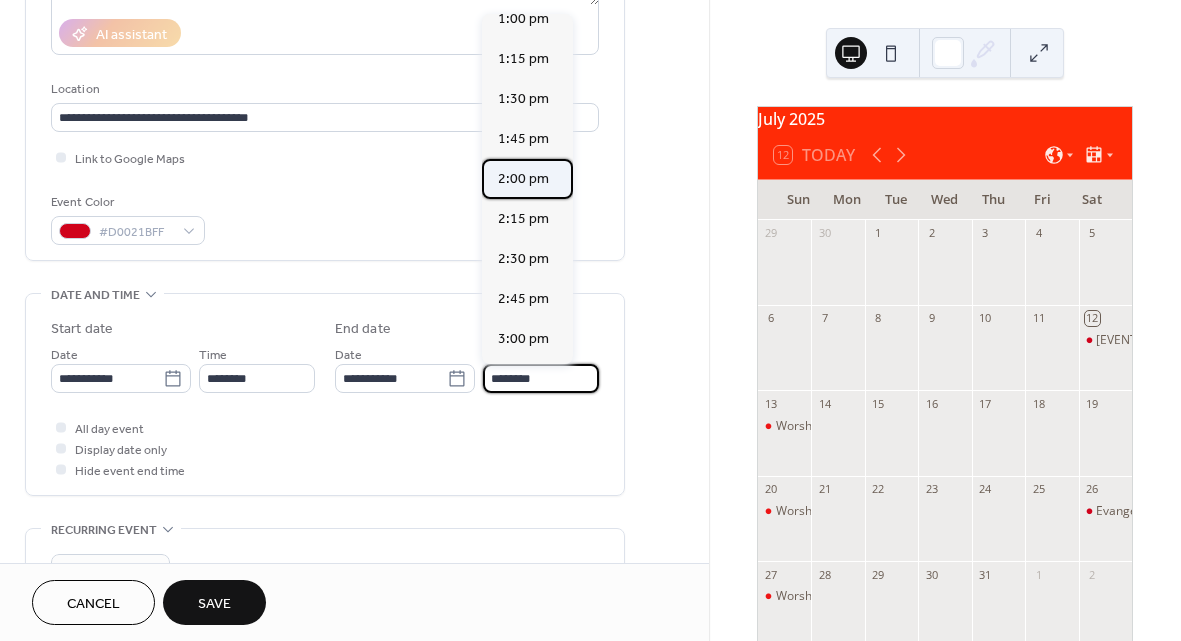 click on "2:00 pm" at bounding box center (523, 179) 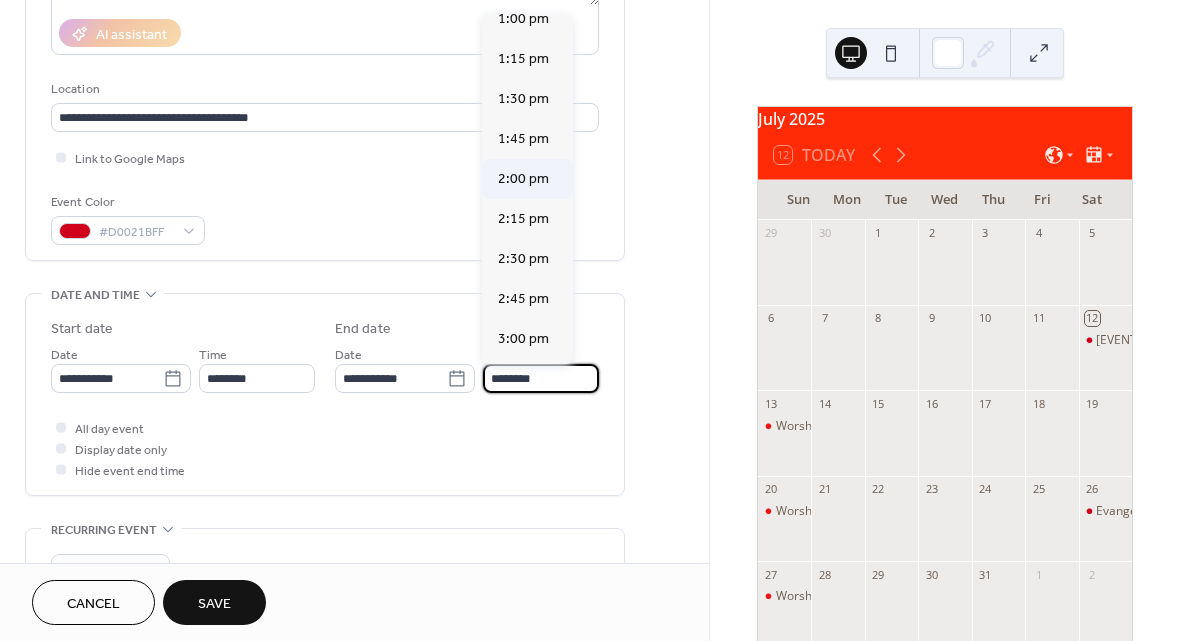 type on "*******" 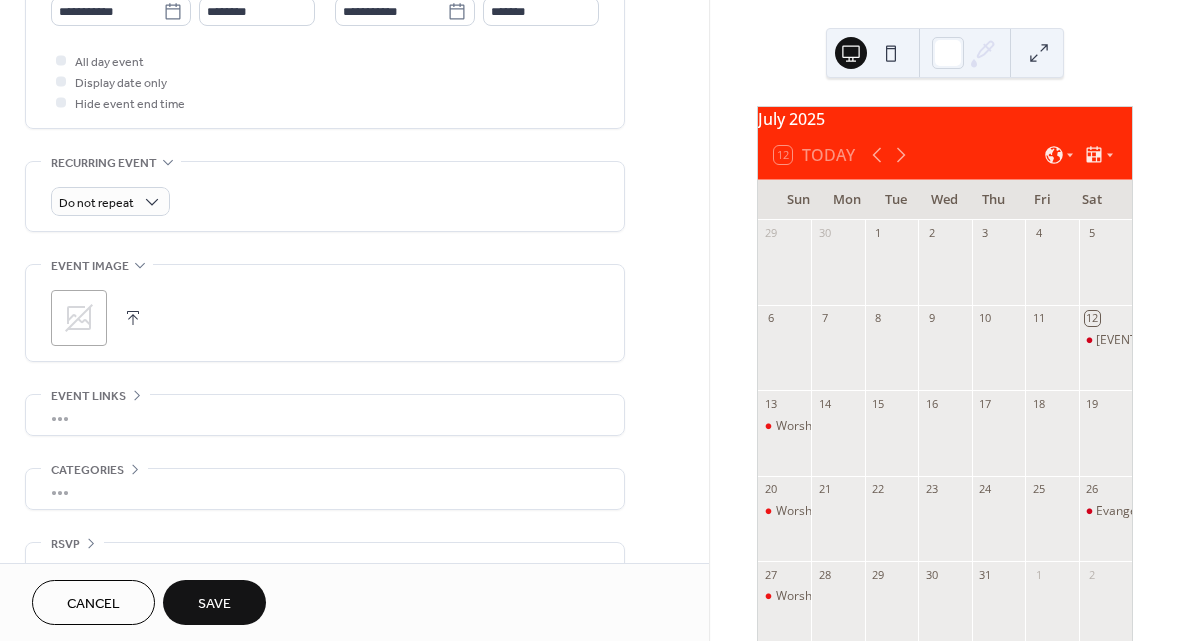 scroll, scrollTop: 726, scrollLeft: 0, axis: vertical 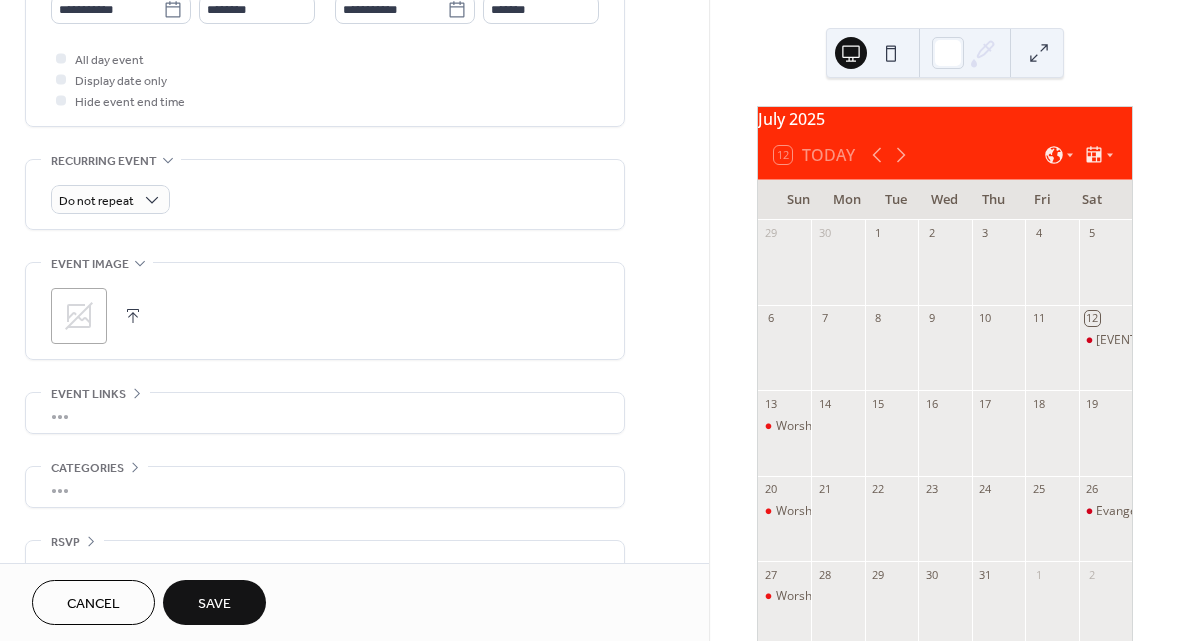 click at bounding box center (133, 316) 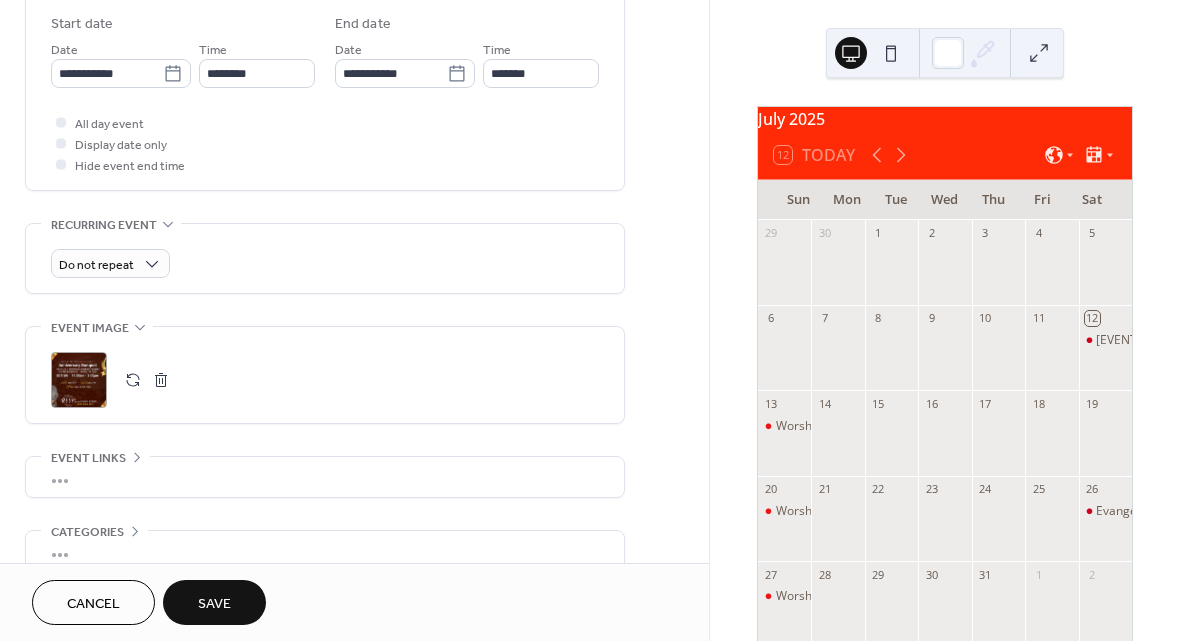 scroll, scrollTop: 683, scrollLeft: 0, axis: vertical 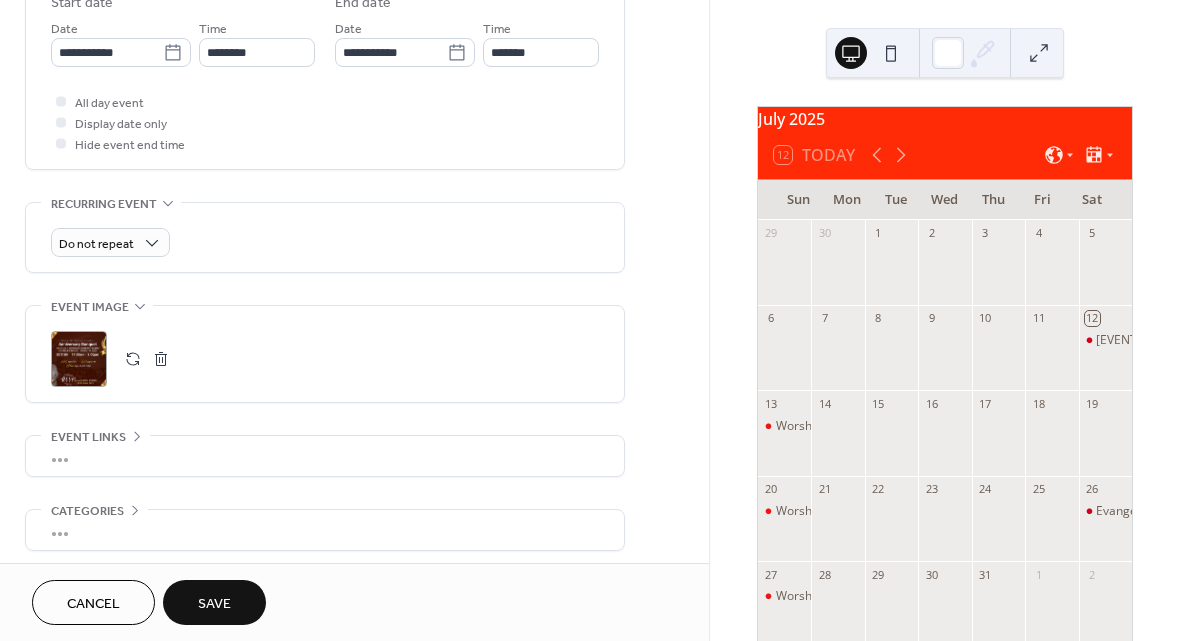 click on "Save" at bounding box center [214, 604] 